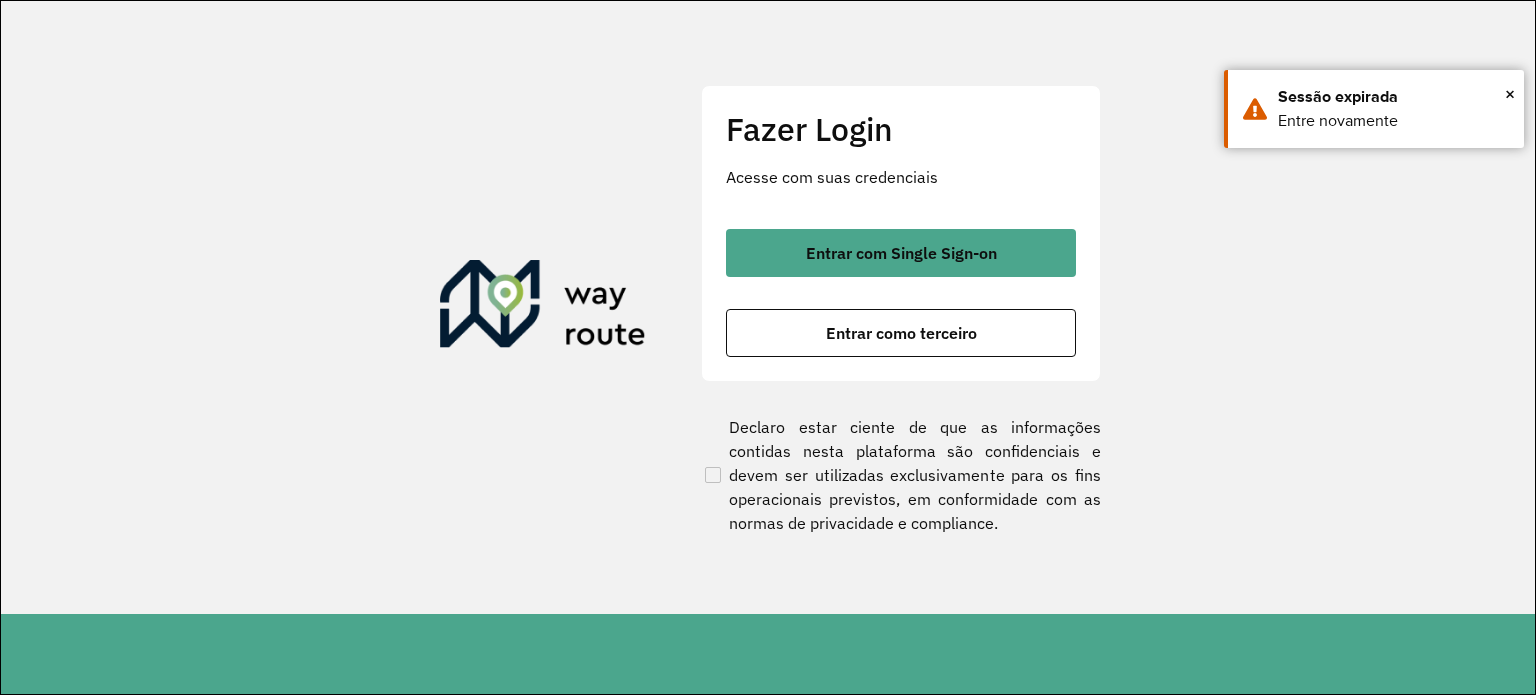 scroll, scrollTop: 0, scrollLeft: 0, axis: both 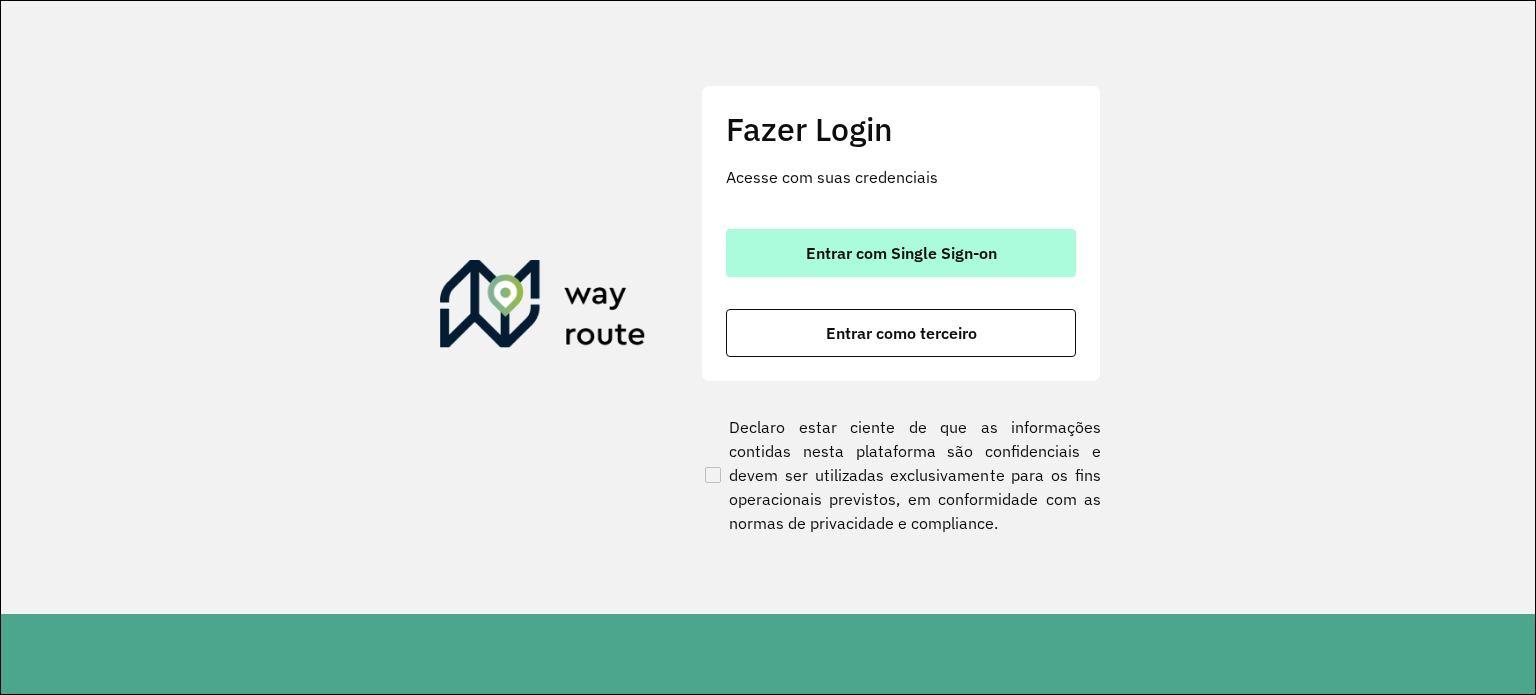 click on "Entrar com Single Sign-on" at bounding box center [901, 253] 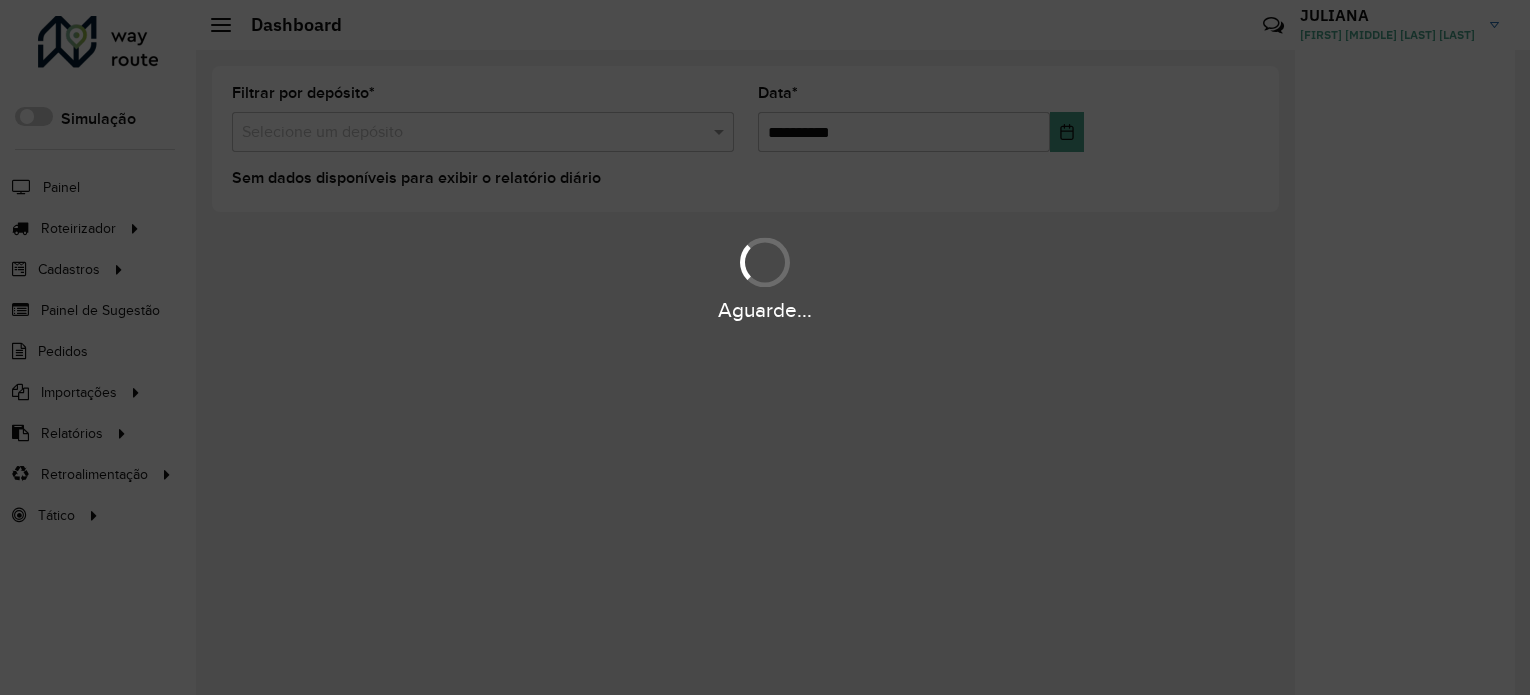 scroll, scrollTop: 0, scrollLeft: 0, axis: both 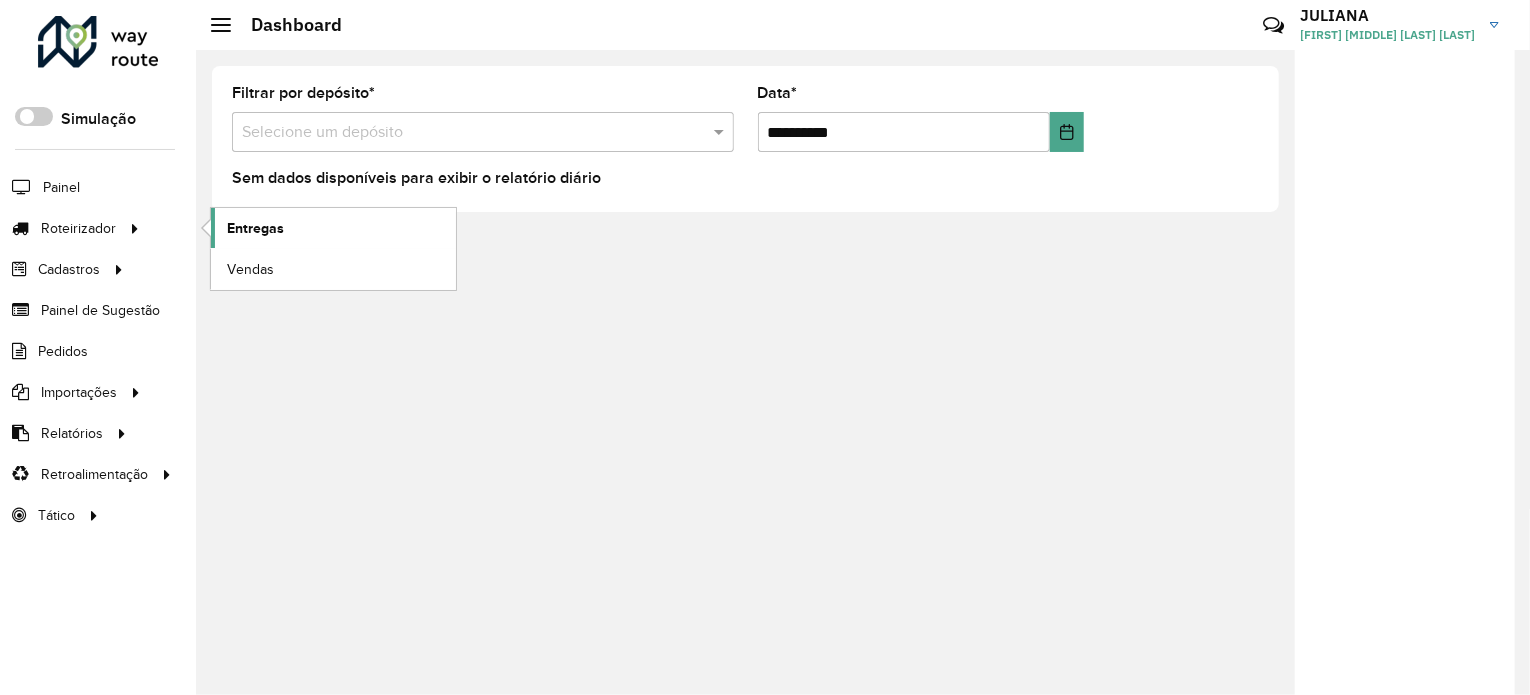 click on "Entregas" 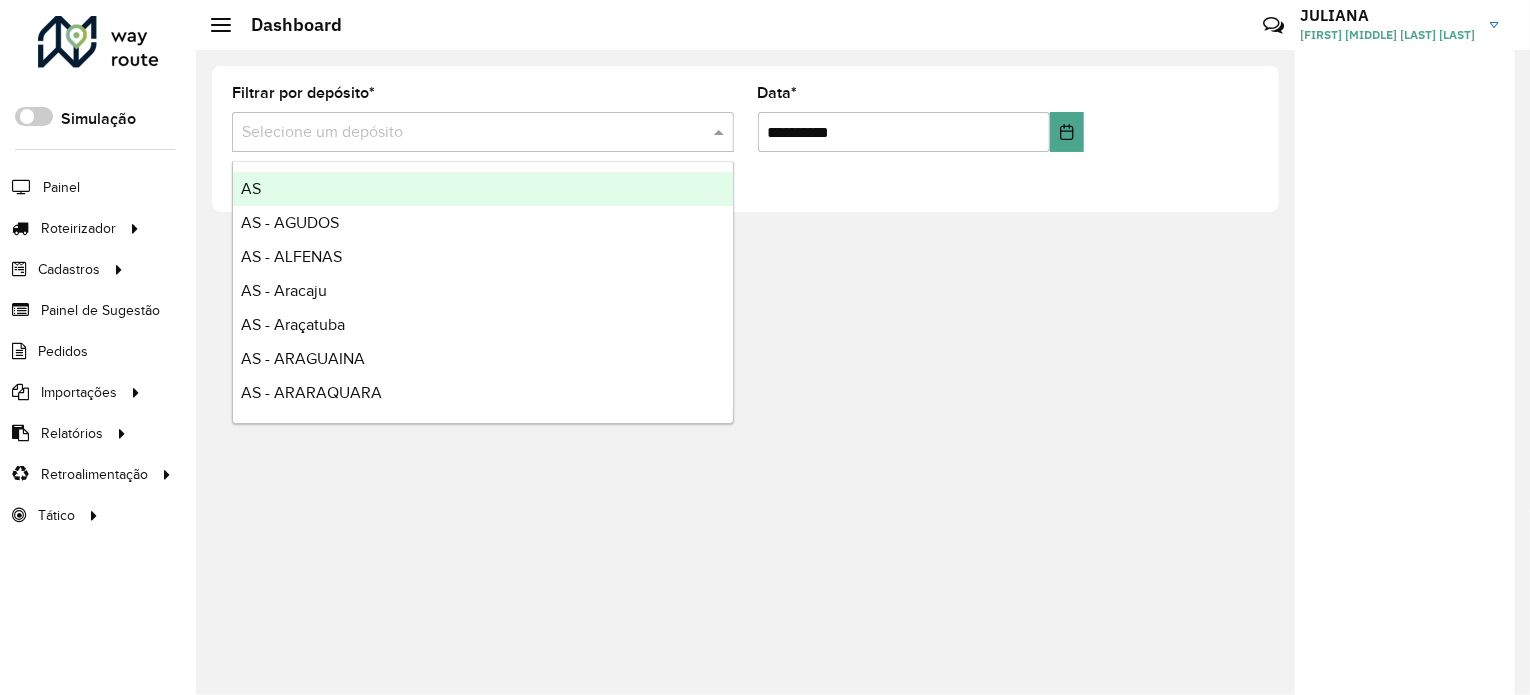 click at bounding box center (463, 133) 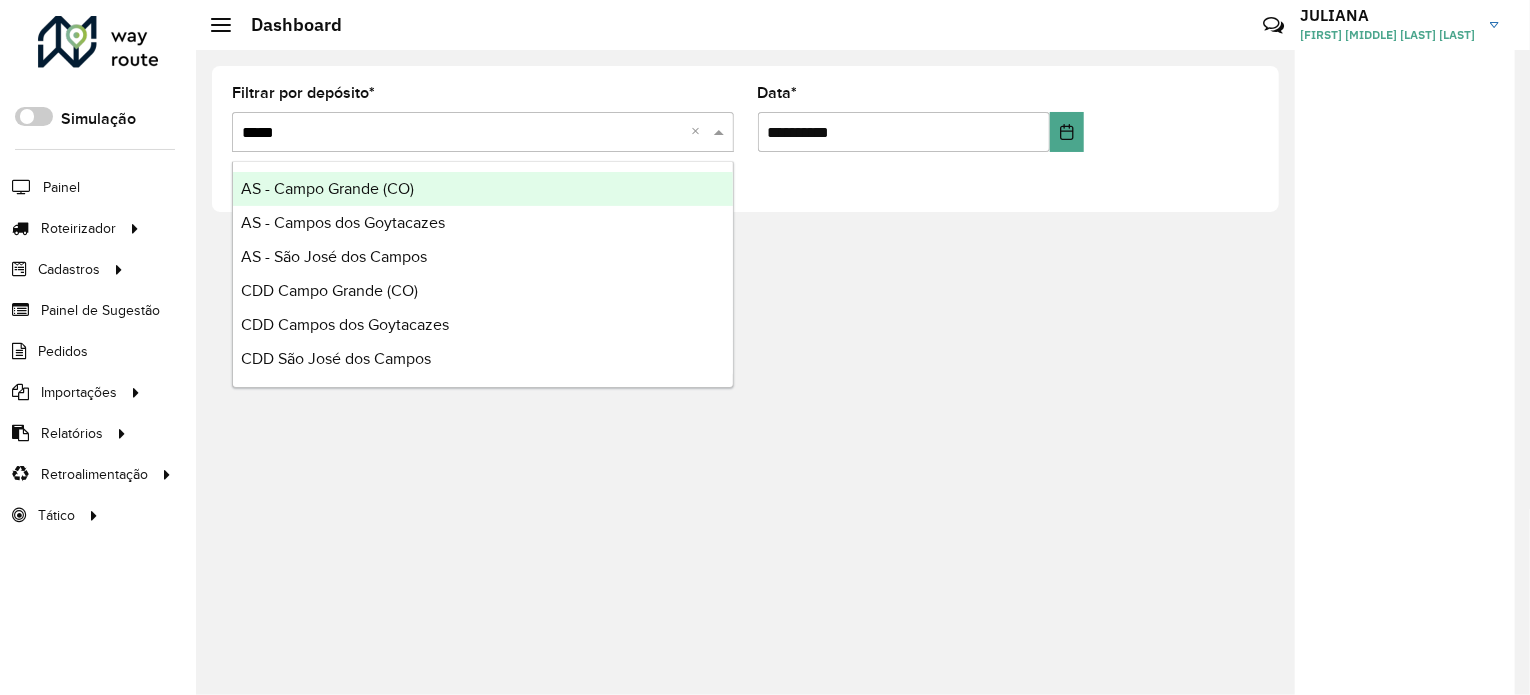 type on "******" 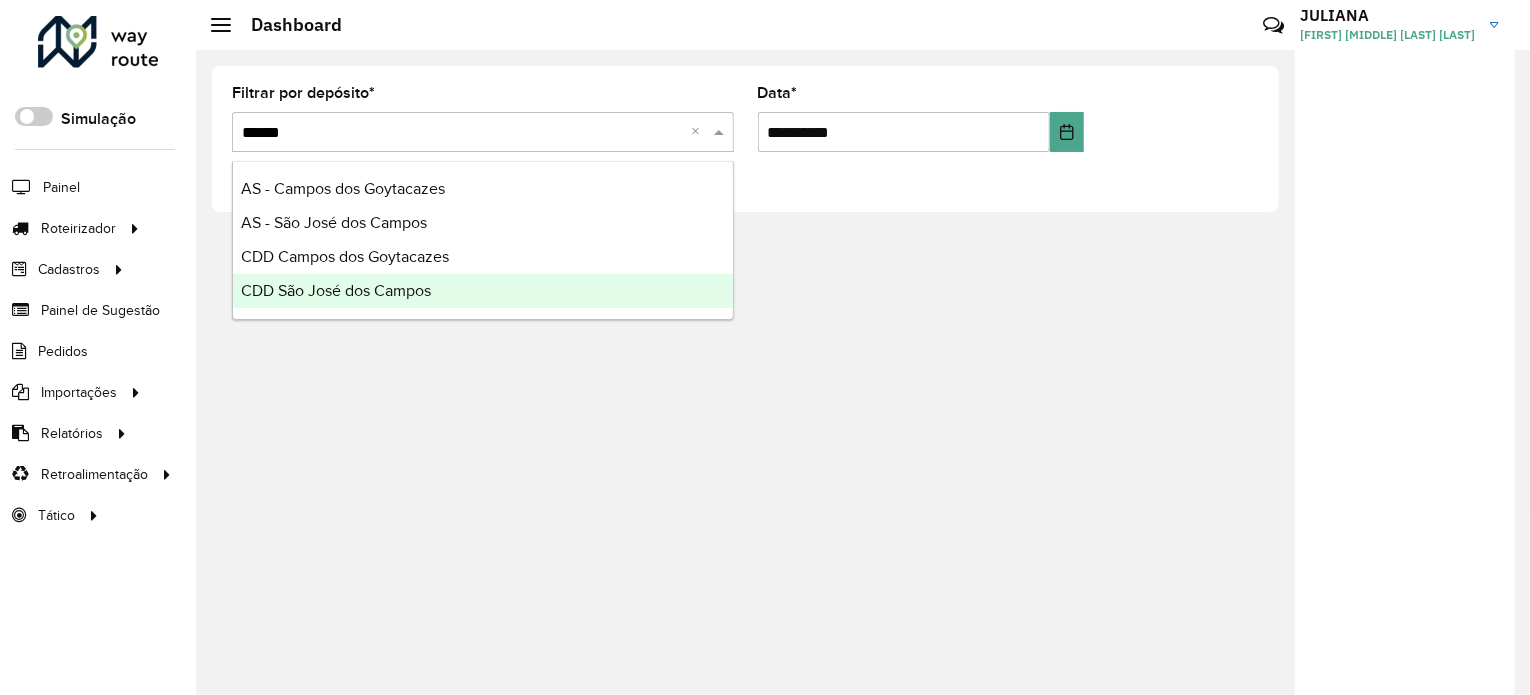 click on "CDD São José dos Campos" at bounding box center (336, 290) 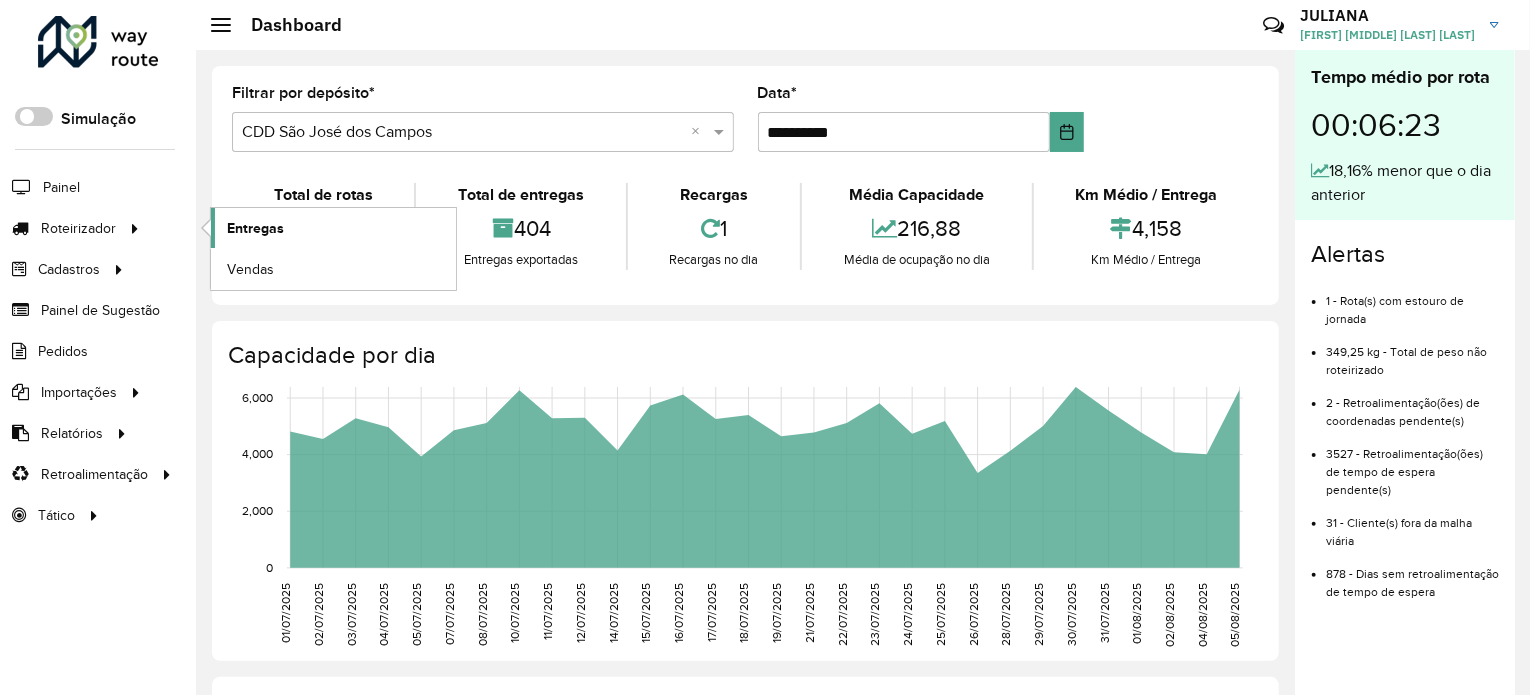 click on "Entregas" 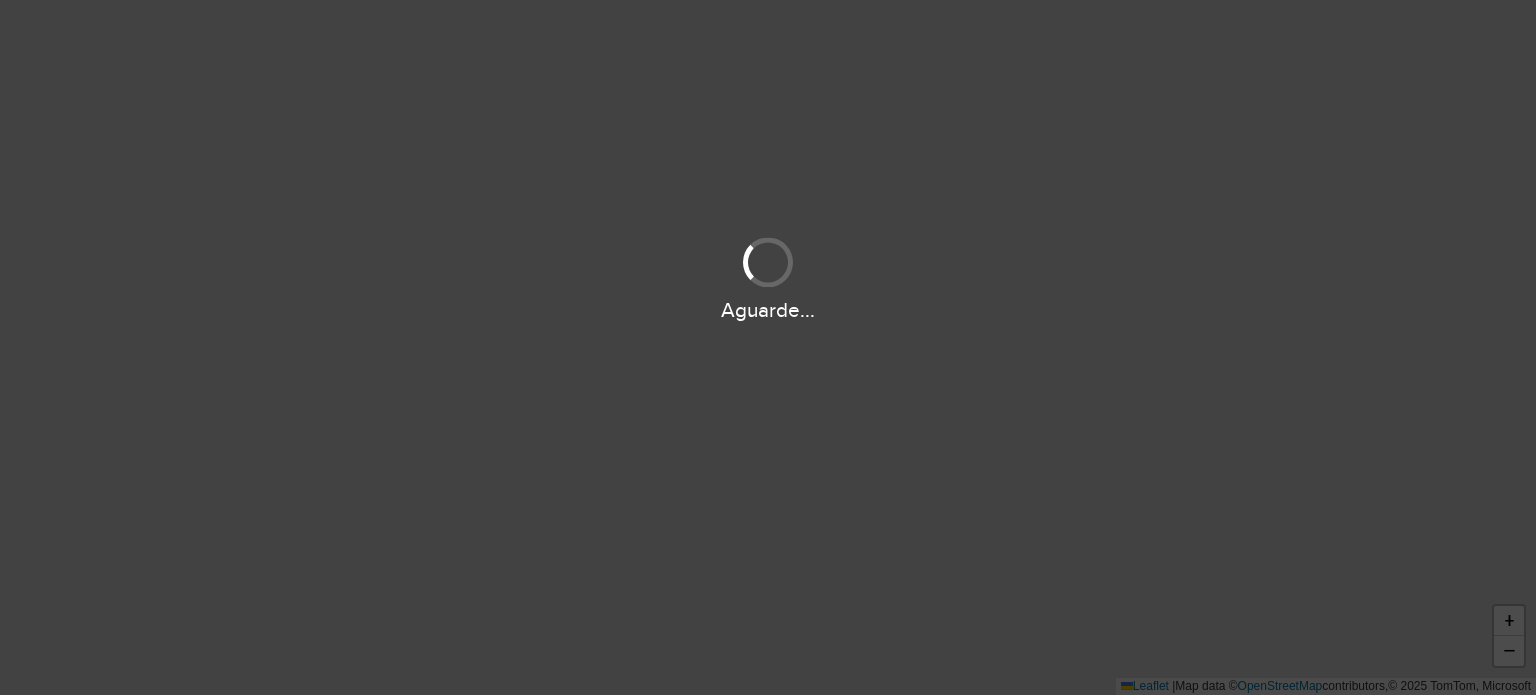 scroll, scrollTop: 0, scrollLeft: 0, axis: both 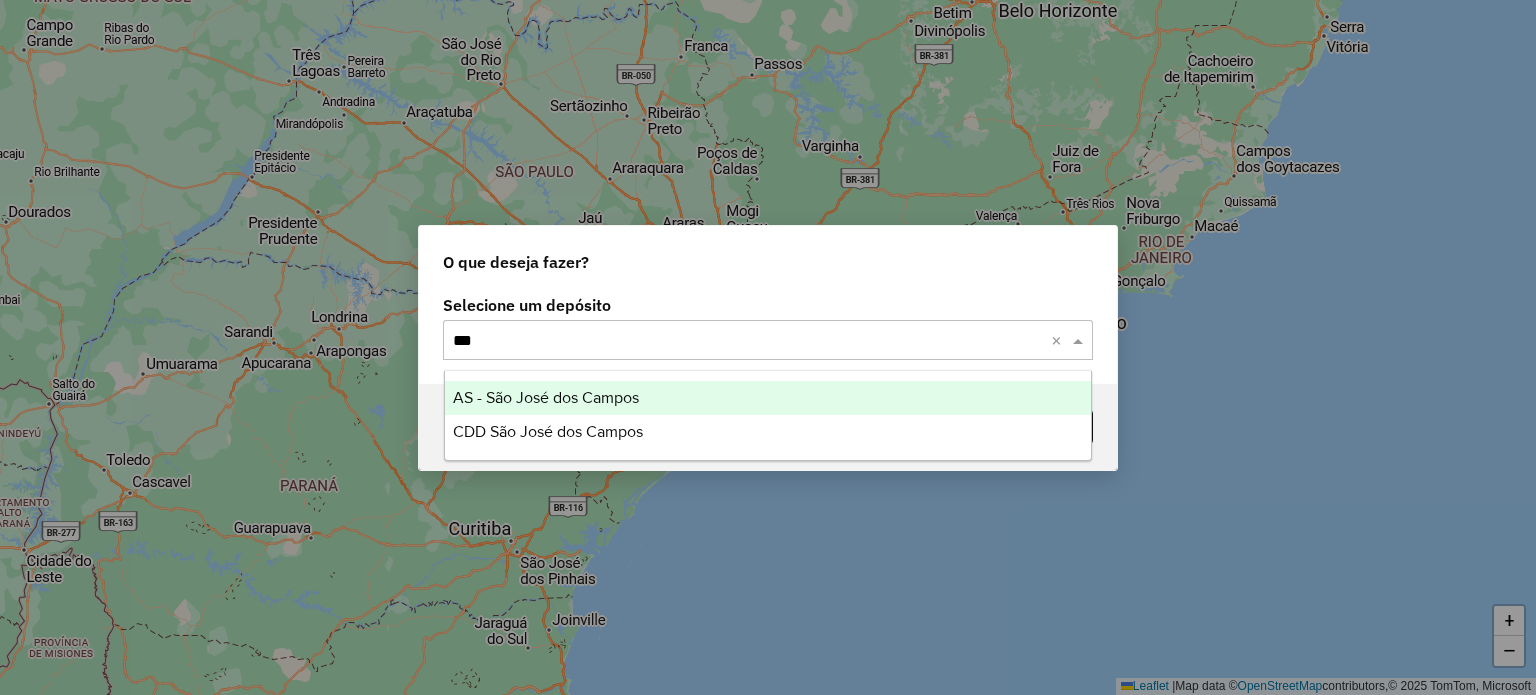 type on "****" 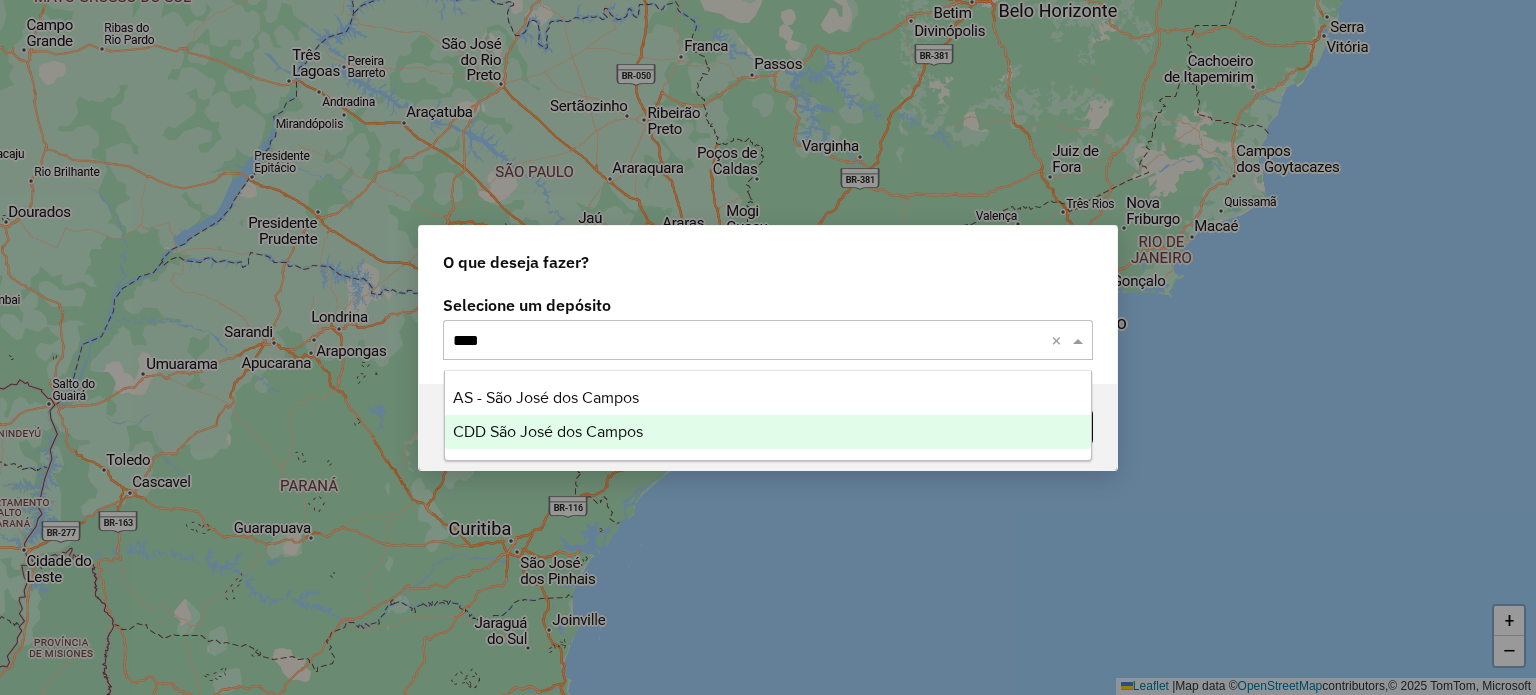 click on "CDD São José dos Campos" at bounding box center [548, 431] 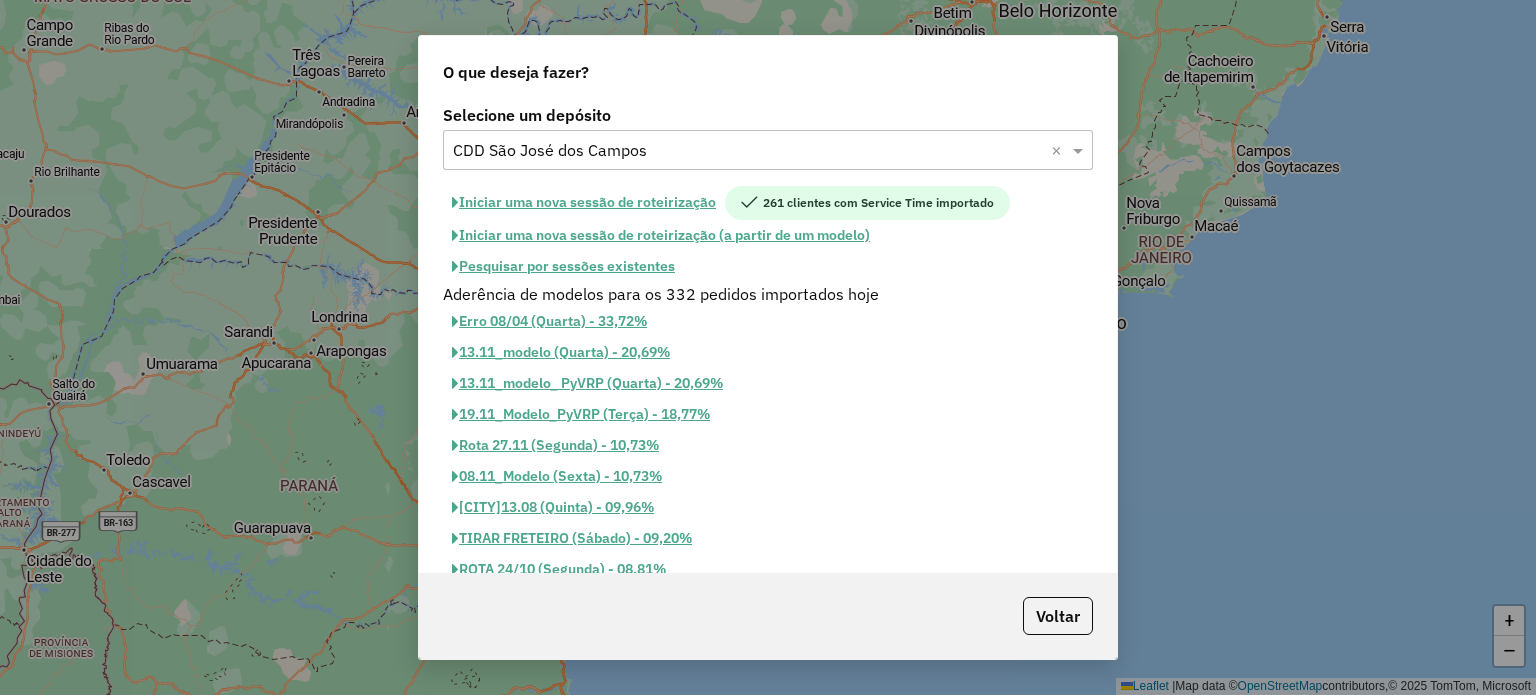 click on "Pesquisar por sessões existentes" 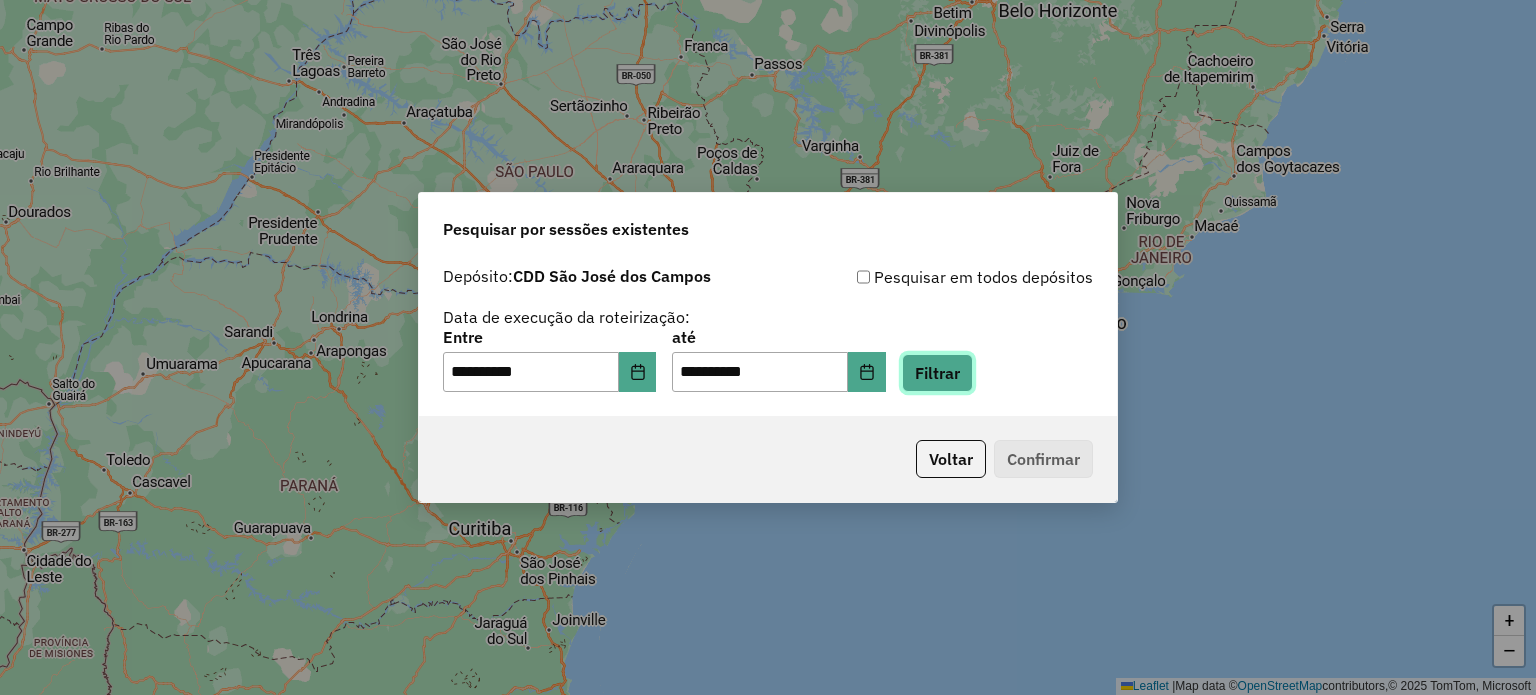 drag, startPoint x: 969, startPoint y: 383, endPoint x: 956, endPoint y: 381, distance: 13.152946 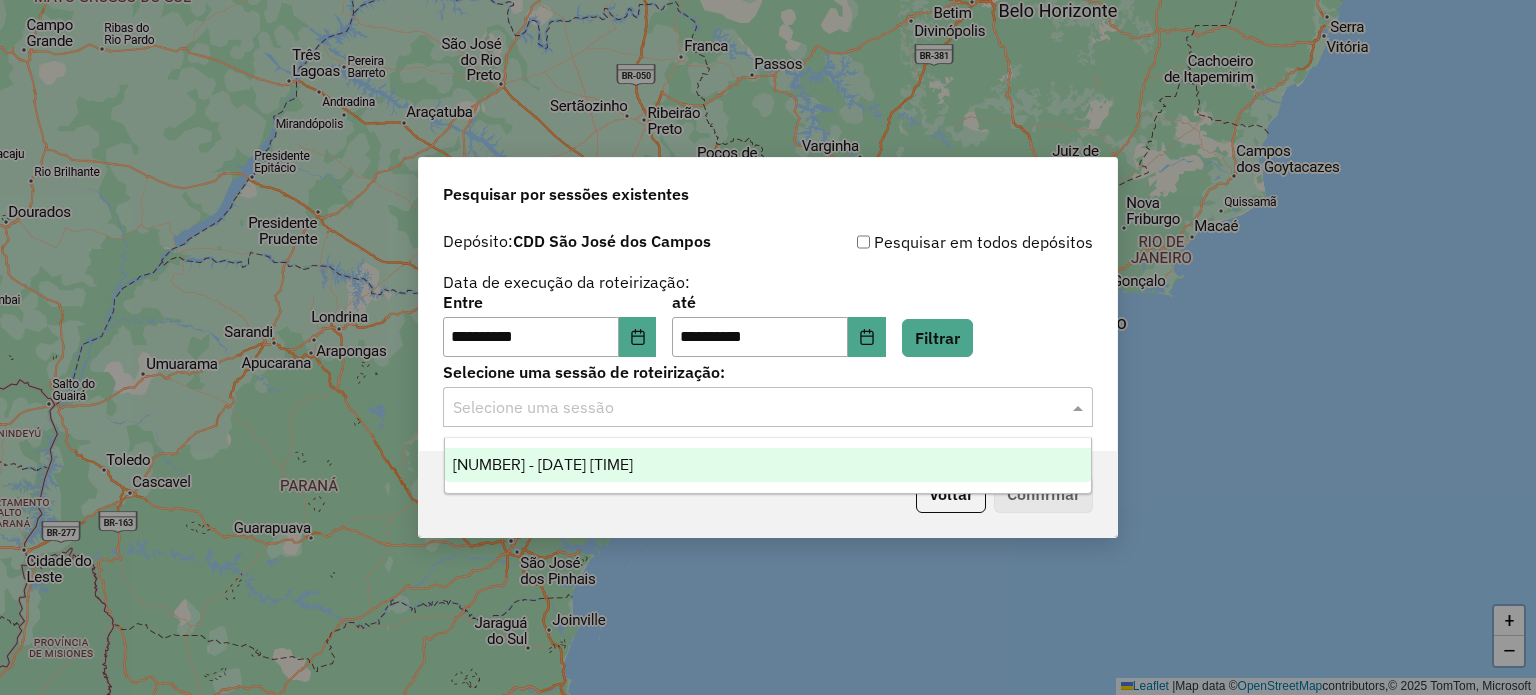 click 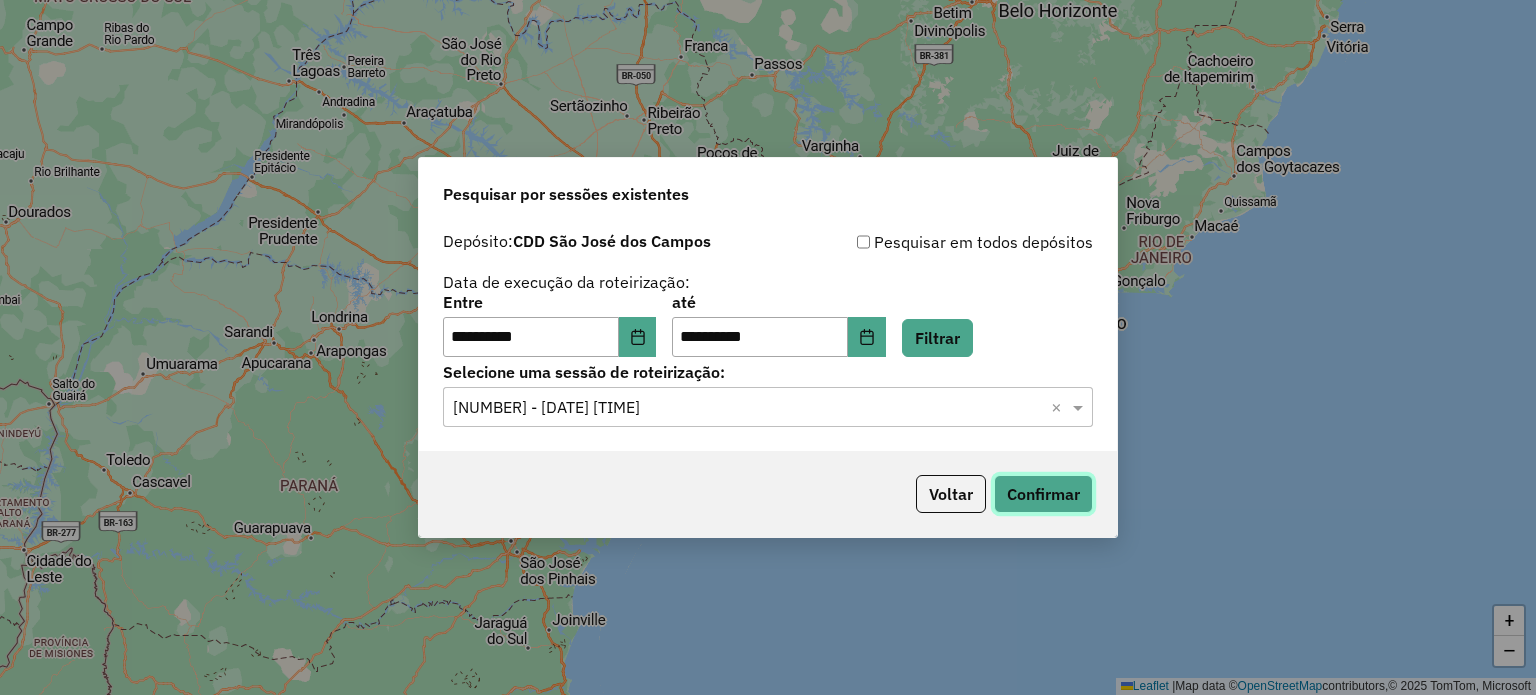 click on "Confirmar" 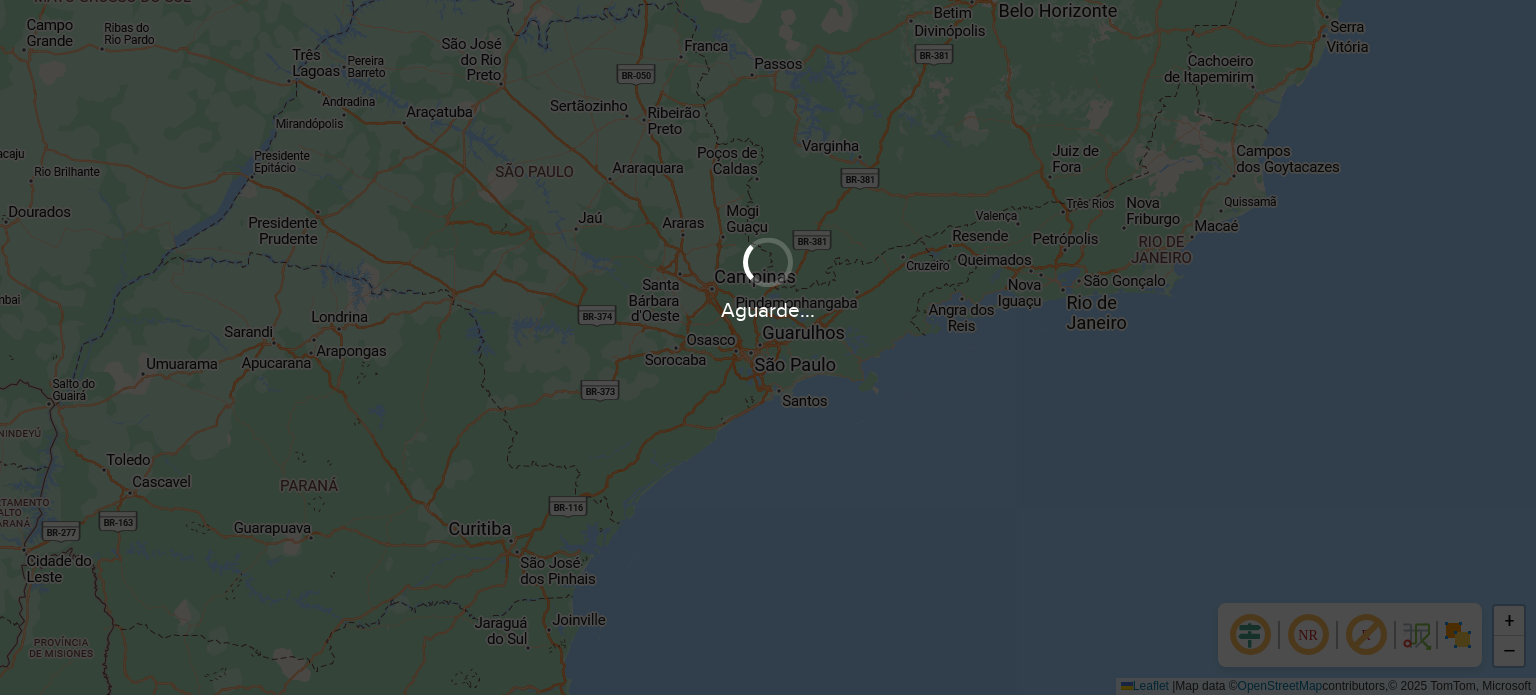 scroll, scrollTop: 0, scrollLeft: 0, axis: both 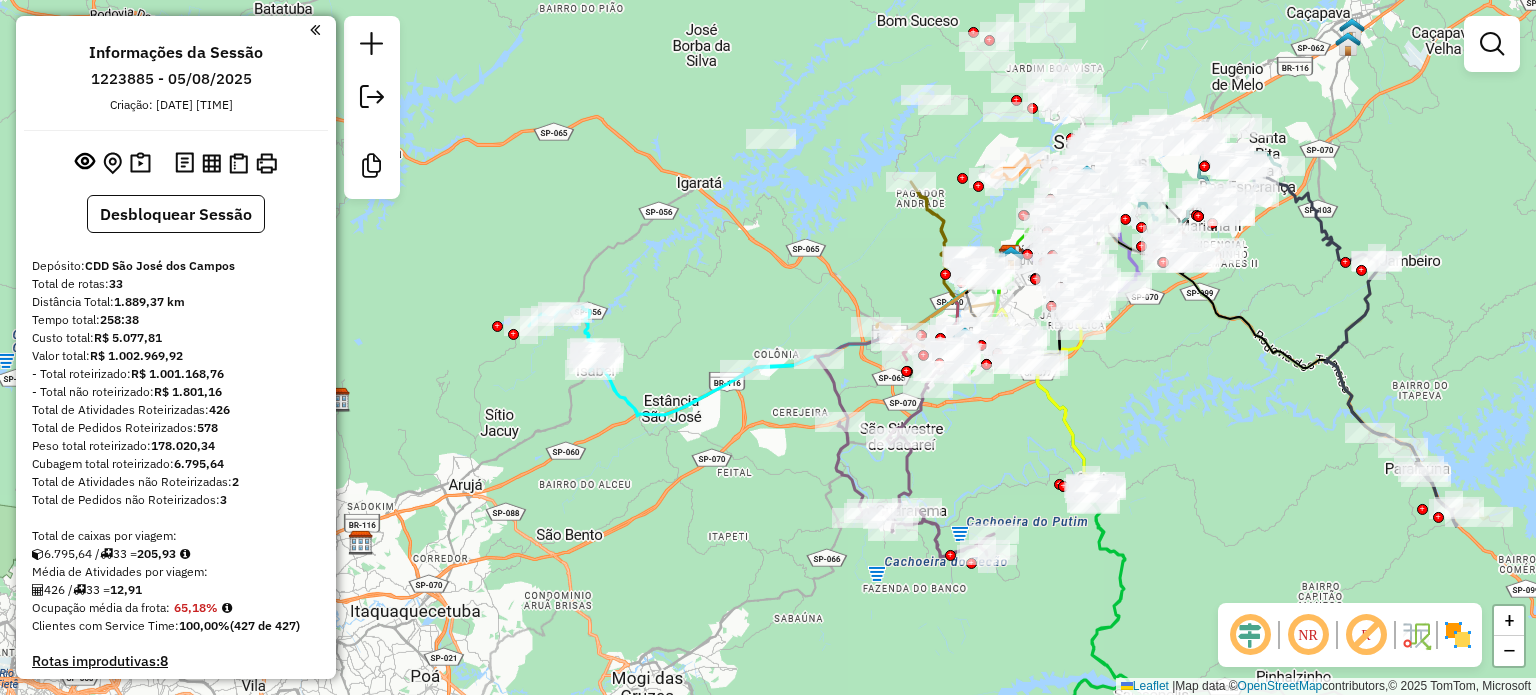 drag, startPoint x: 632, startPoint y: 363, endPoint x: 656, endPoint y: 586, distance: 224.28777 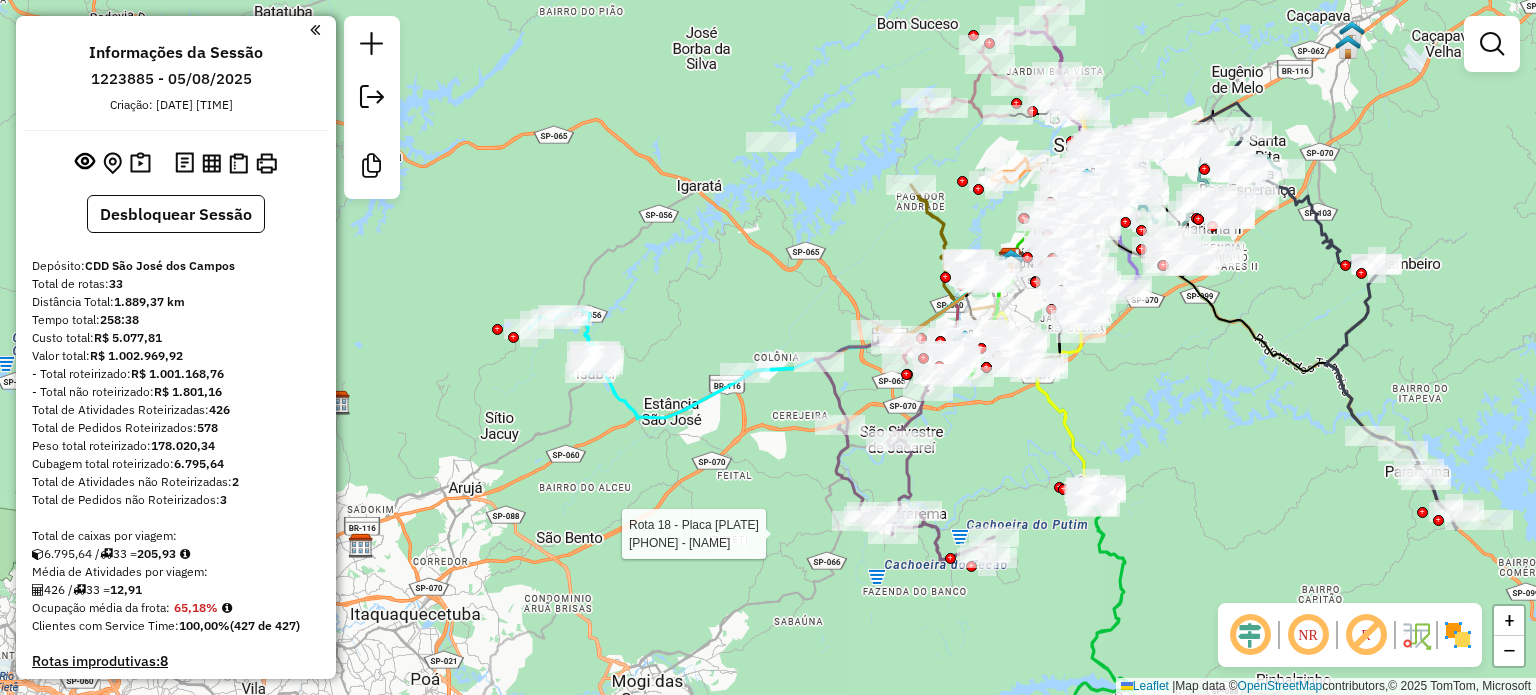 select on "**********" 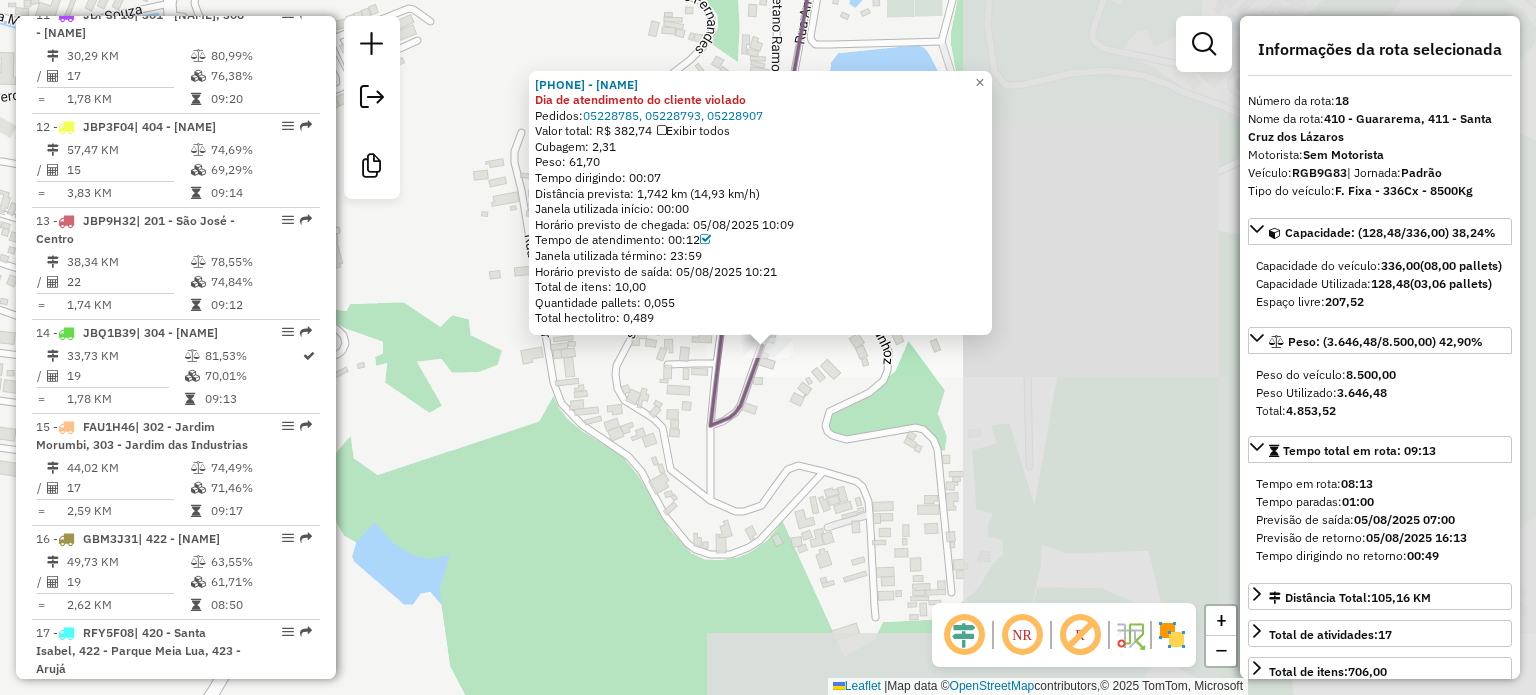 scroll, scrollTop: 2792, scrollLeft: 0, axis: vertical 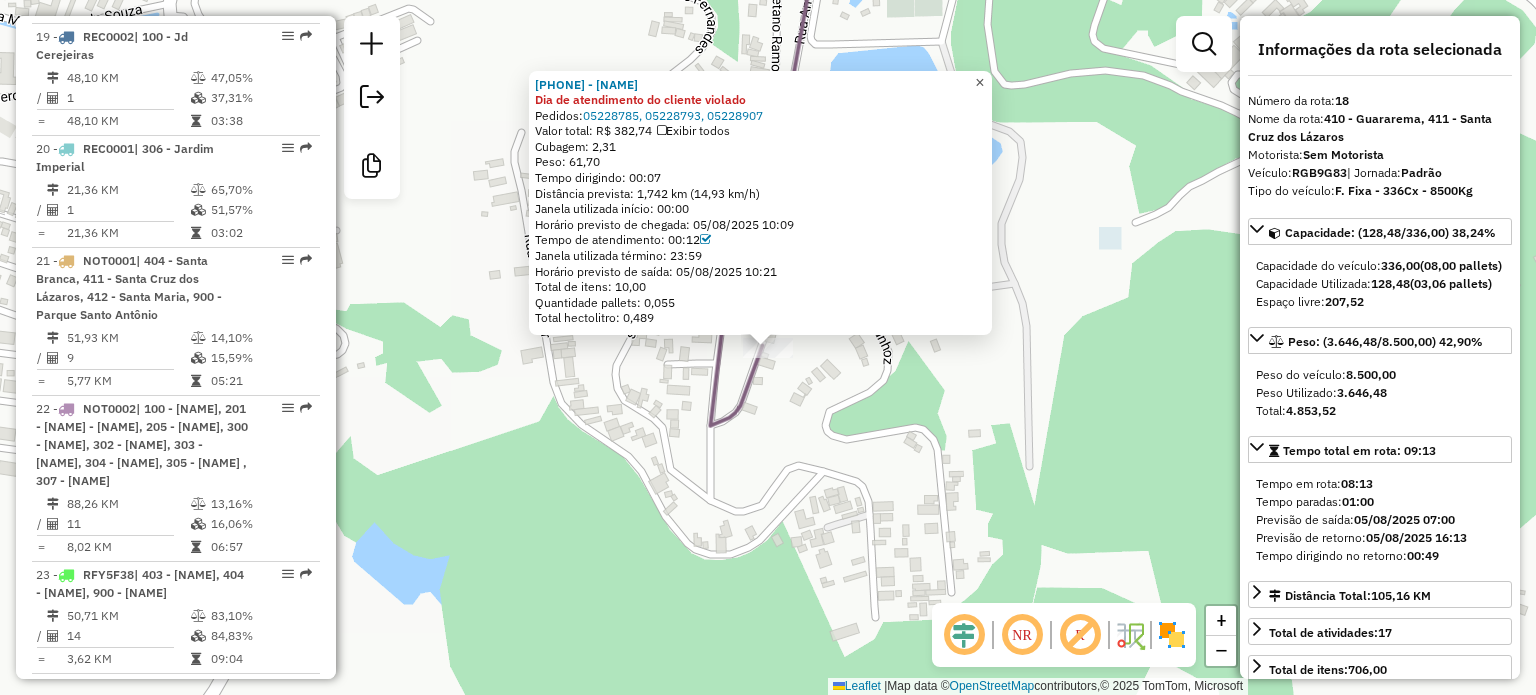 click on "×" 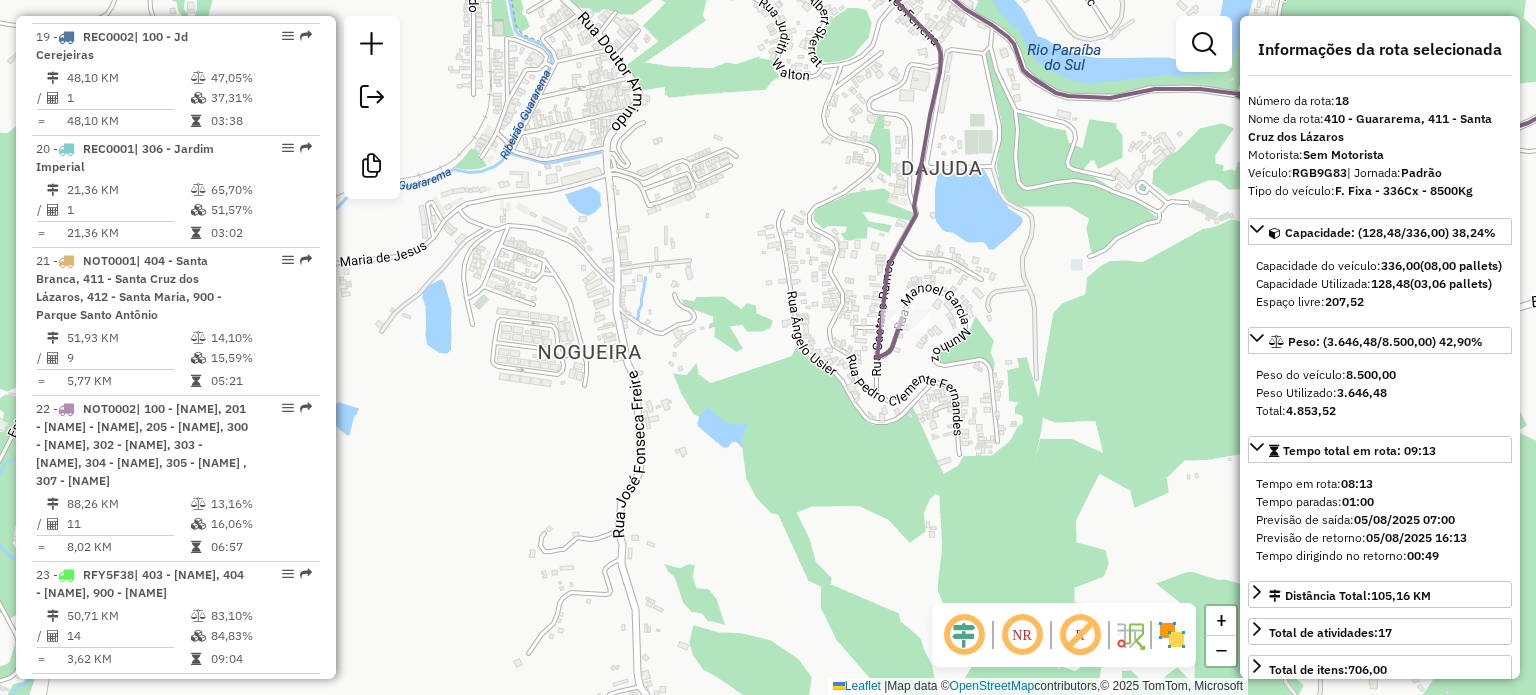 click at bounding box center (1204, 44) 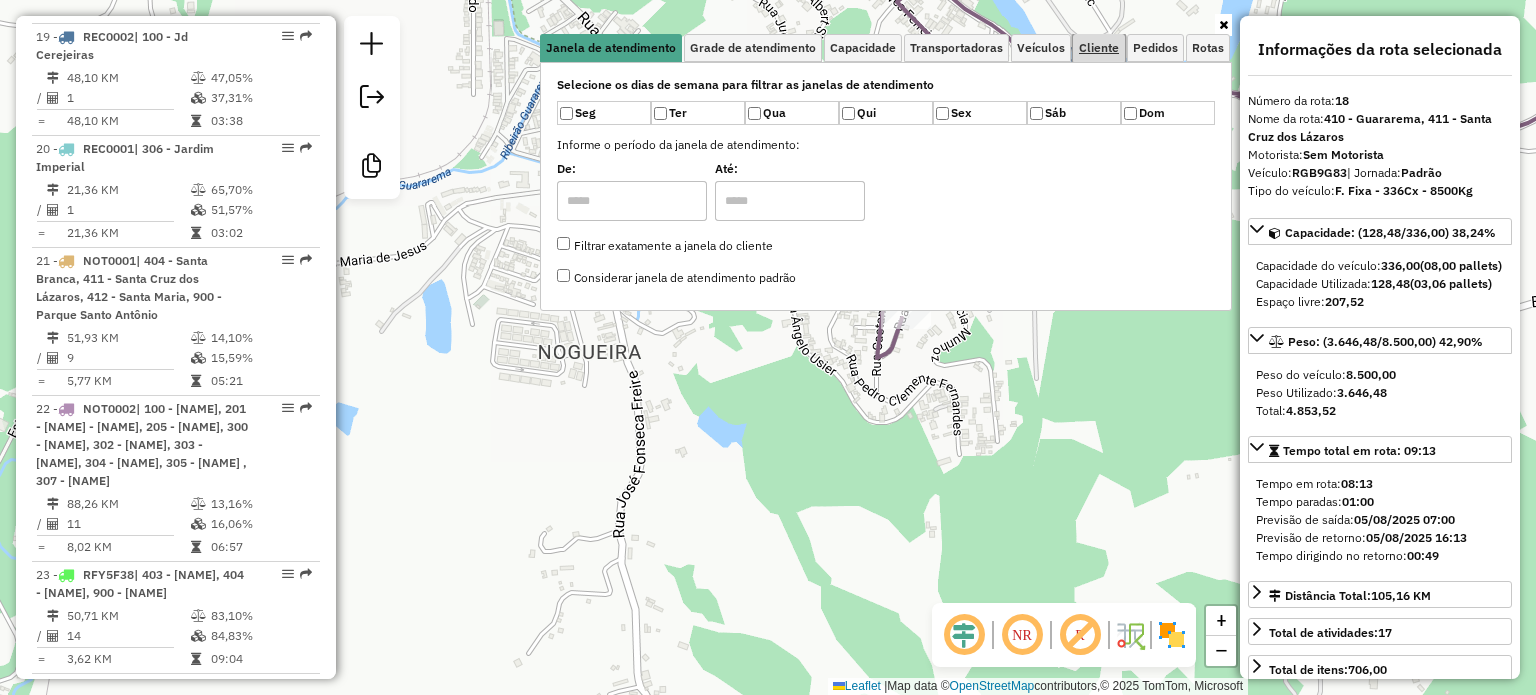 click on "Cliente" at bounding box center (1099, 48) 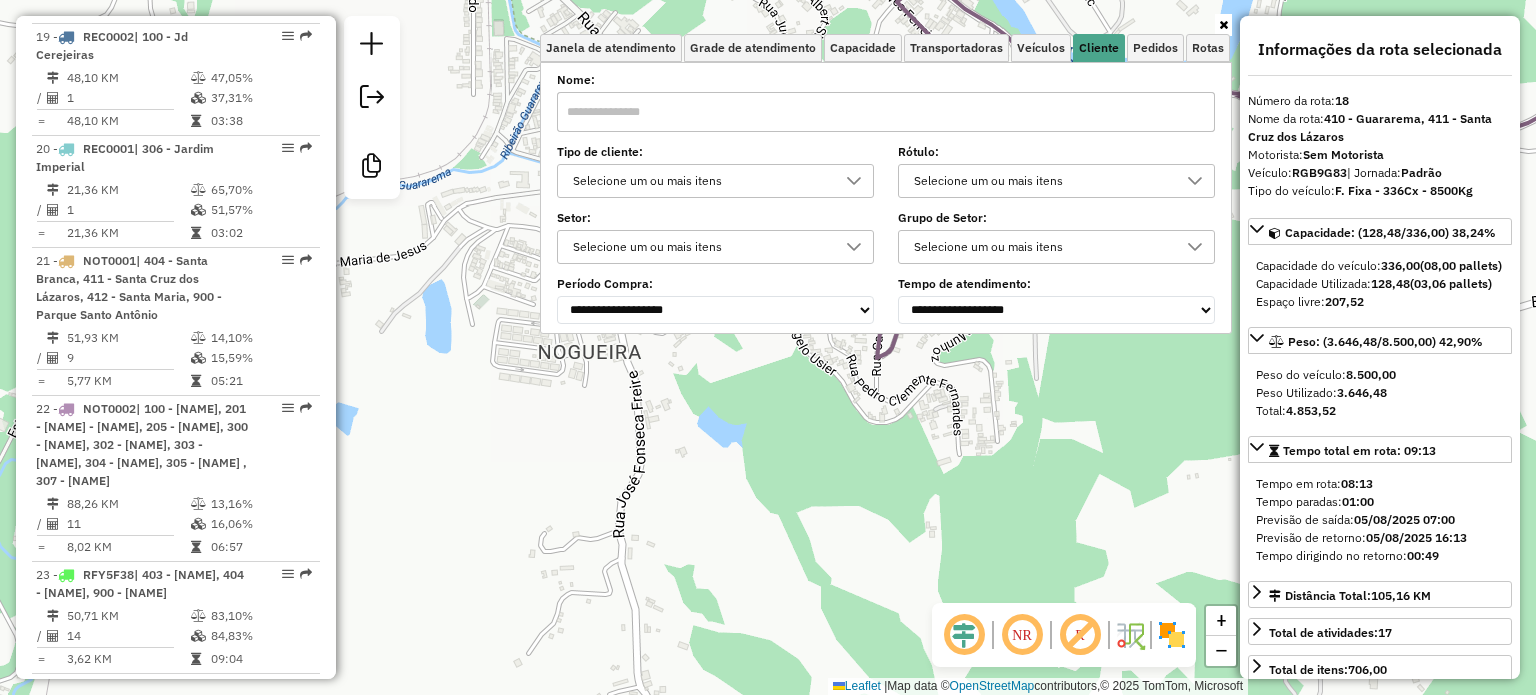 click on "Selecione um ou mais itens" at bounding box center [700, 181] 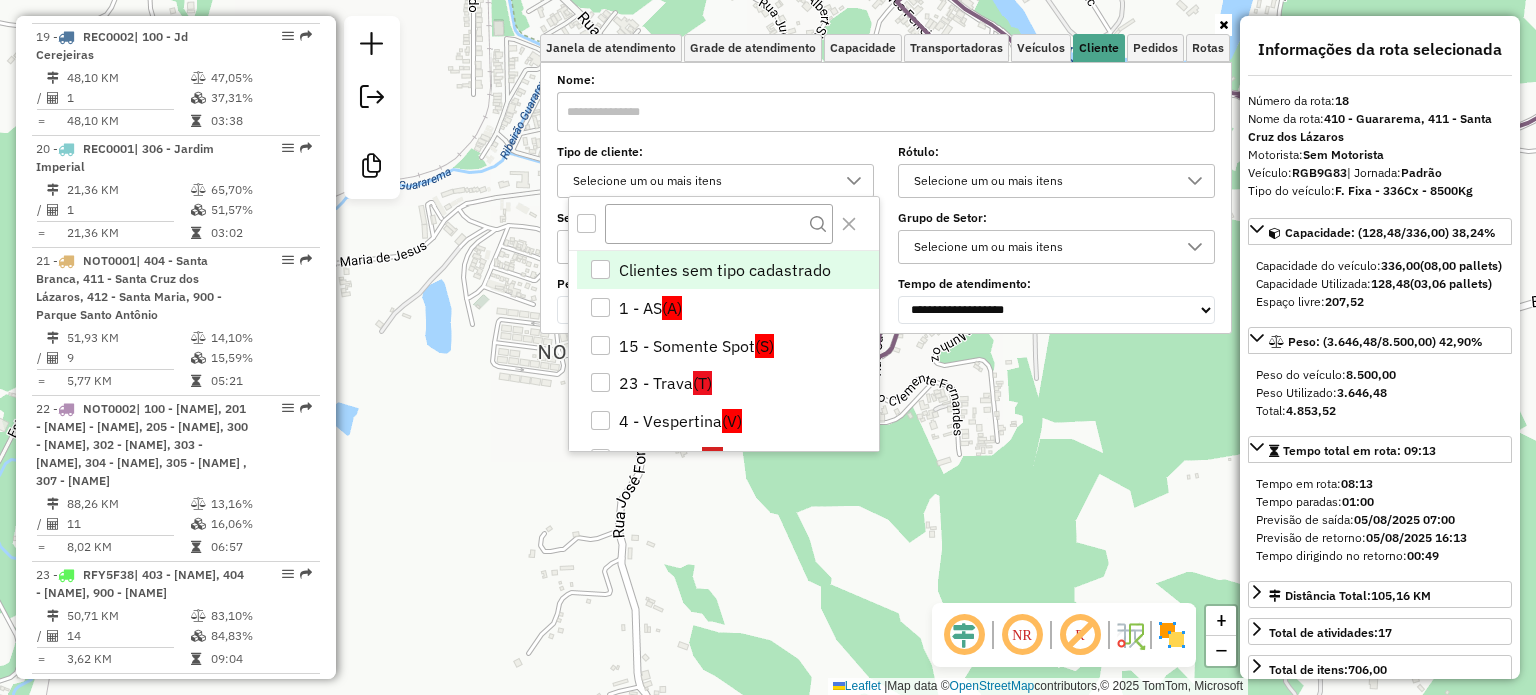 scroll, scrollTop: 11, scrollLeft: 71, axis: both 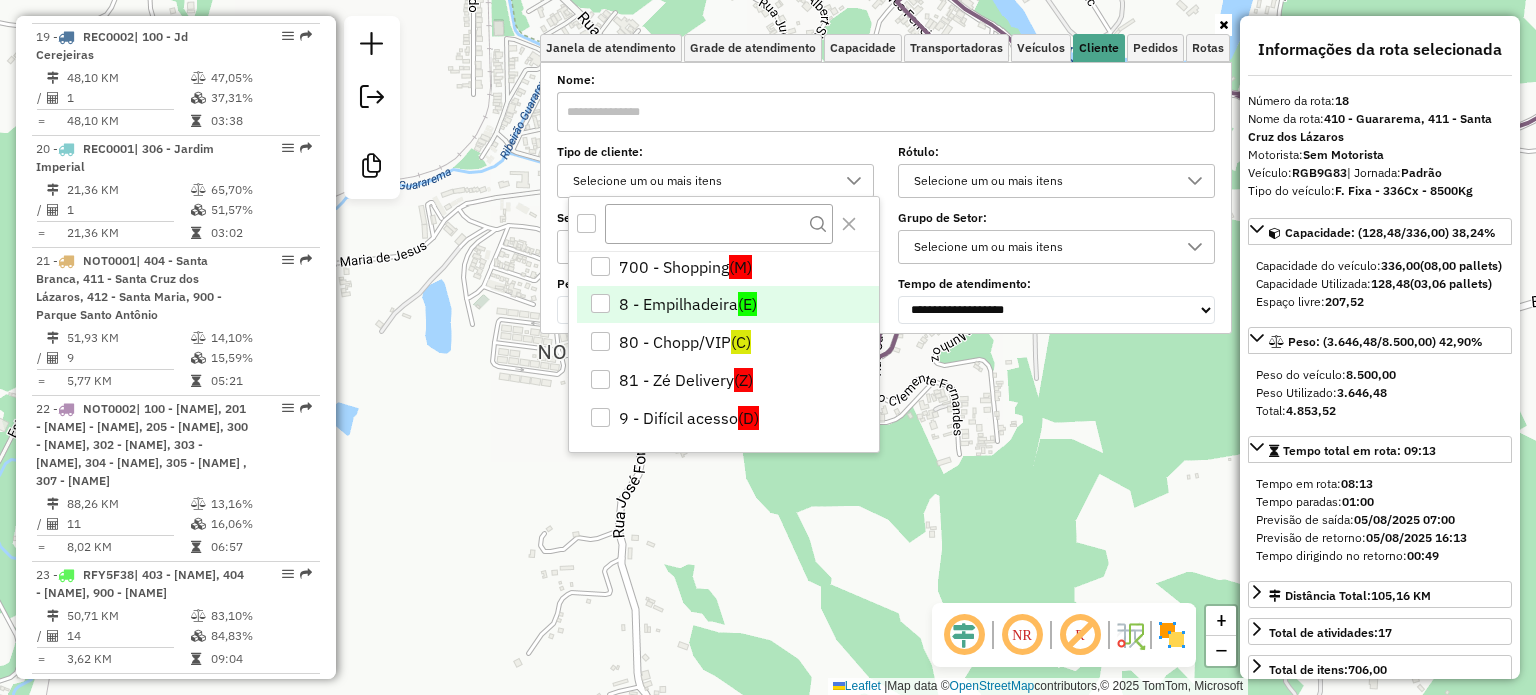 click at bounding box center [600, 303] 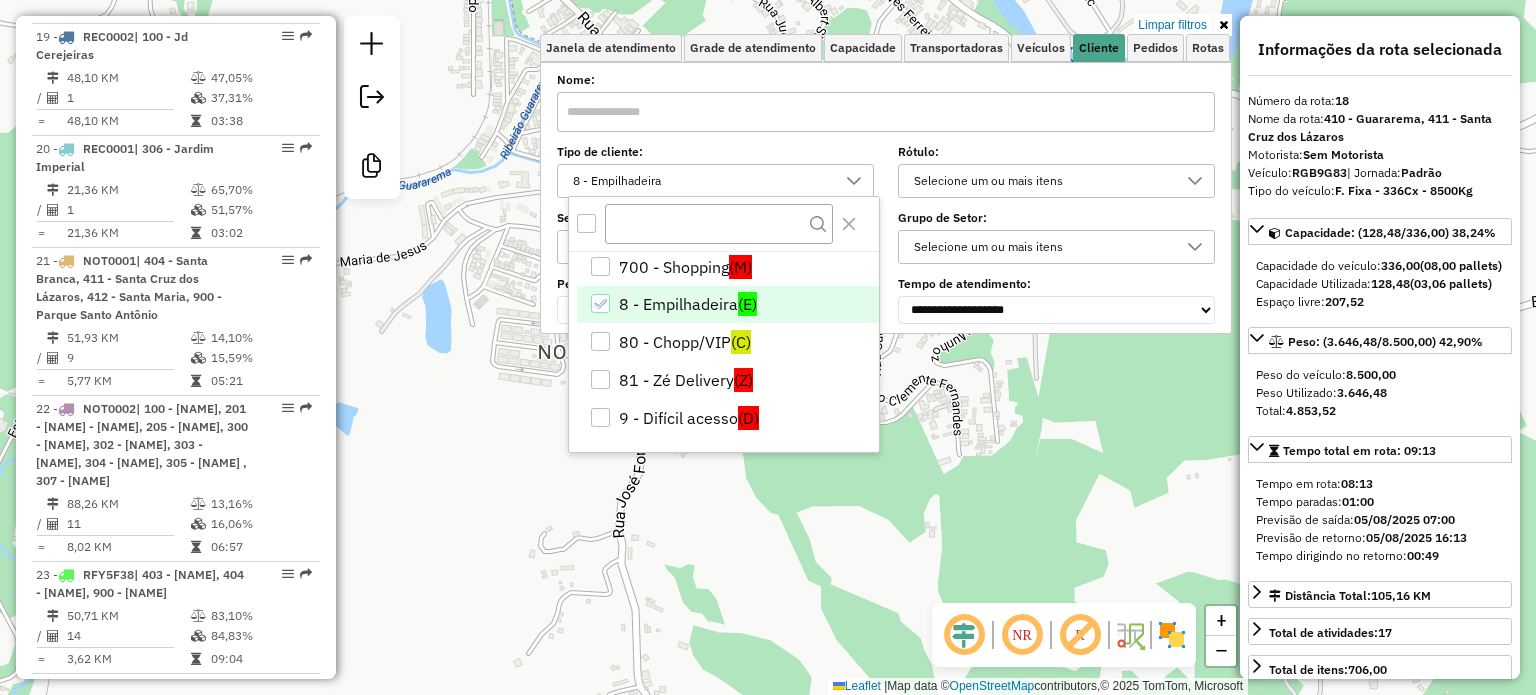 click on "Limpar filtros Janela de atendimento Grade de atendimento Capacidade Transportadoras Veículos Cliente Pedidos  Rotas Selecione os dias de semana para filtrar as janelas de atendimento  Seg   Ter   Qua   Qui   Sex   Sáb   Dom  Informe o período da janela de atendimento: De: Até:  Filtrar exatamente a janela do cliente  Considerar janela de atendimento padrão  Selecione os dias de semana para filtrar as grades de atendimento  Seg   Ter   Qua   Qui   Sex   Sáb   Dom   Considerar clientes sem dia de atendimento cadastrado  Clientes fora do dia de atendimento selecionado Filtrar as atividades entre os valores definidos abaixo:  Peso mínimo:   Peso máximo:   Cubagem mínima:   Cubagem máxima:   De:   Até:  Filtrar as atividades entre o tempo de atendimento definido abaixo:  De:   Até:   Considerar capacidade total dos clientes não roteirizados Transportadora: Selecione um ou mais itens Tipo de veículo: Selecione um ou mais itens Veículo: Selecione um ou mais itens Motorista: Selecione um ou mais itens" 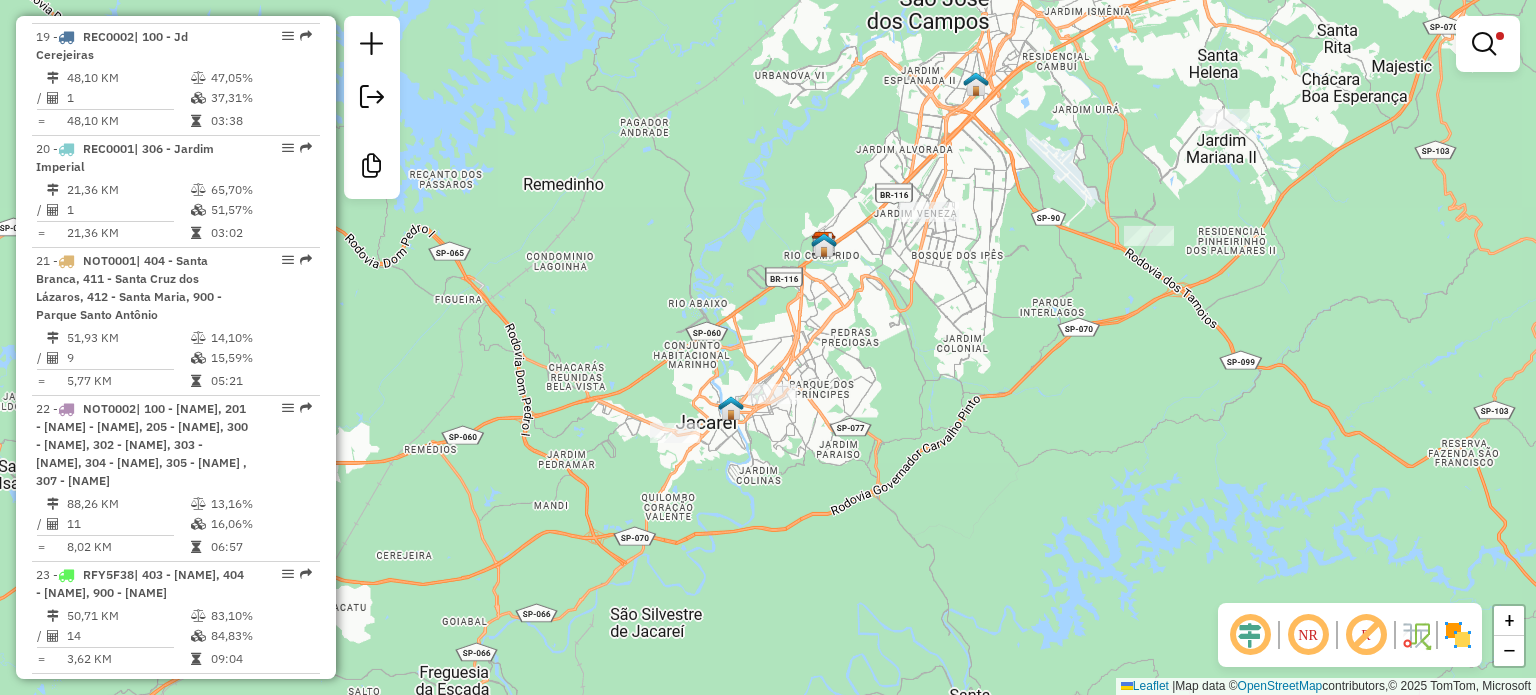 drag, startPoint x: 961, startPoint y: 242, endPoint x: 888, endPoint y: 471, distance: 240.35391 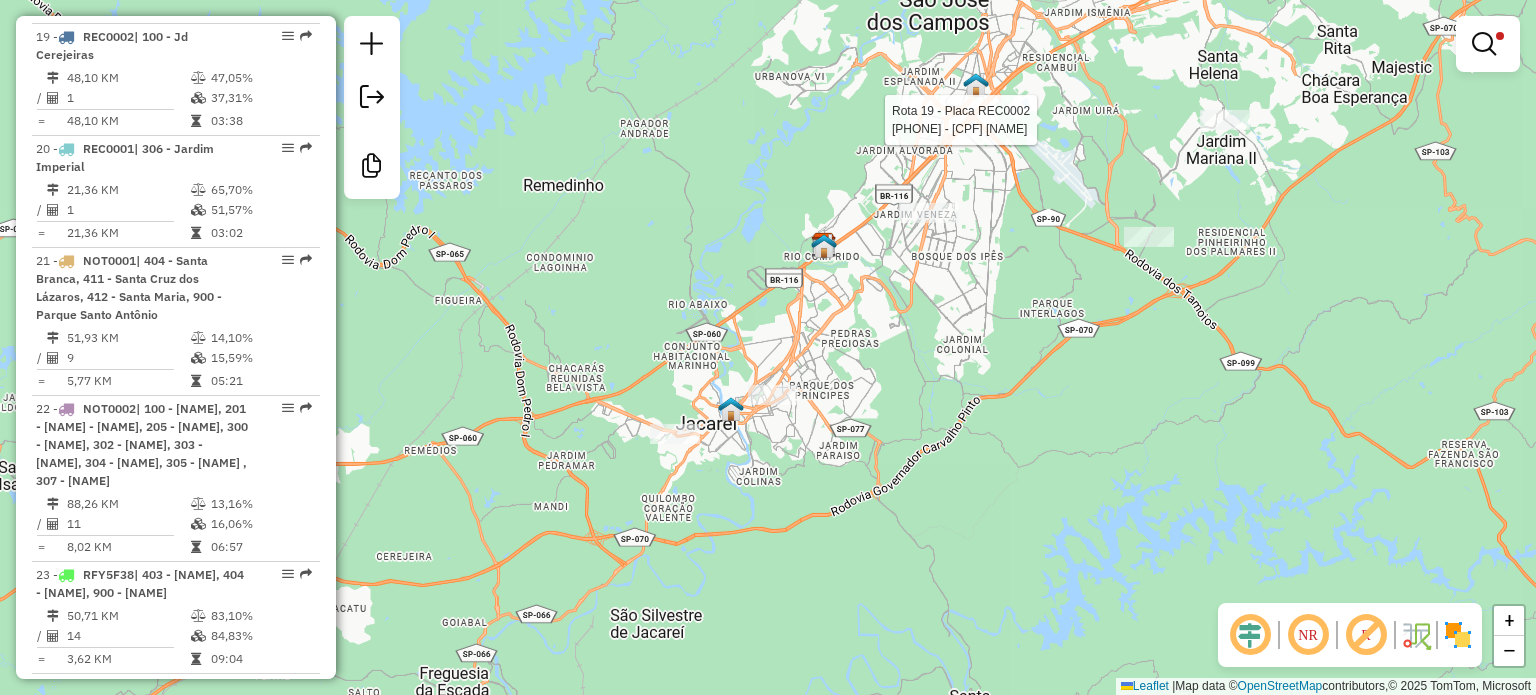 select on "**********" 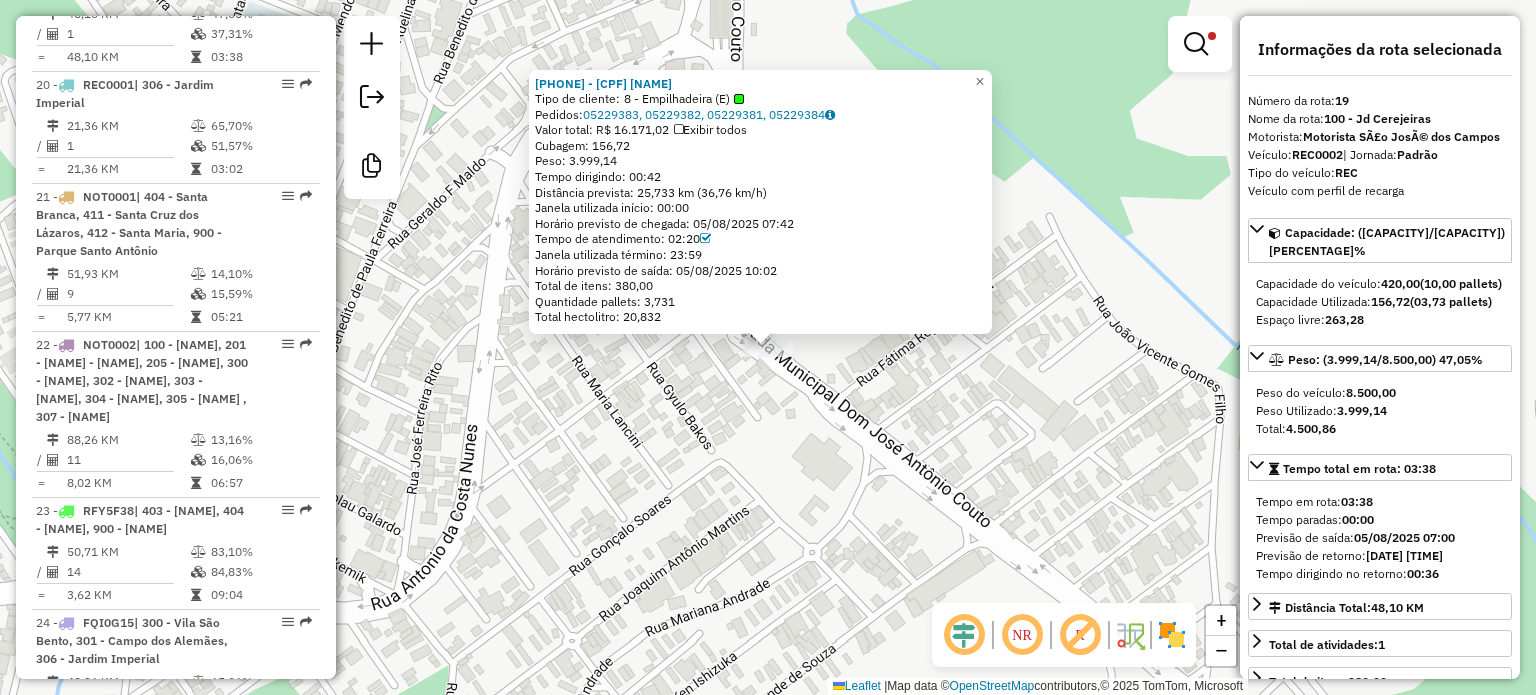 scroll, scrollTop: 2922, scrollLeft: 0, axis: vertical 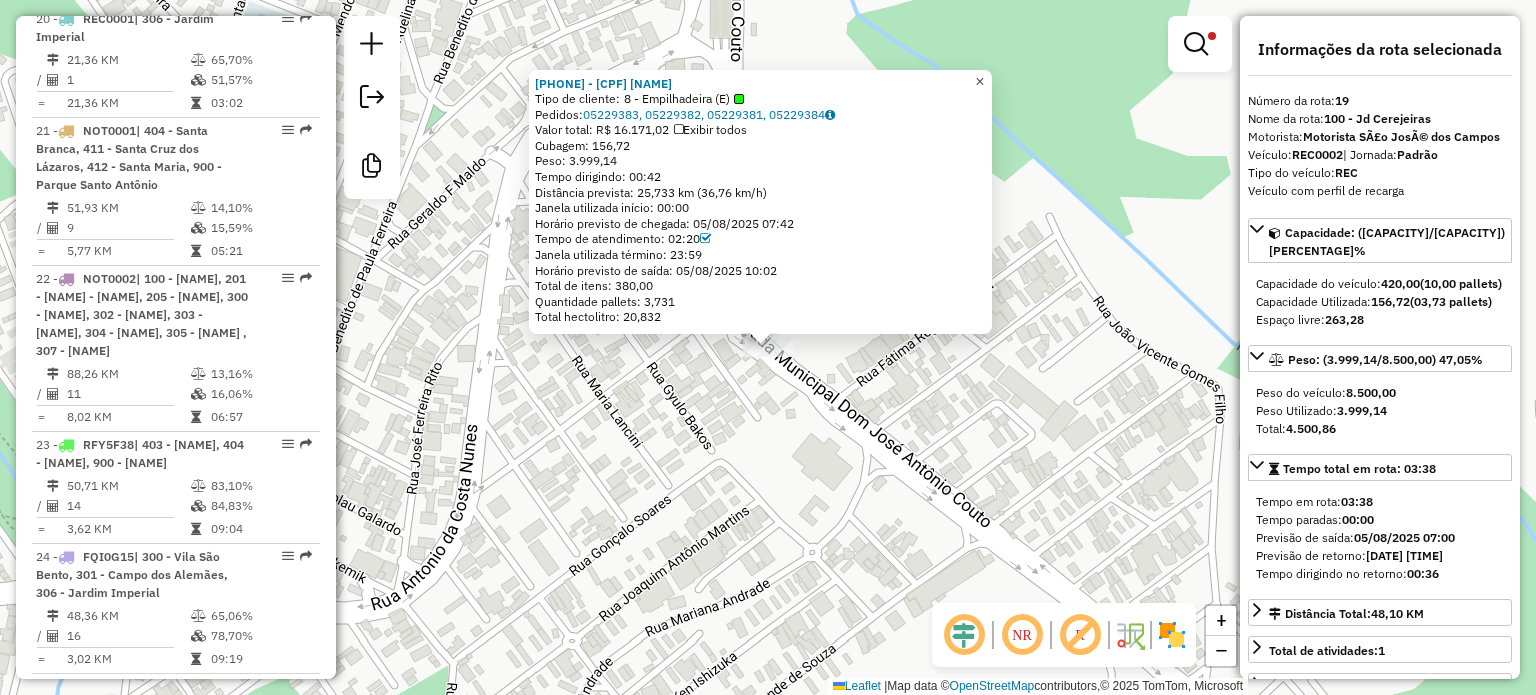 click on "×" 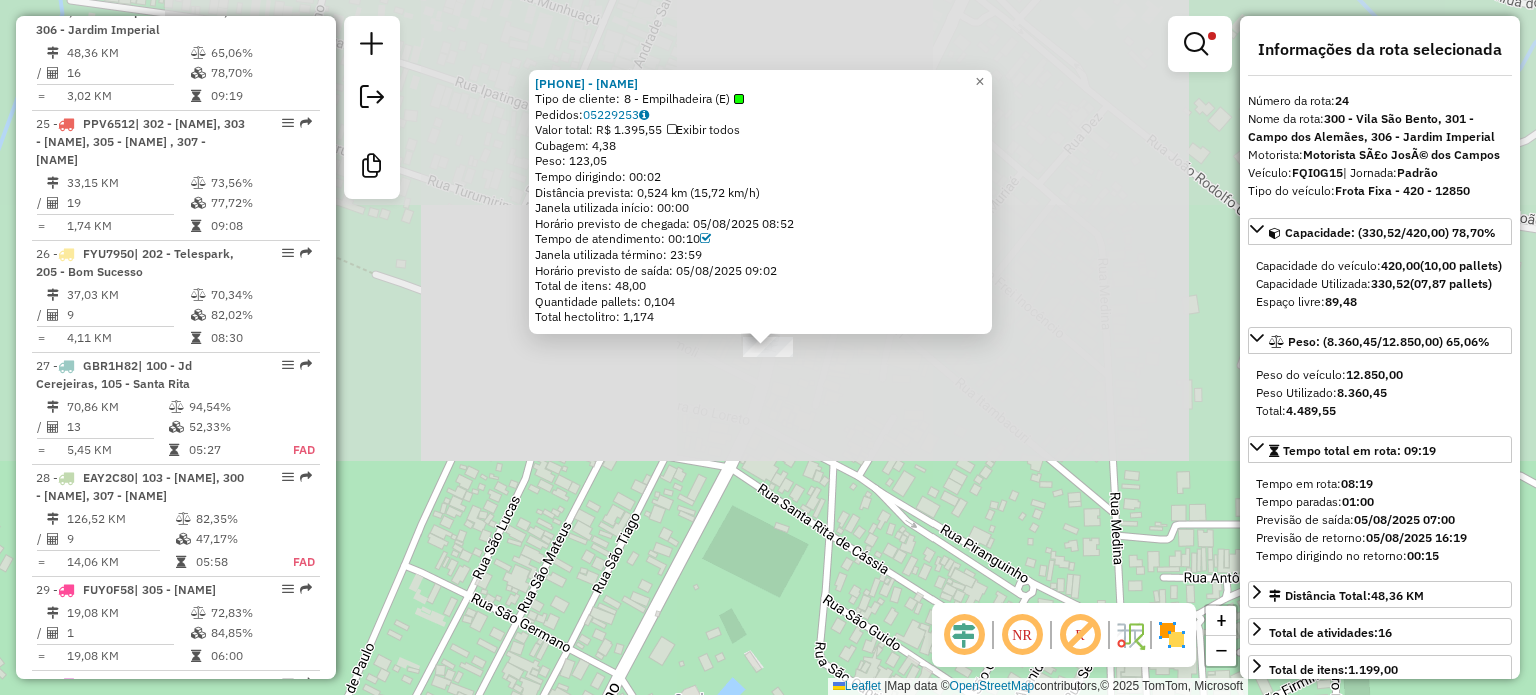 scroll, scrollTop: 3624, scrollLeft: 0, axis: vertical 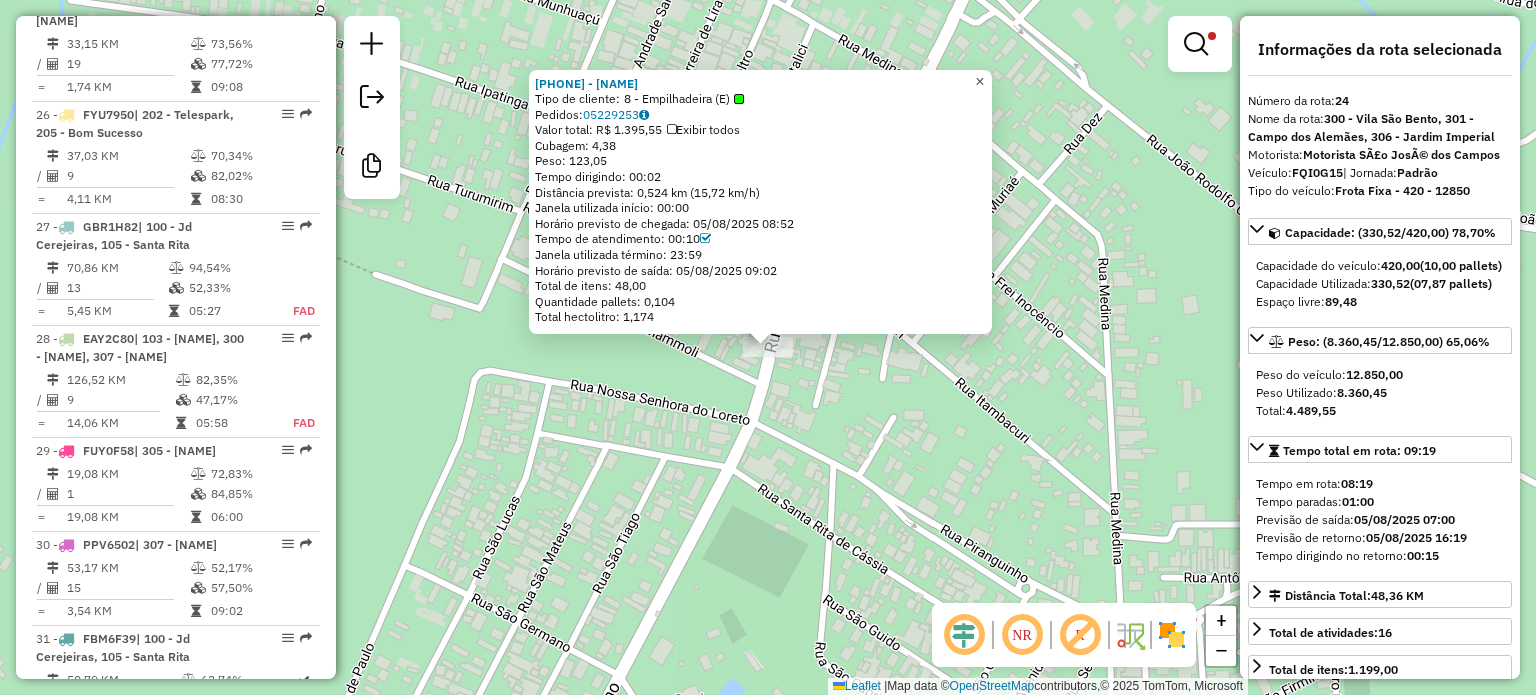 click on "×" 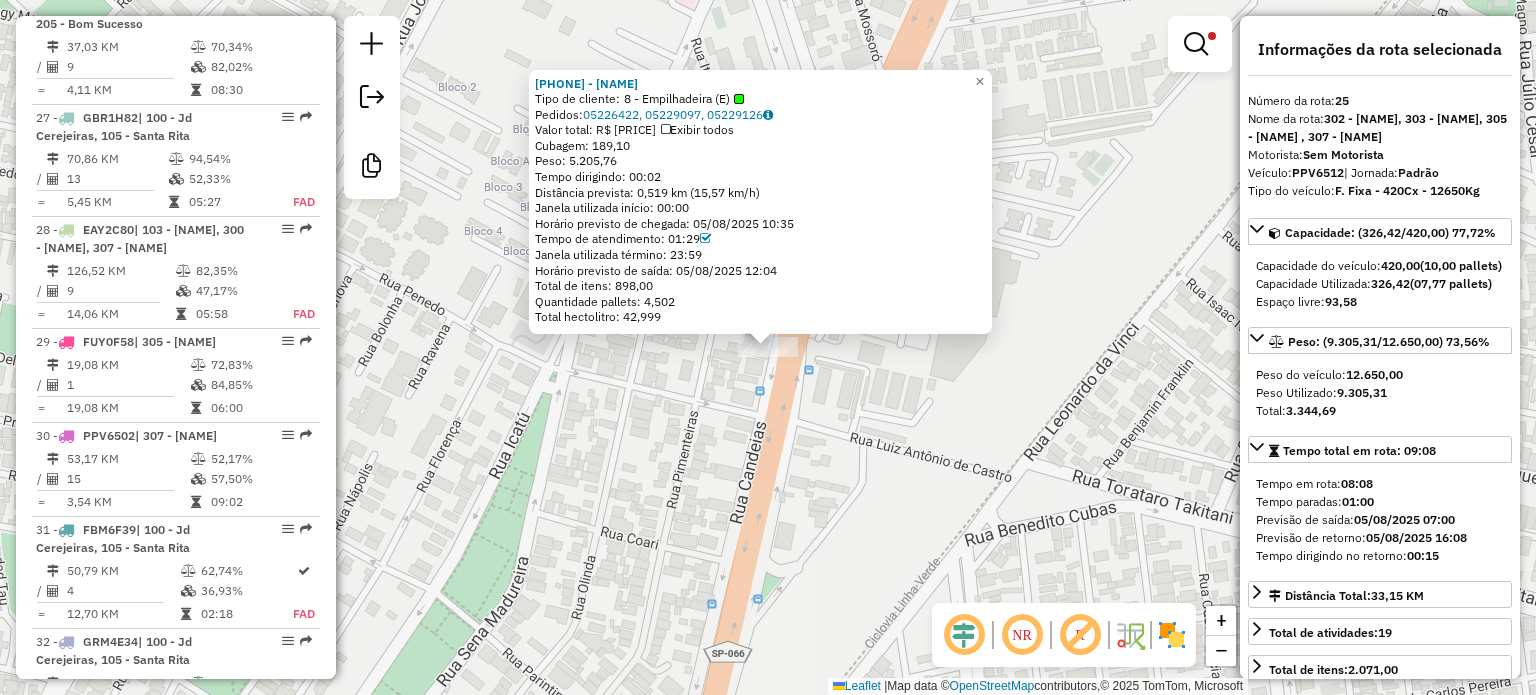 scroll, scrollTop: 3754, scrollLeft: 0, axis: vertical 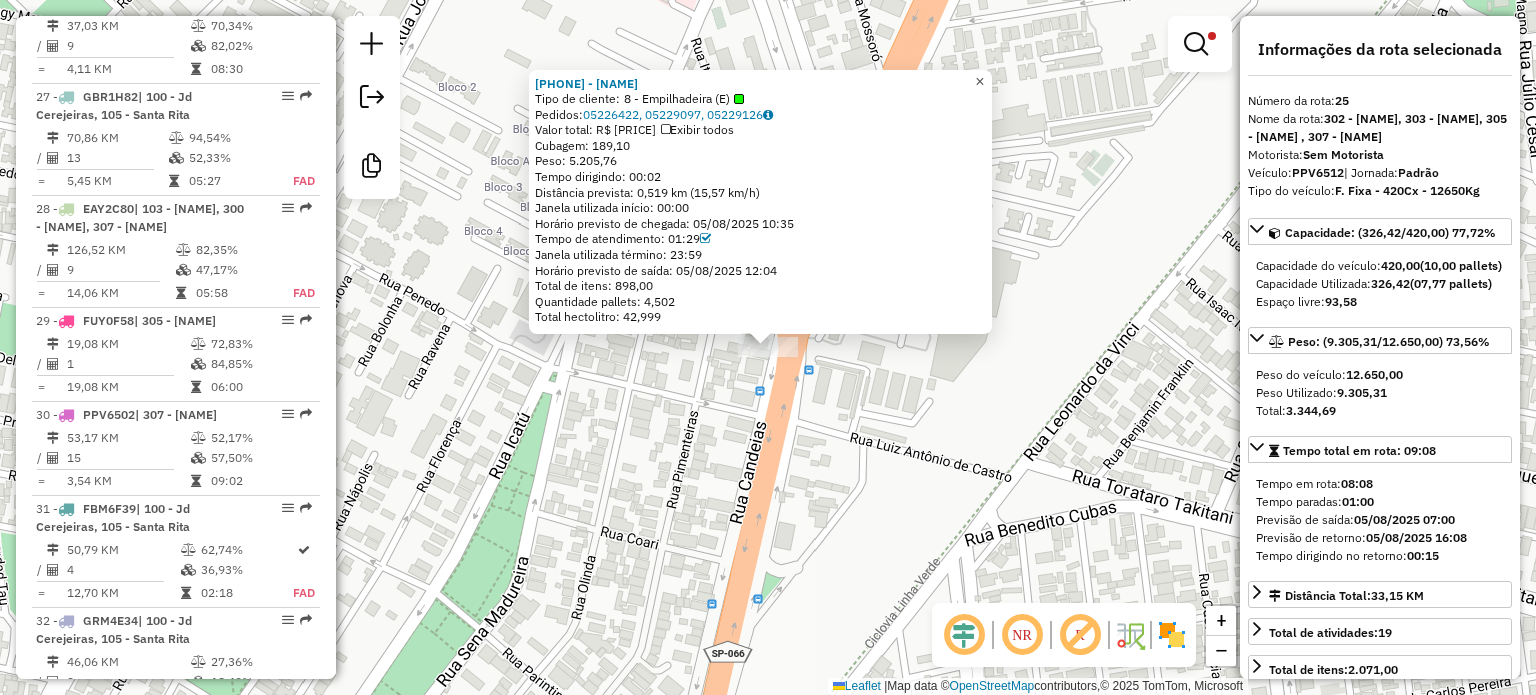 click on "×" 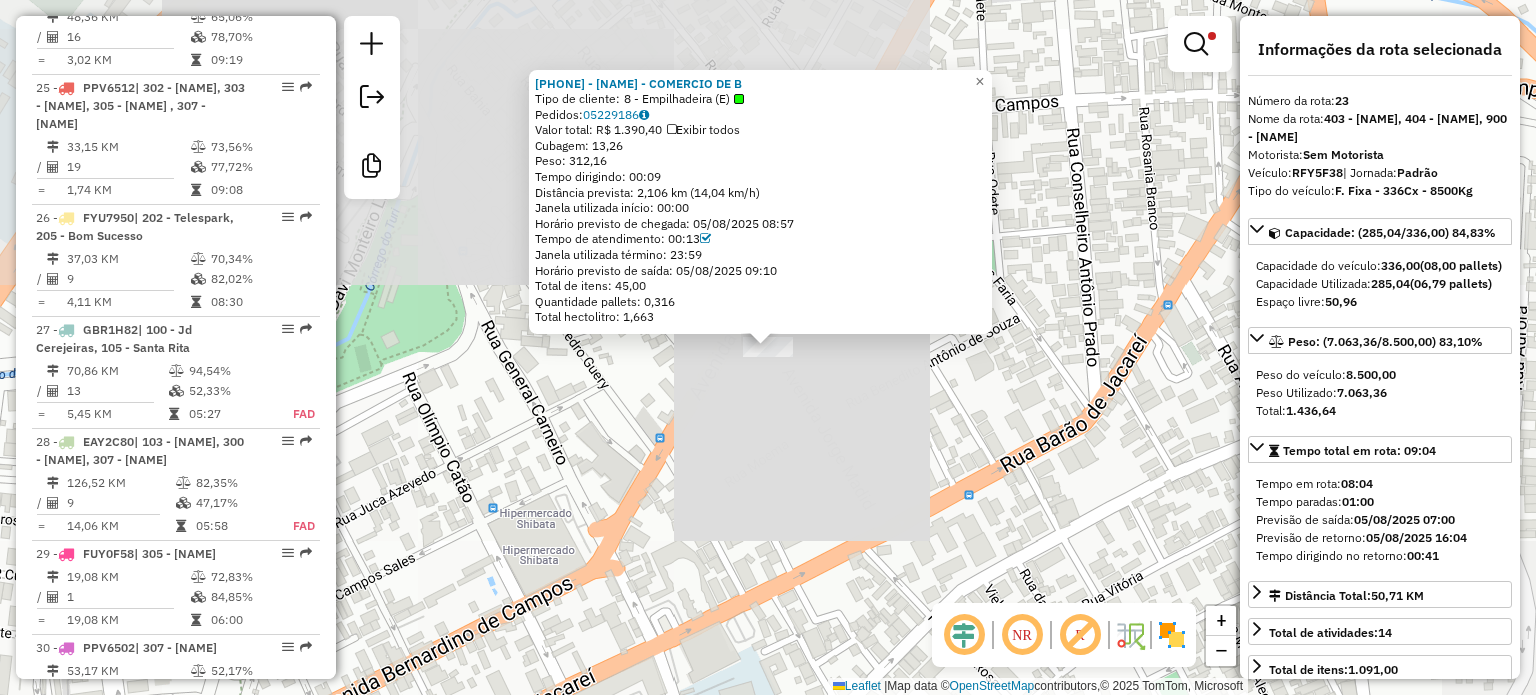 scroll, scrollTop: 3495, scrollLeft: 0, axis: vertical 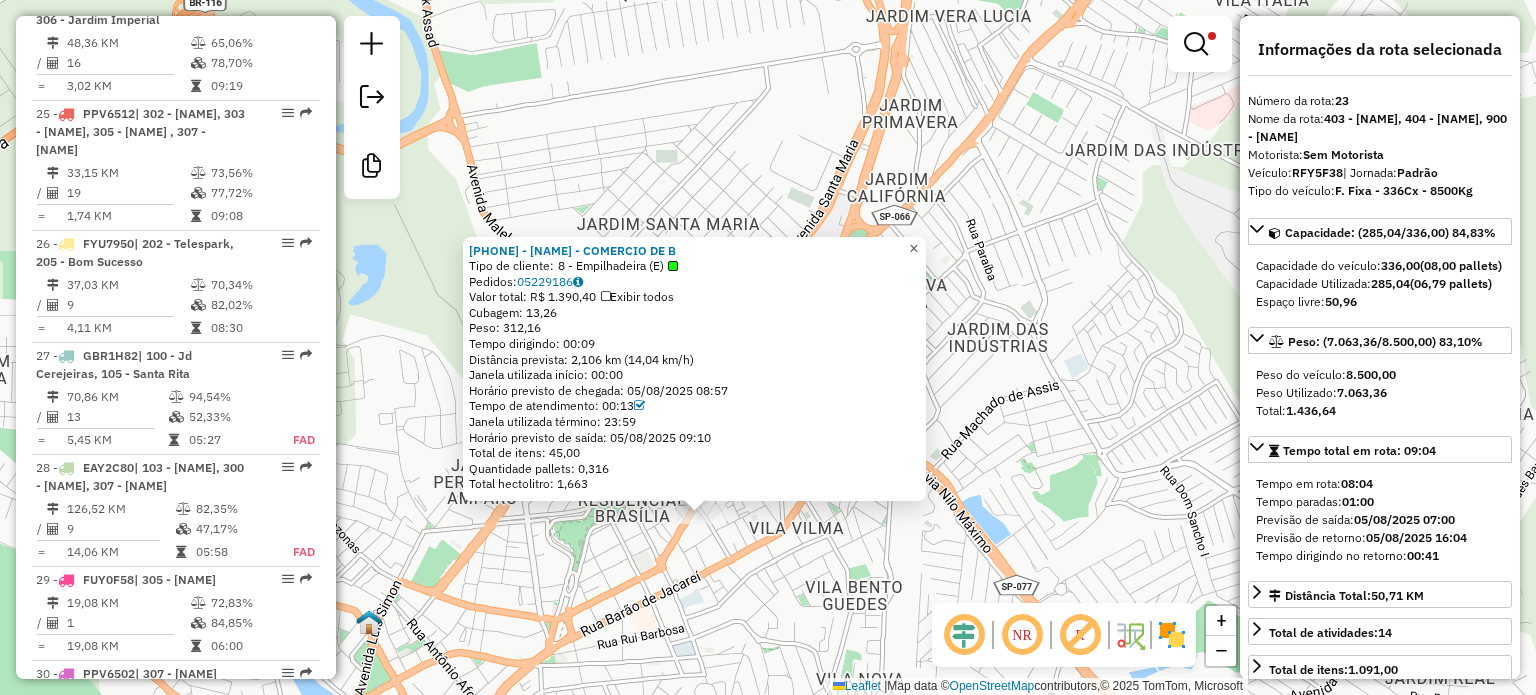 click on "×" 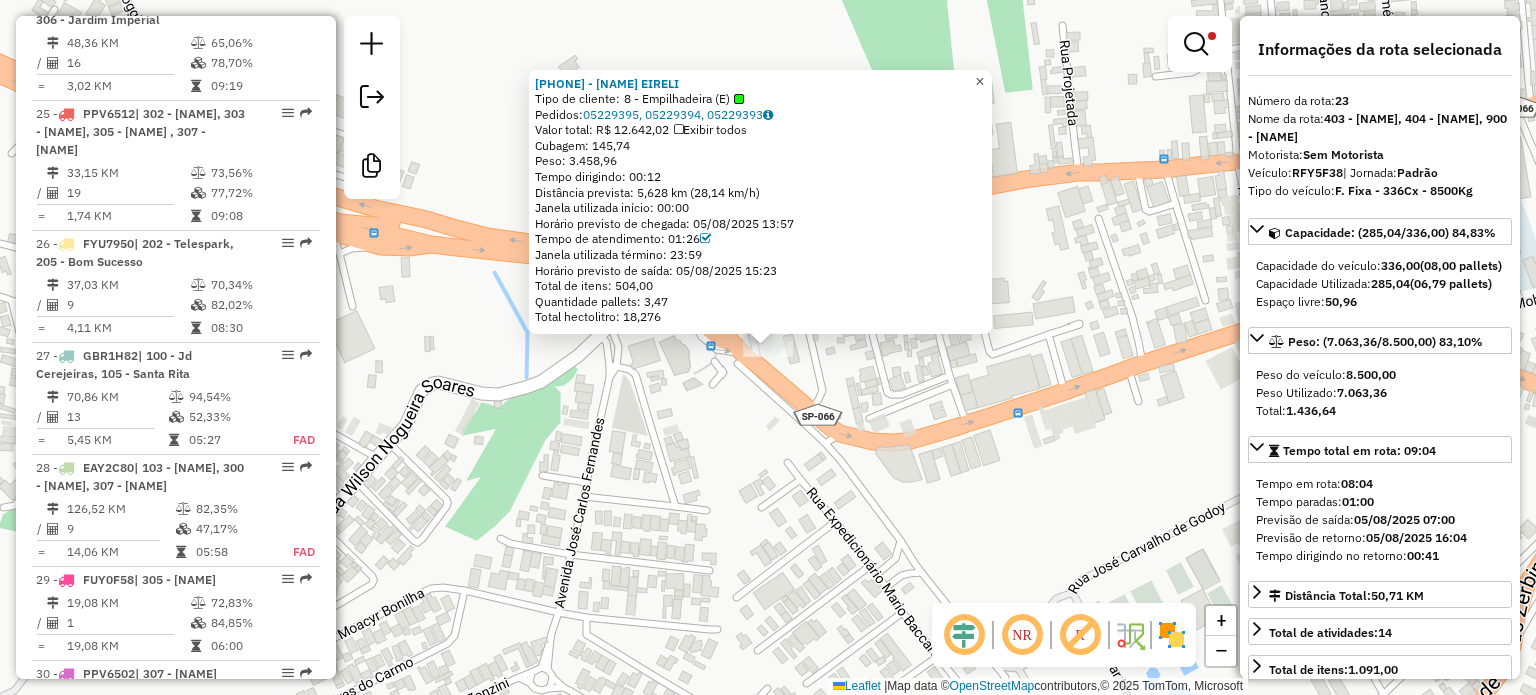 click on "×" 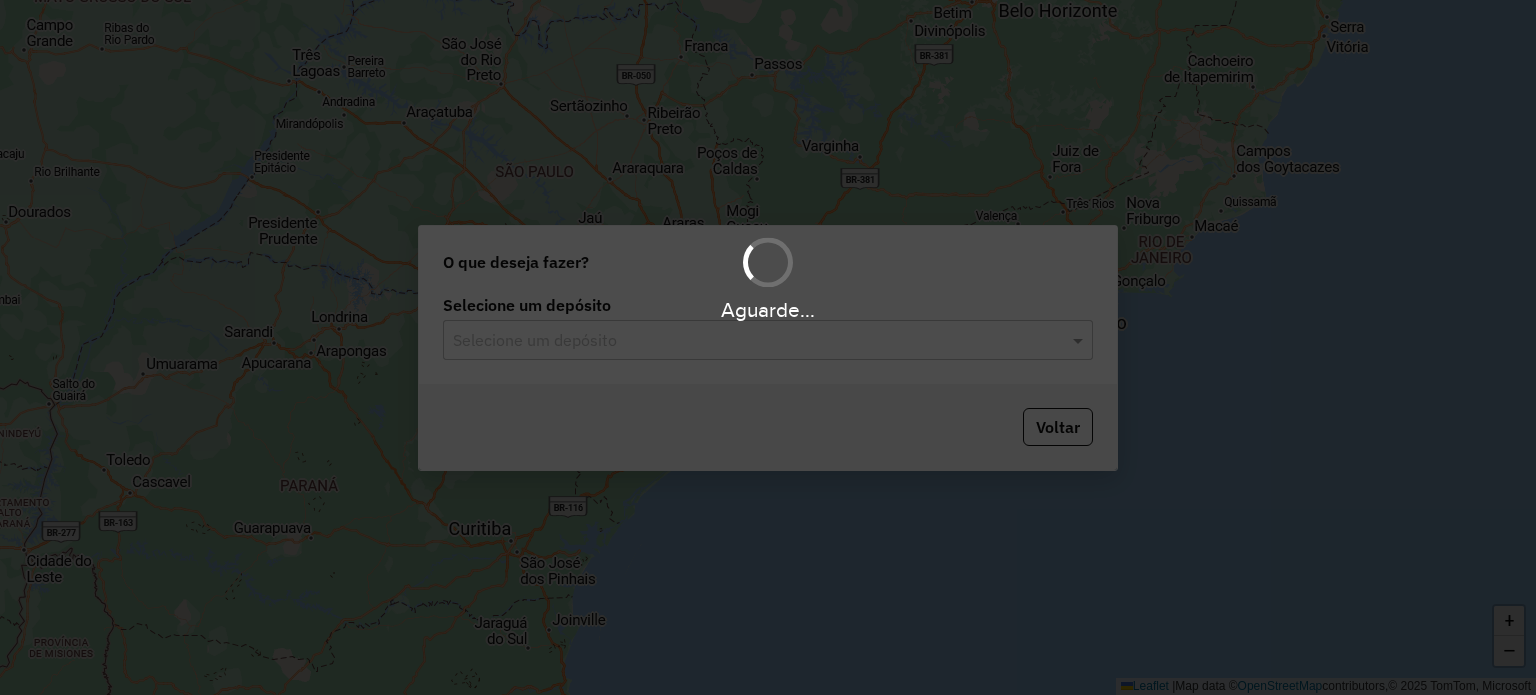 scroll, scrollTop: 0, scrollLeft: 0, axis: both 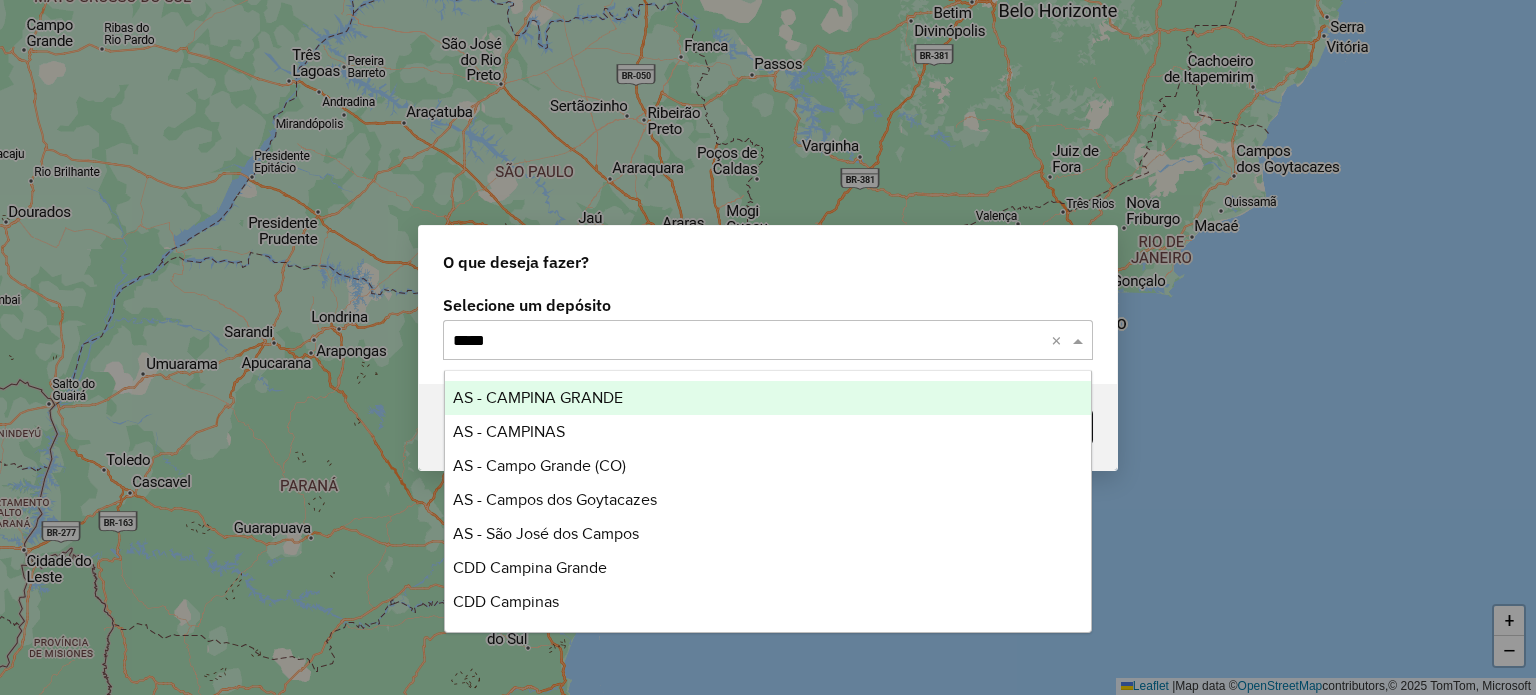 type on "******" 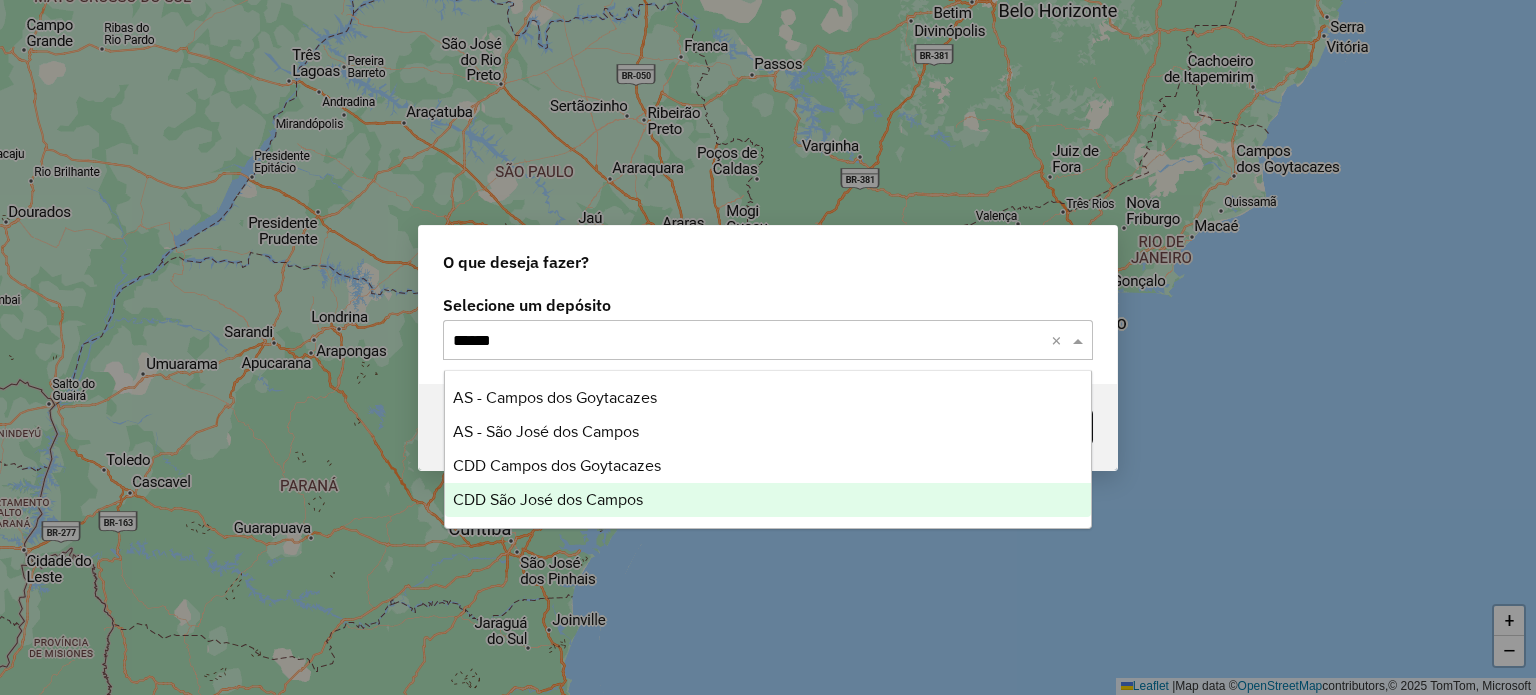 click on "CDD São José dos Campos" at bounding box center [548, 499] 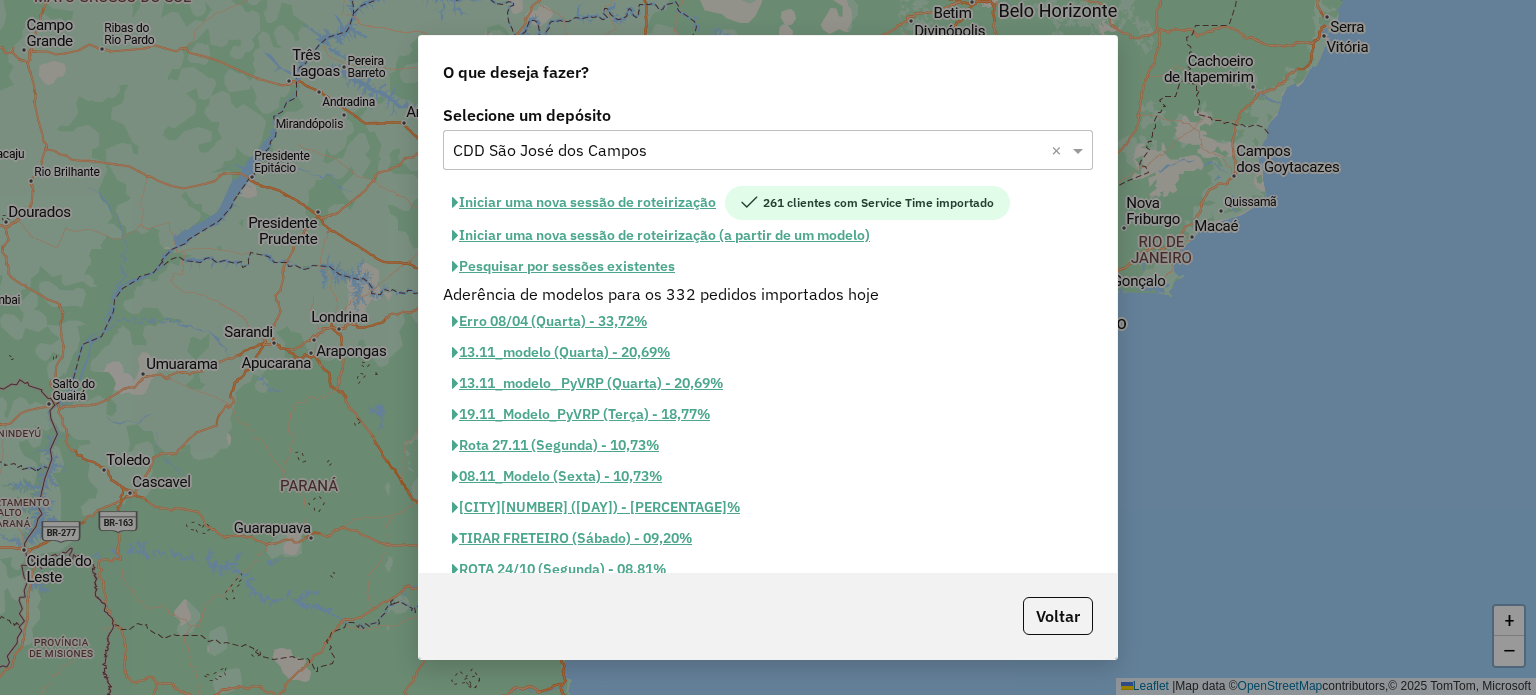 click on "Pesquisar por sessões existentes" 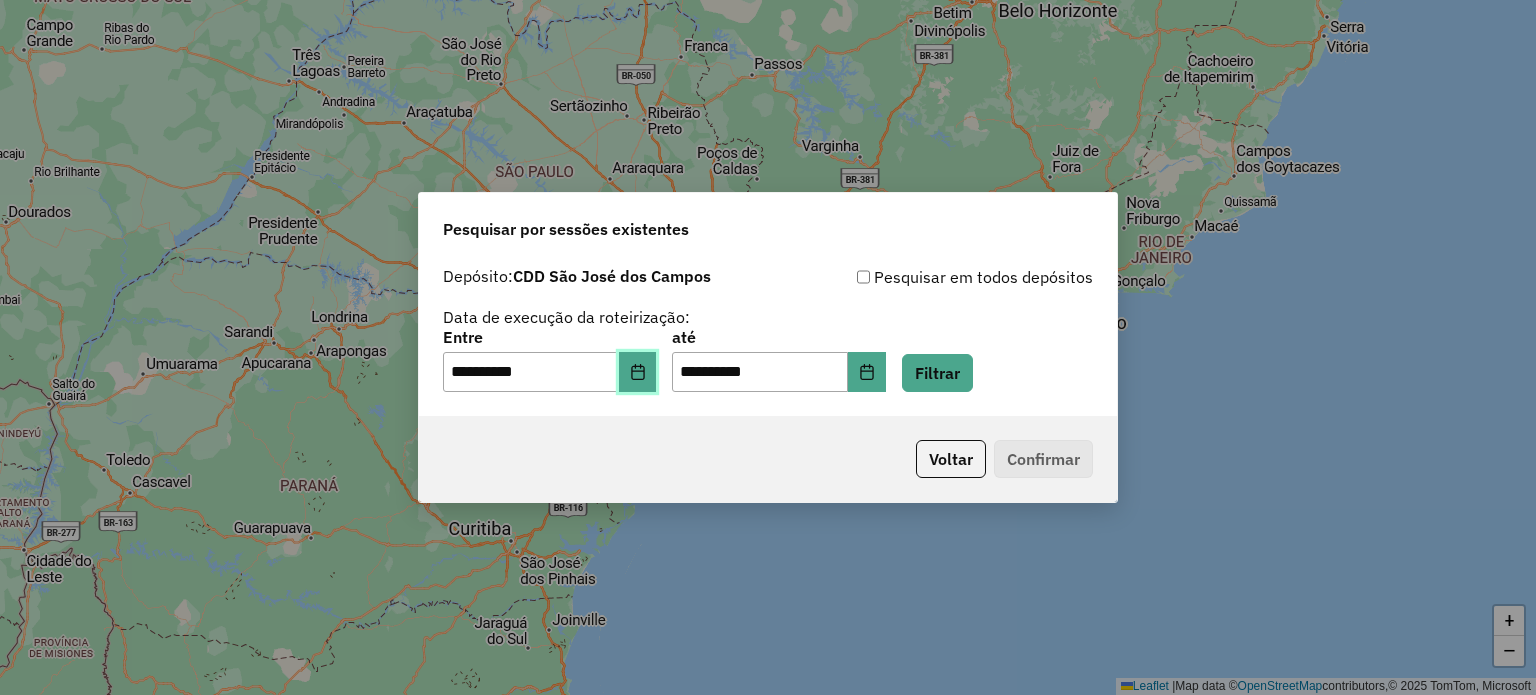 click 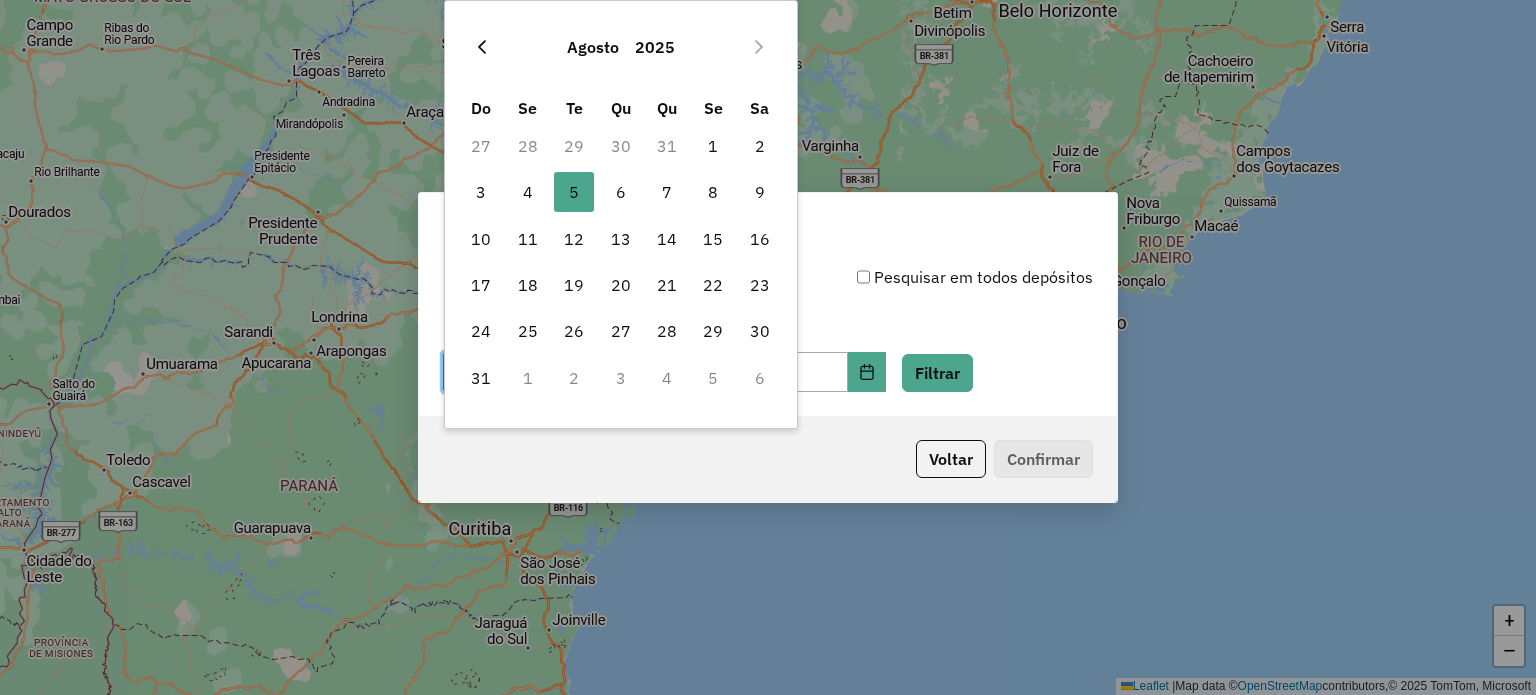 click 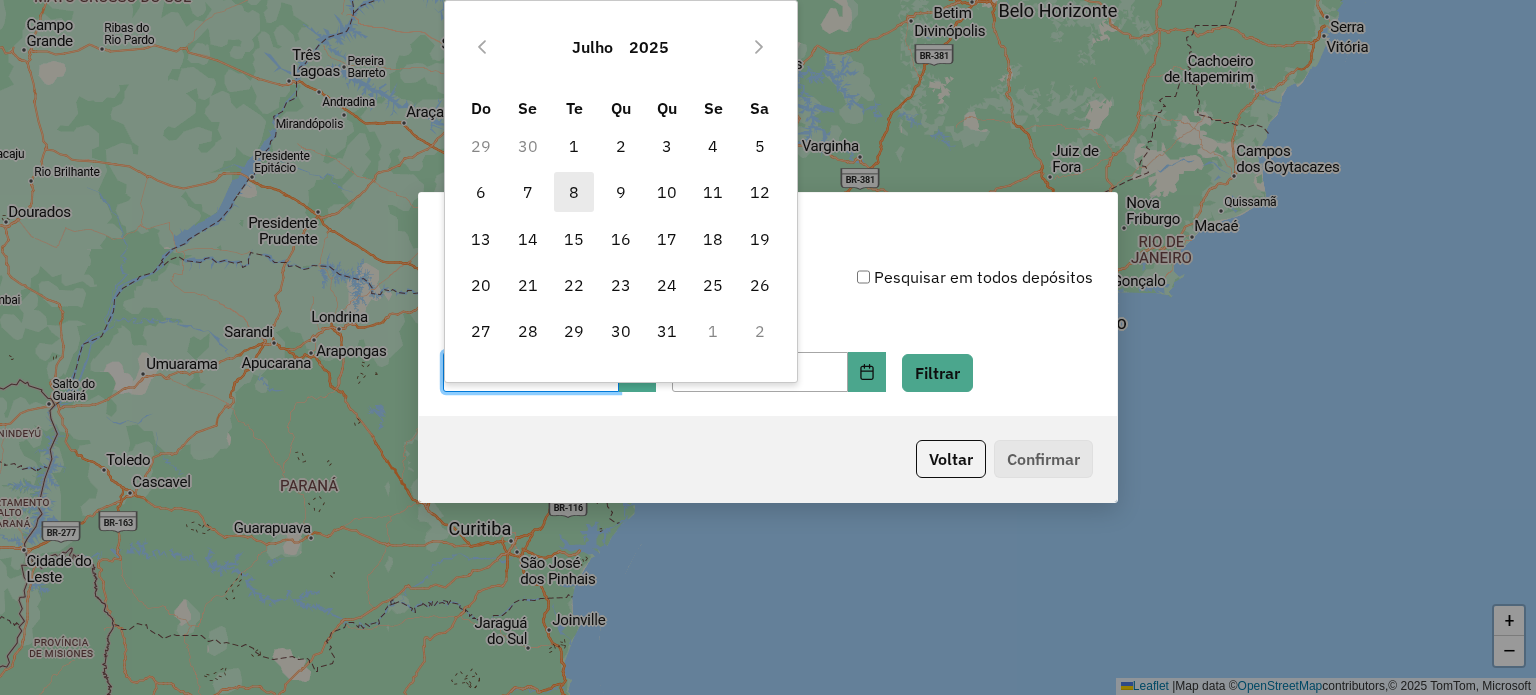 click on "8" at bounding box center [574, 192] 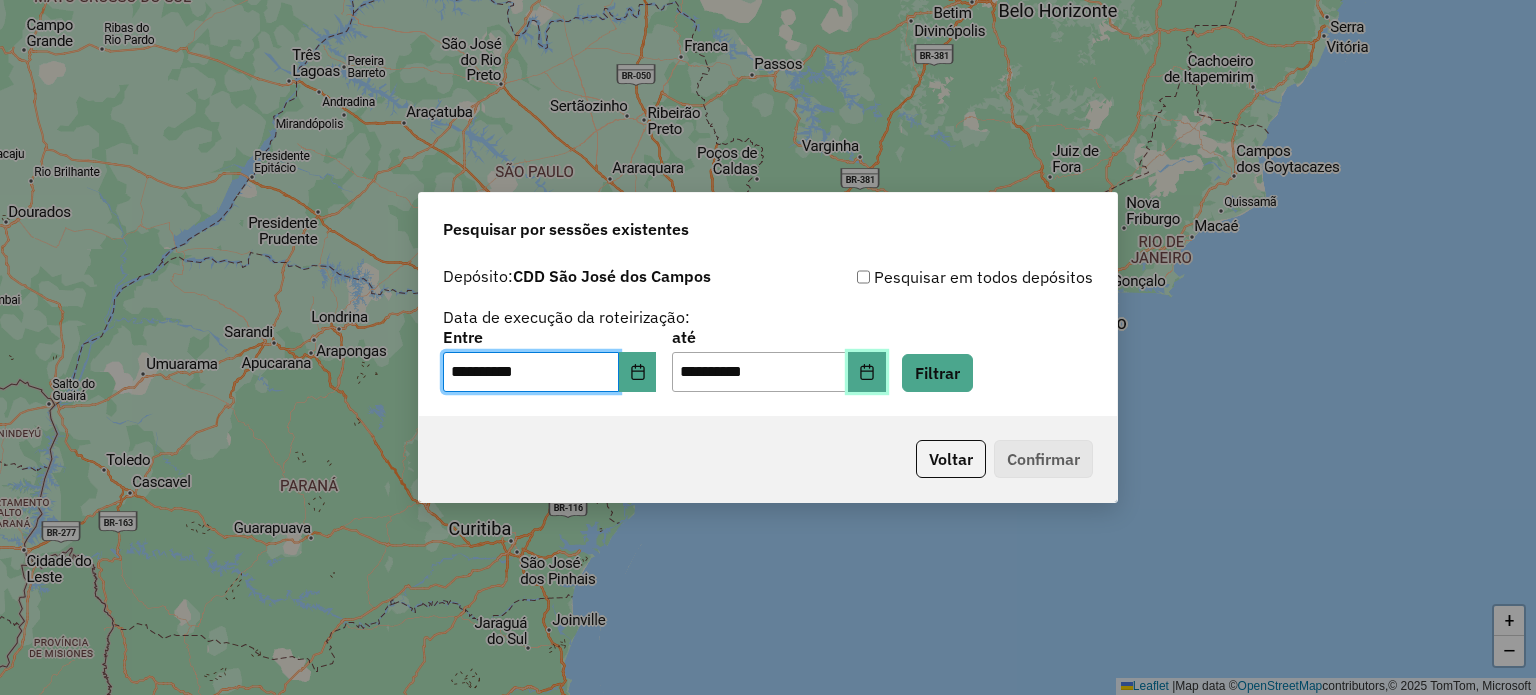 click 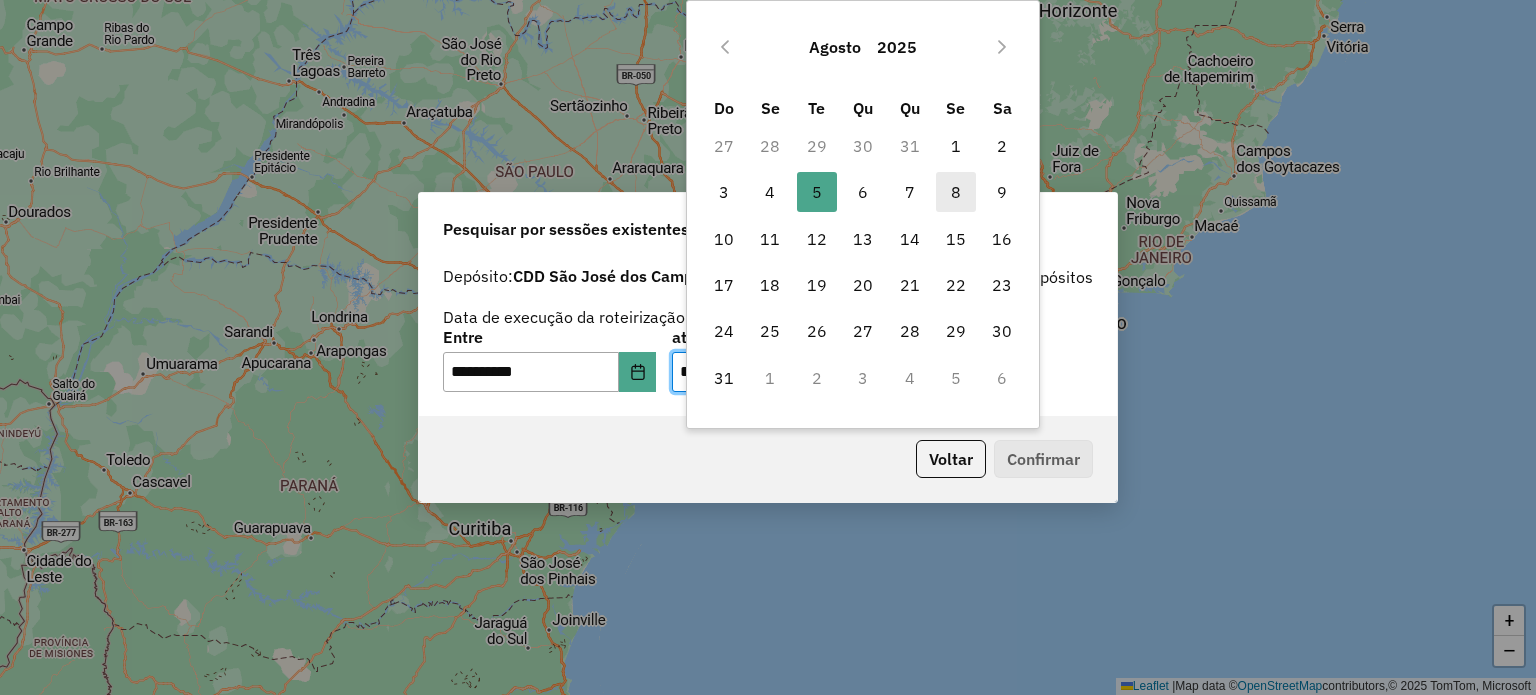 click on "8" at bounding box center (956, 192) 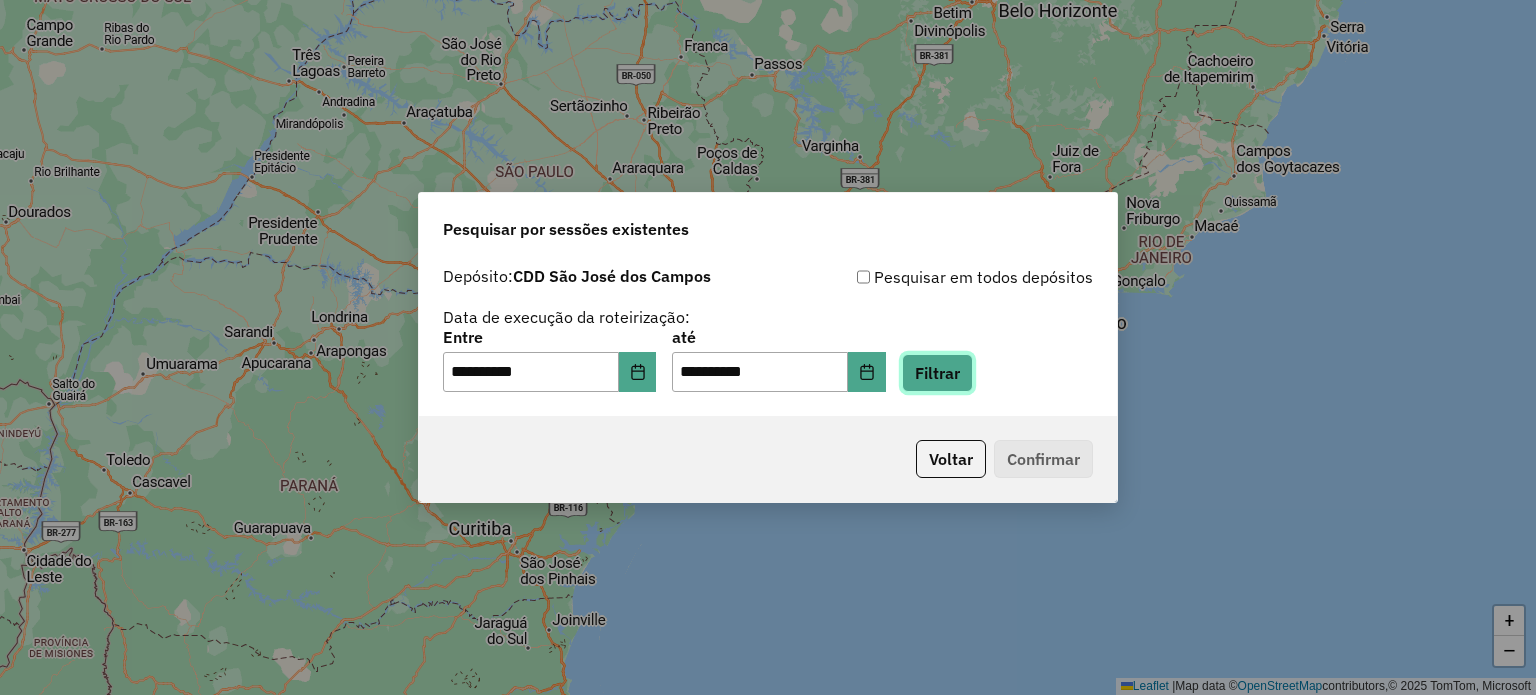 click on "Filtrar" 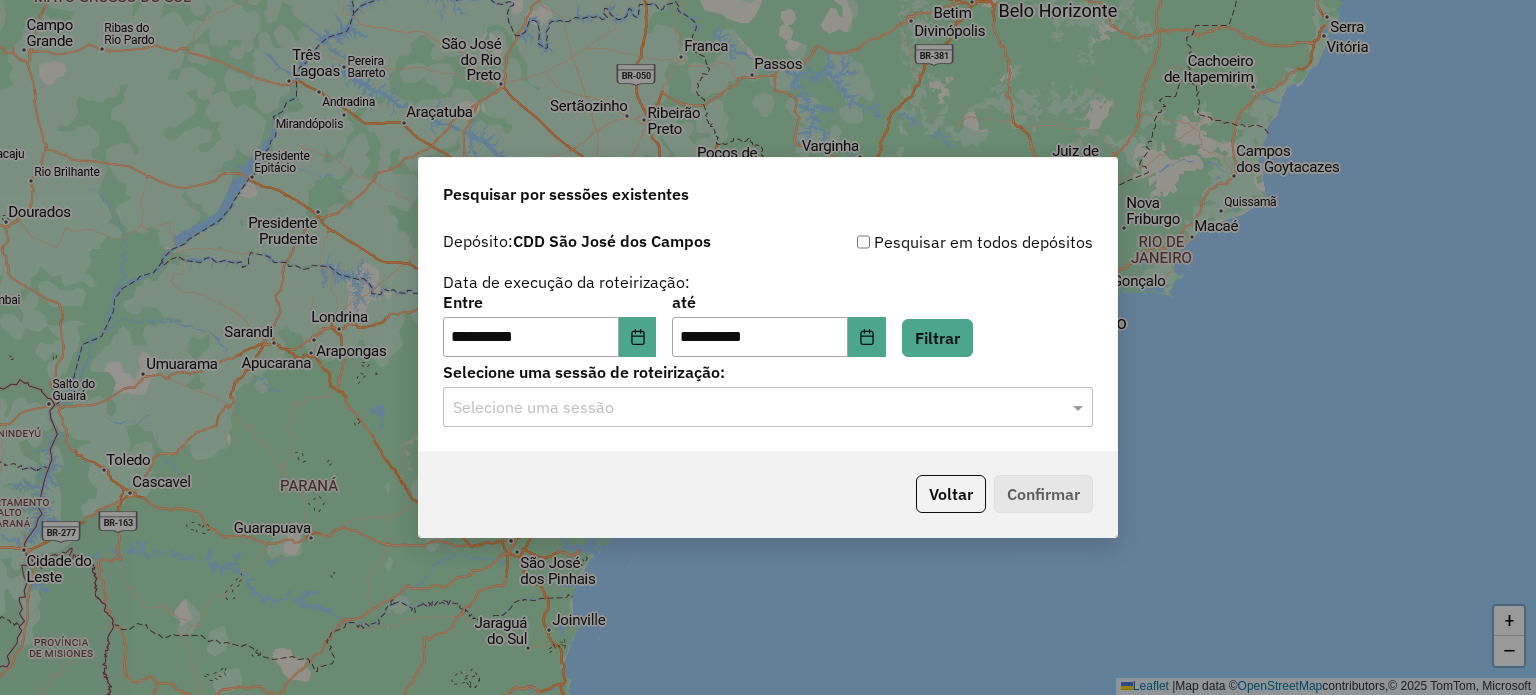 click on "**********" at bounding box center [768, 347] 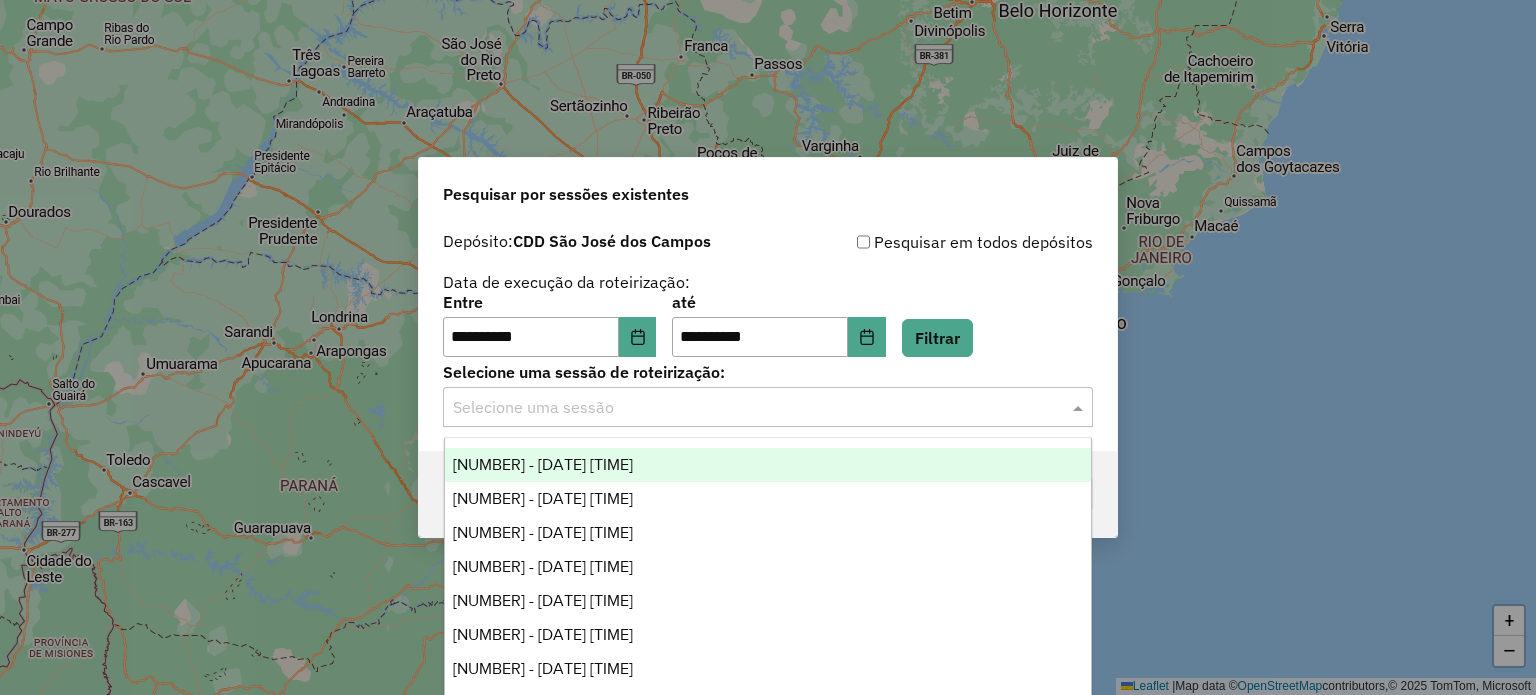 click 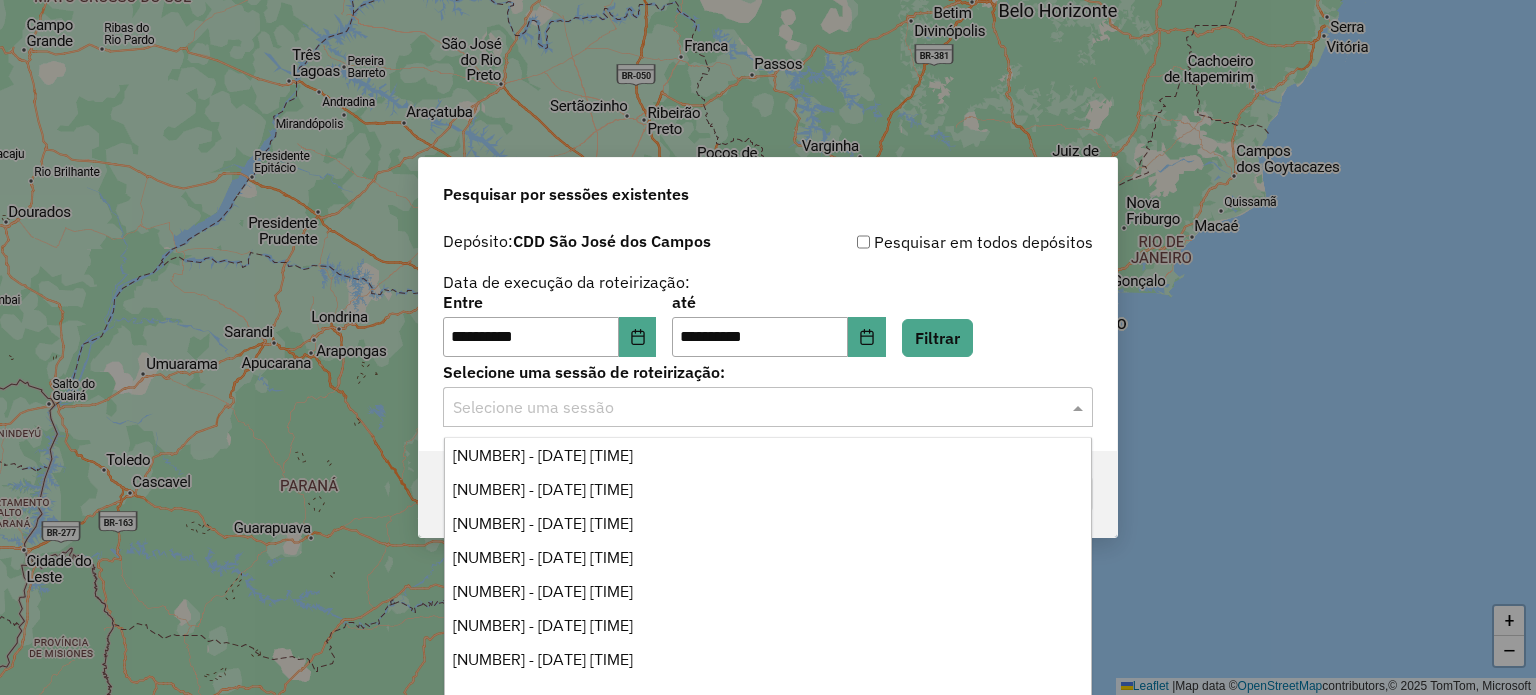 scroll, scrollTop: 200, scrollLeft: 0, axis: vertical 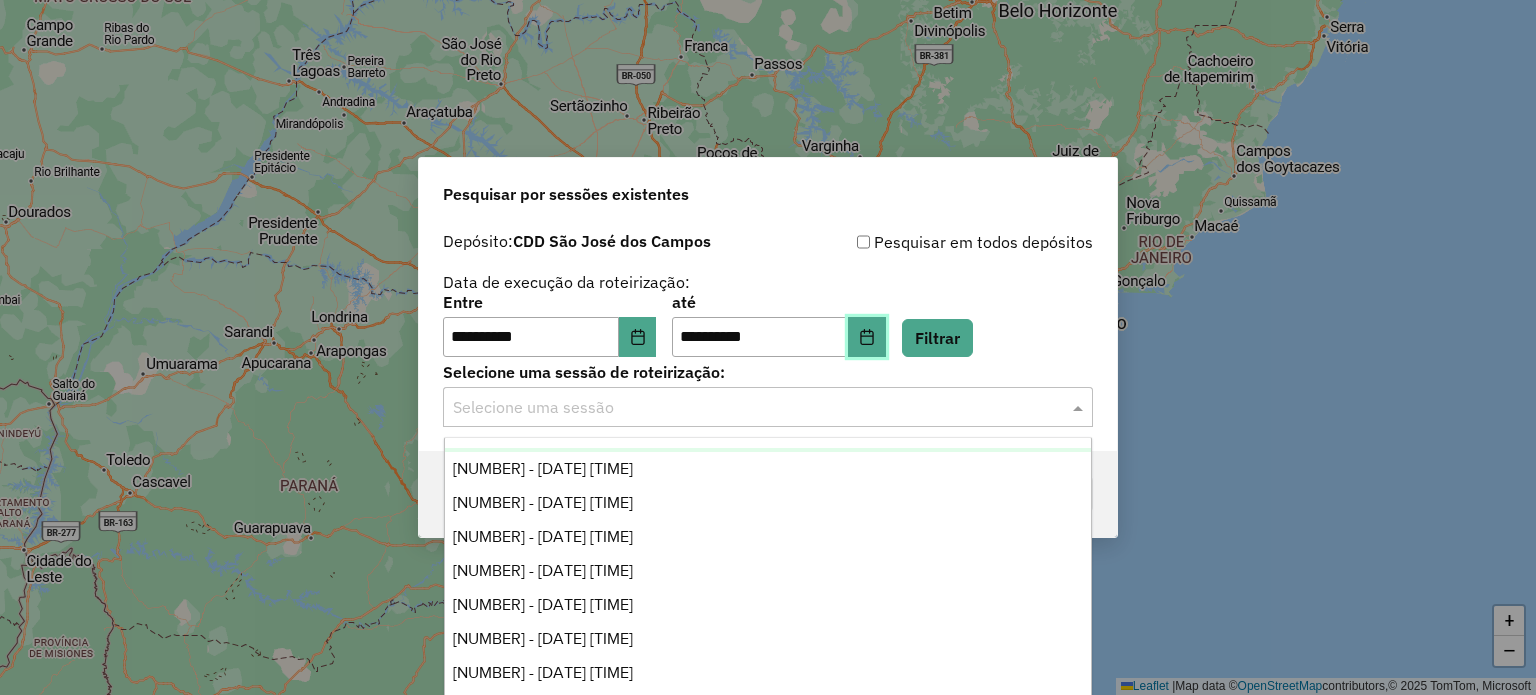 click 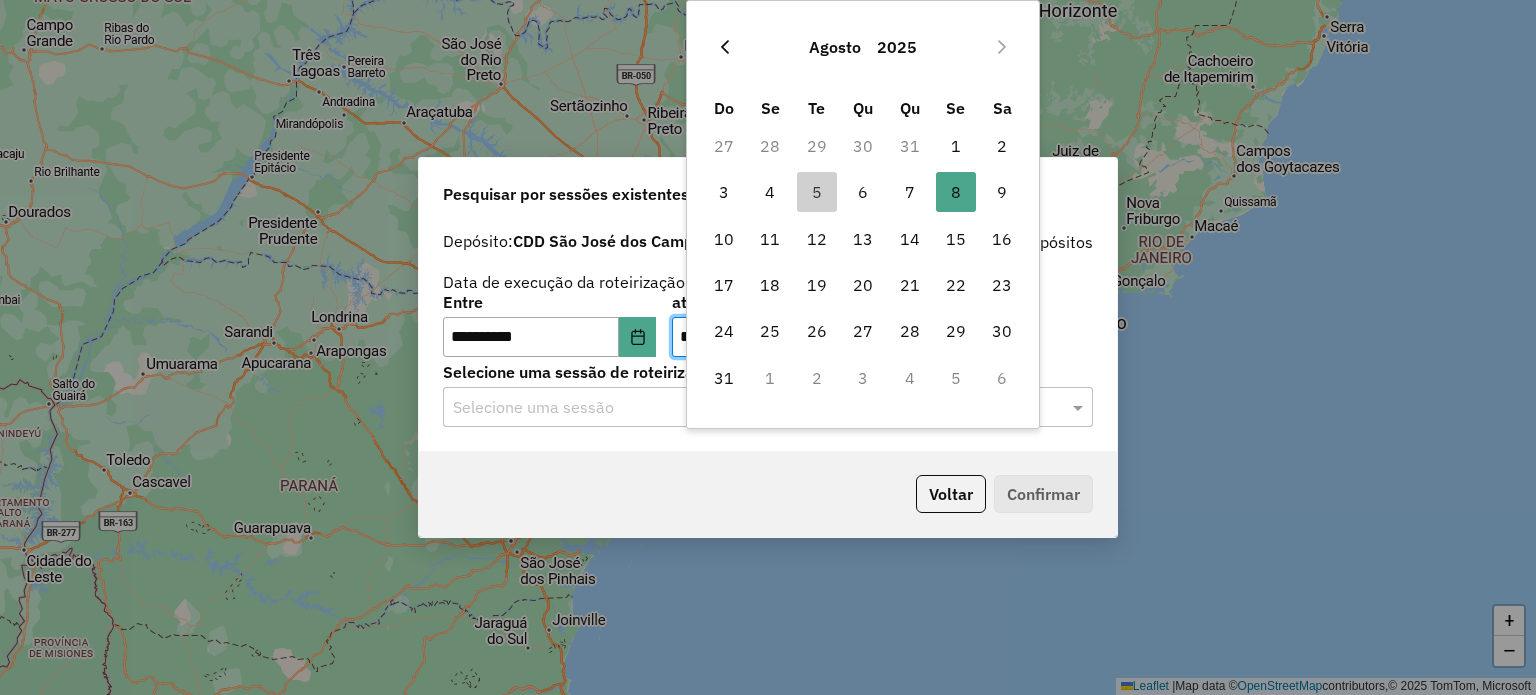 click 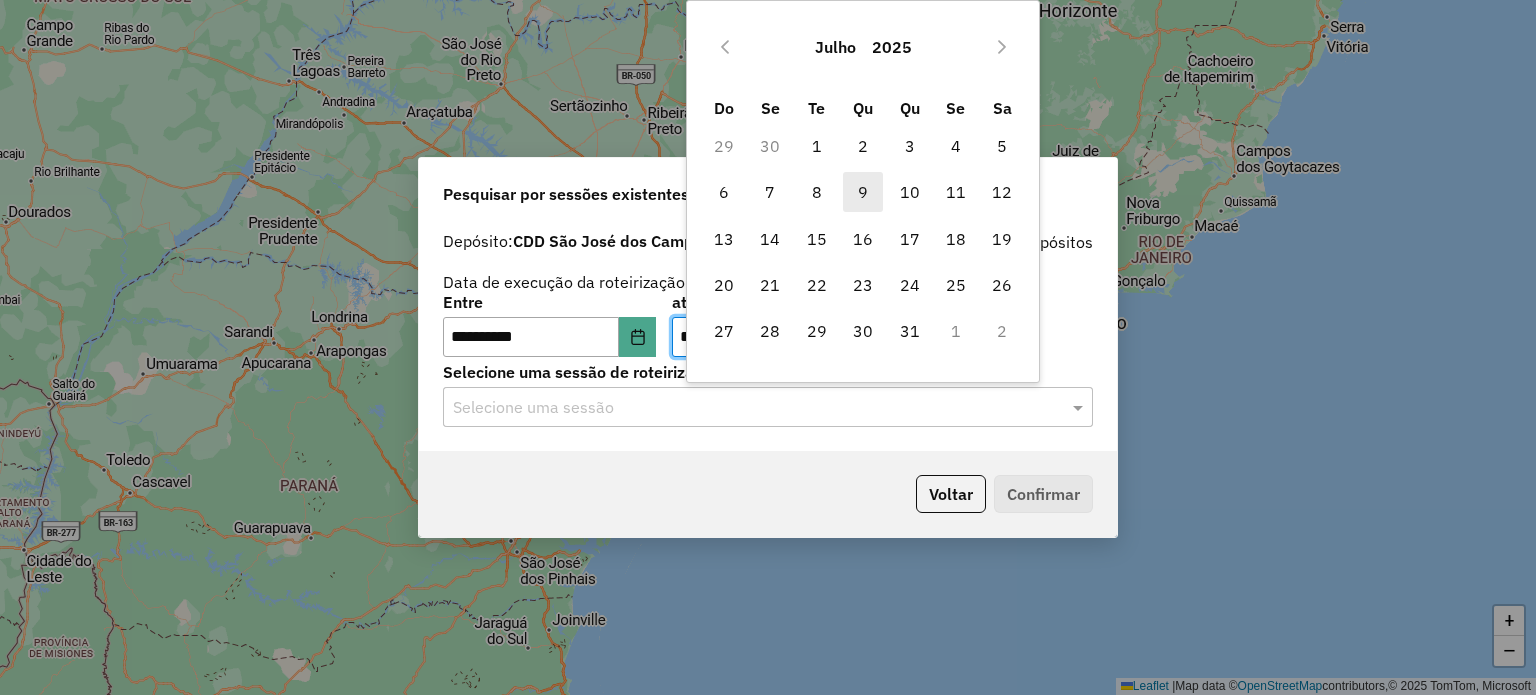 click on "9" at bounding box center [863, 192] 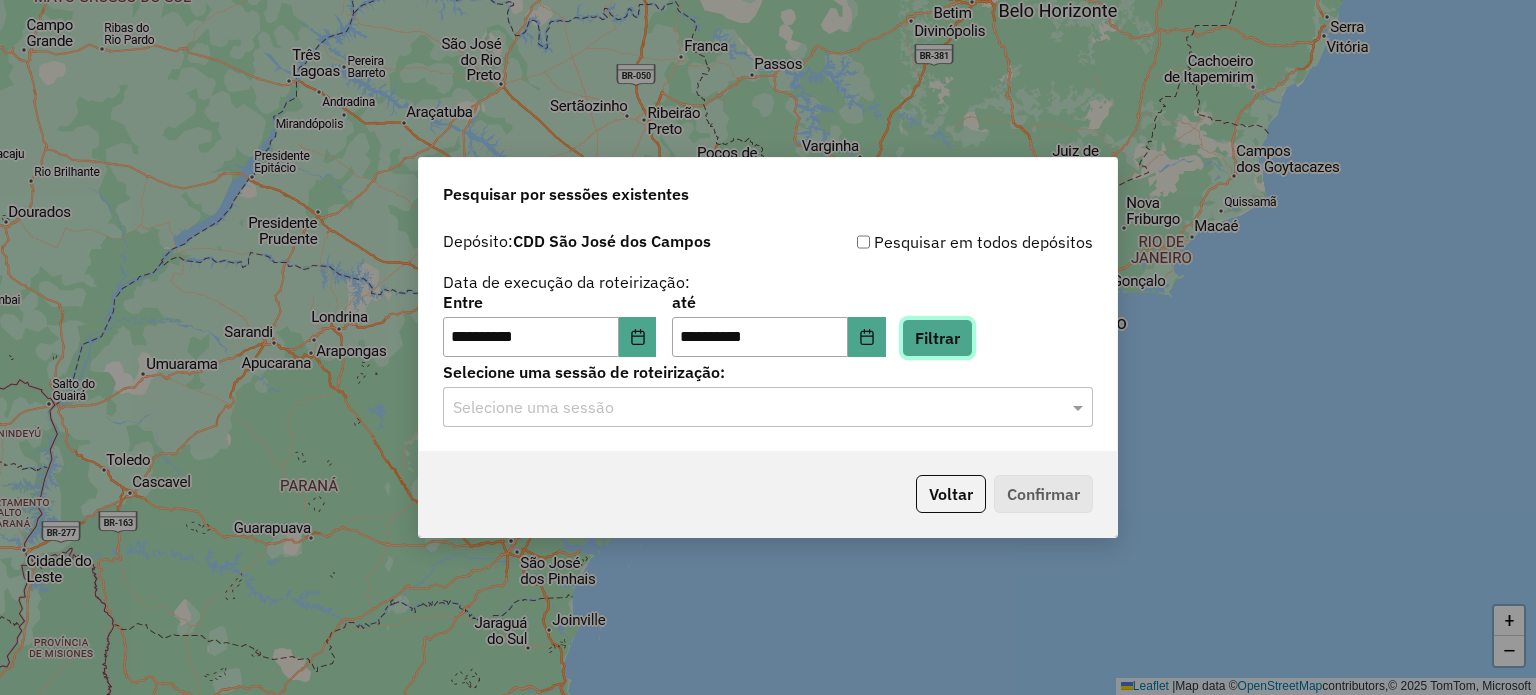 click on "Filtrar" 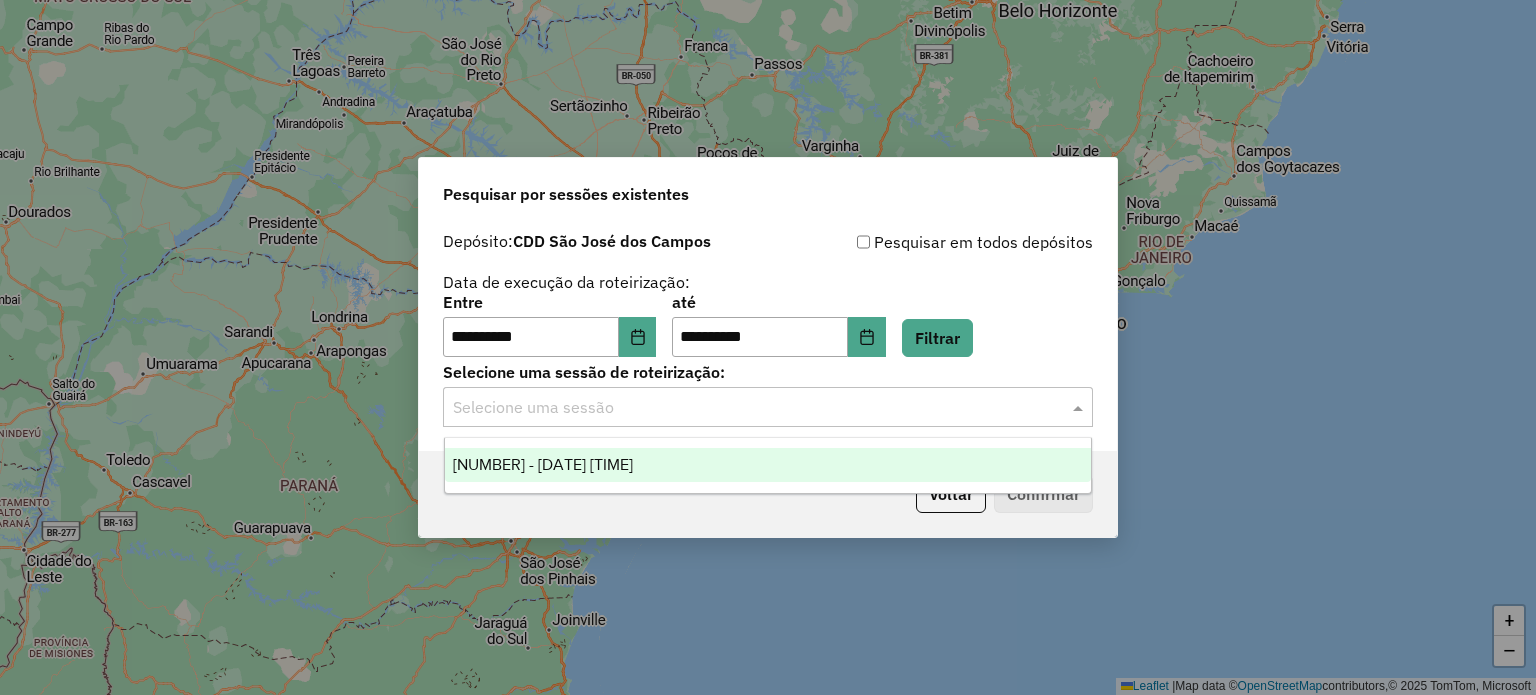 click 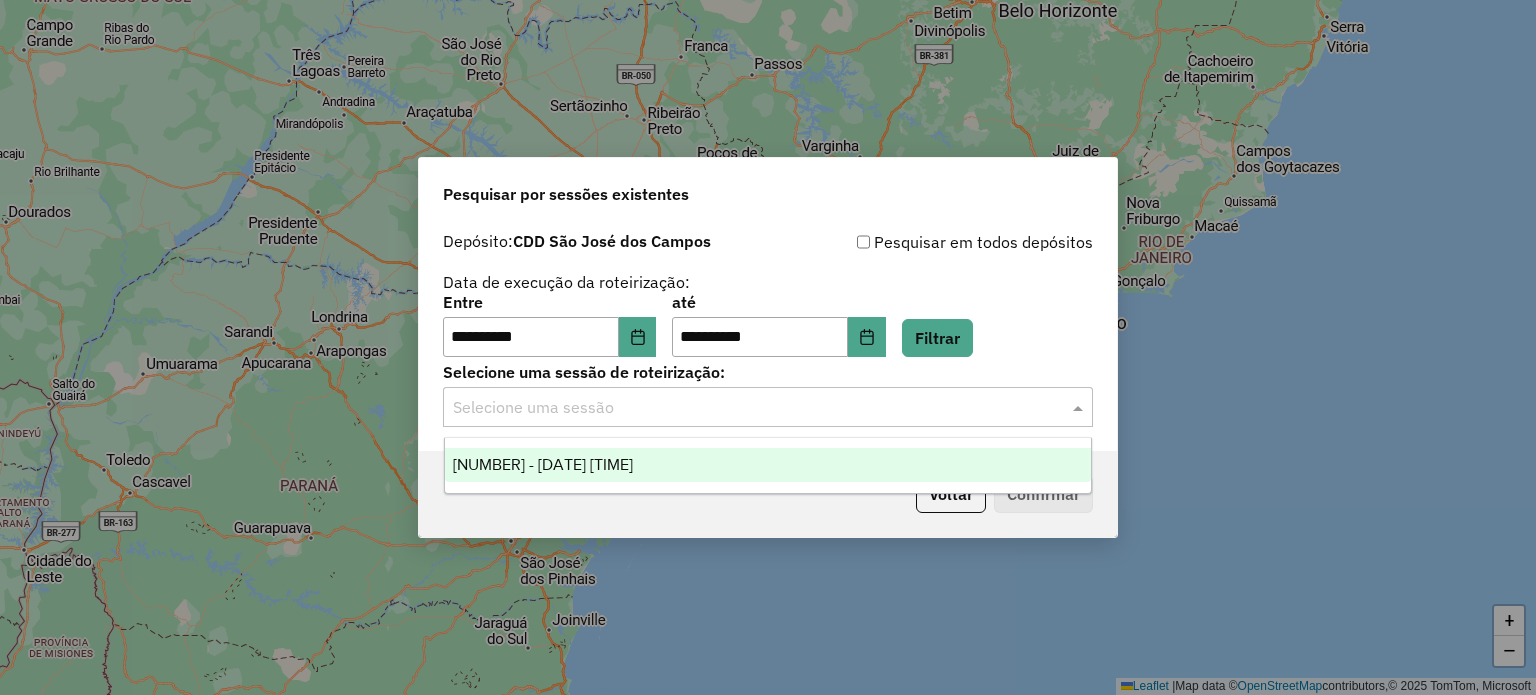 click on "1186138 - 08/07/2025 20:02" at bounding box center (543, 464) 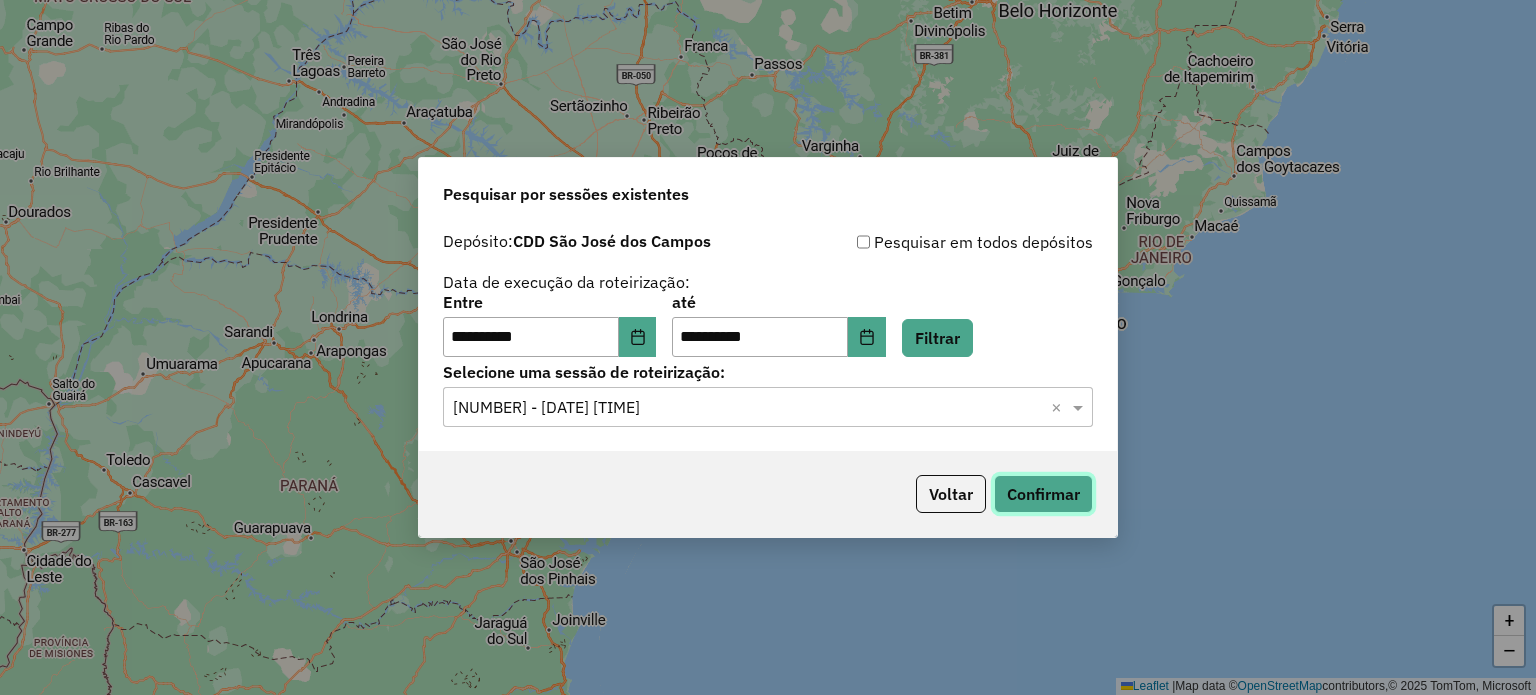 click on "Confirmar" 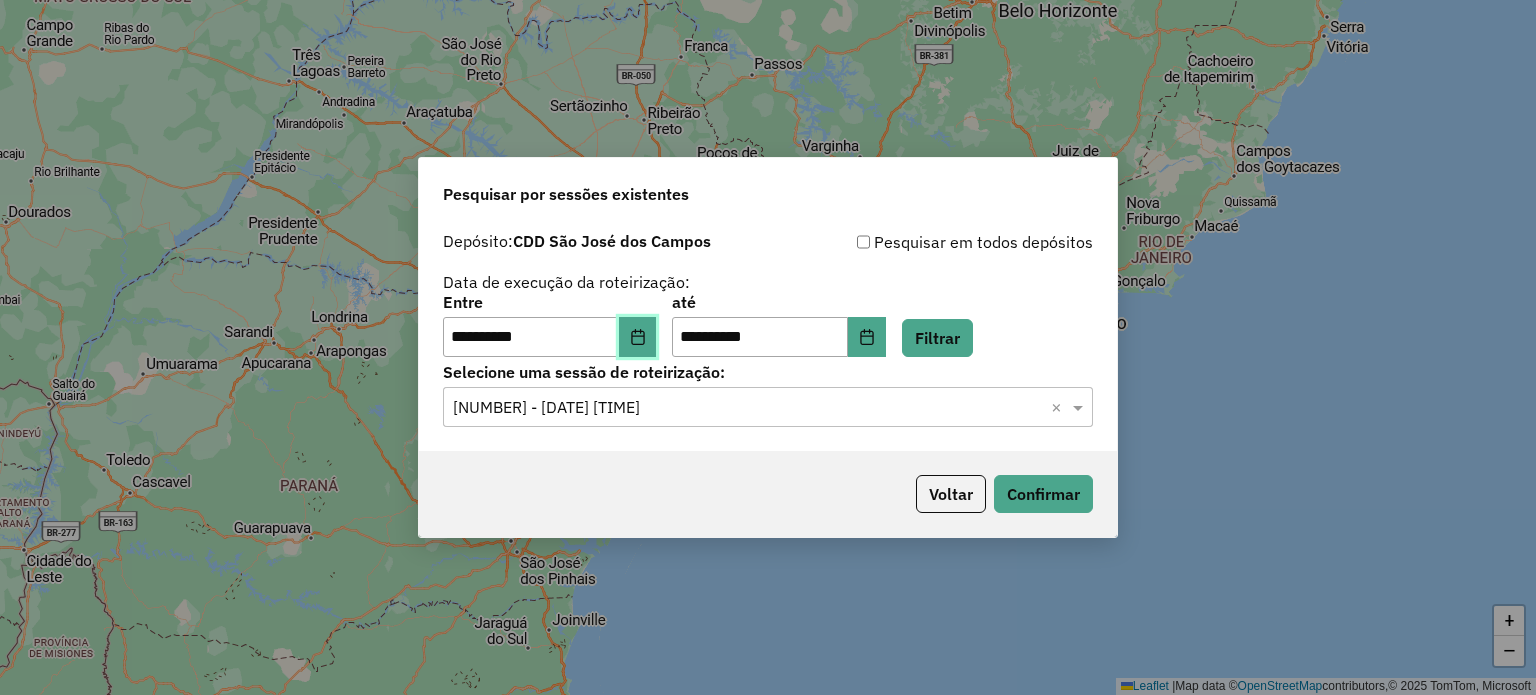 click 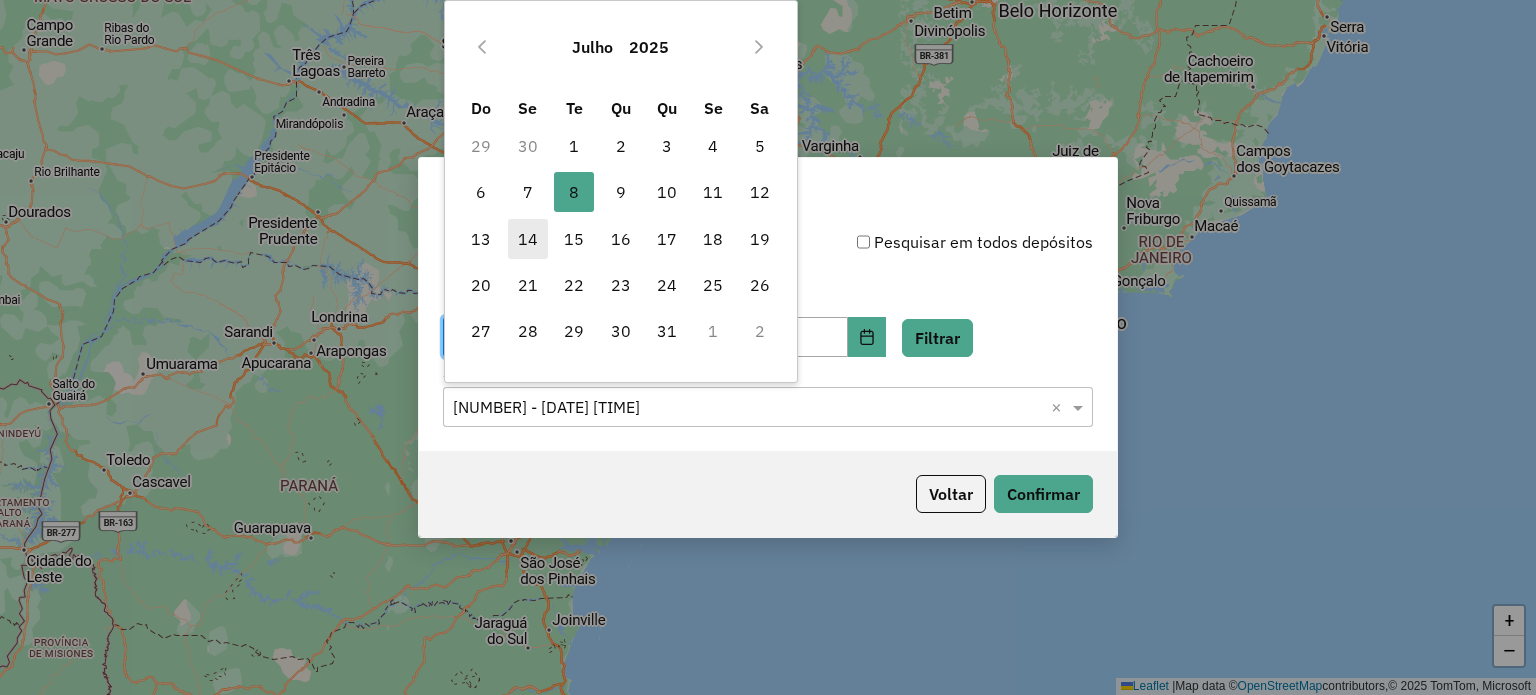 click on "14" at bounding box center [528, 239] 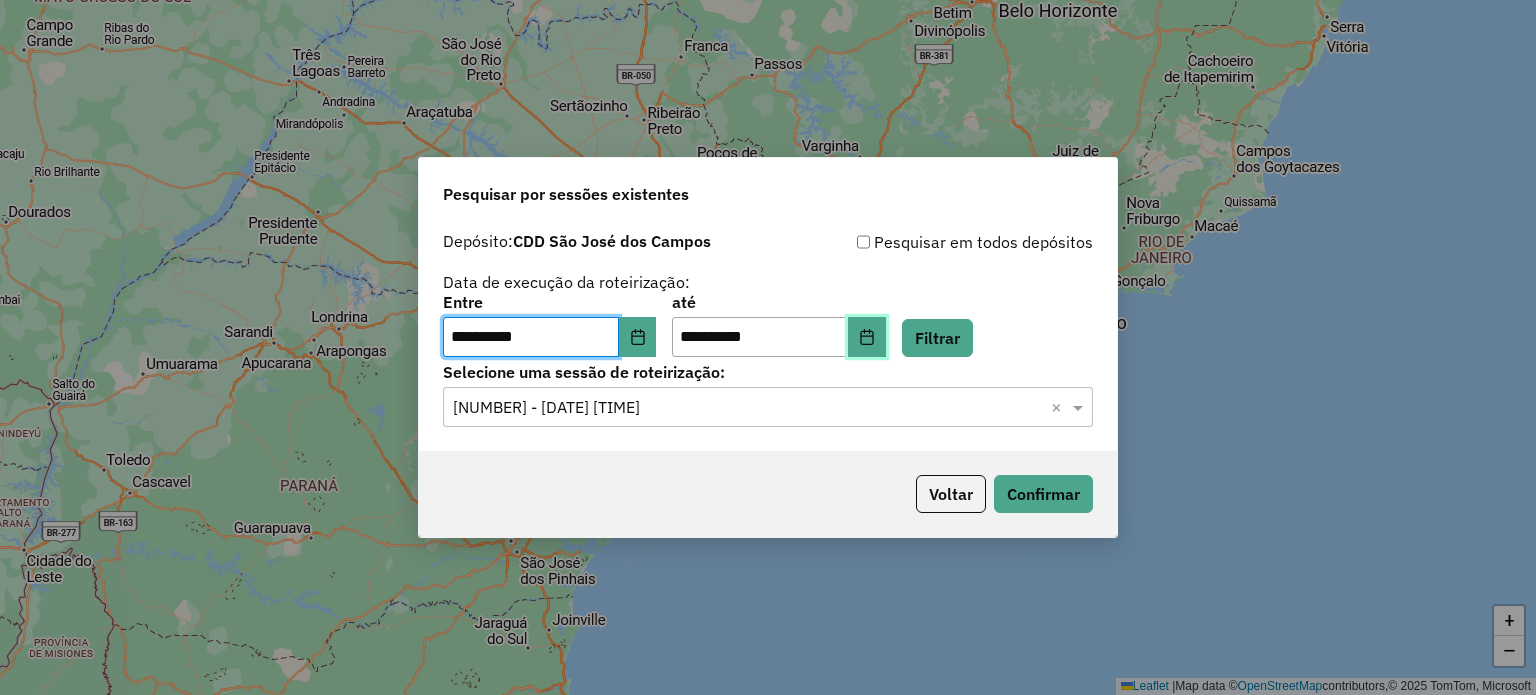click 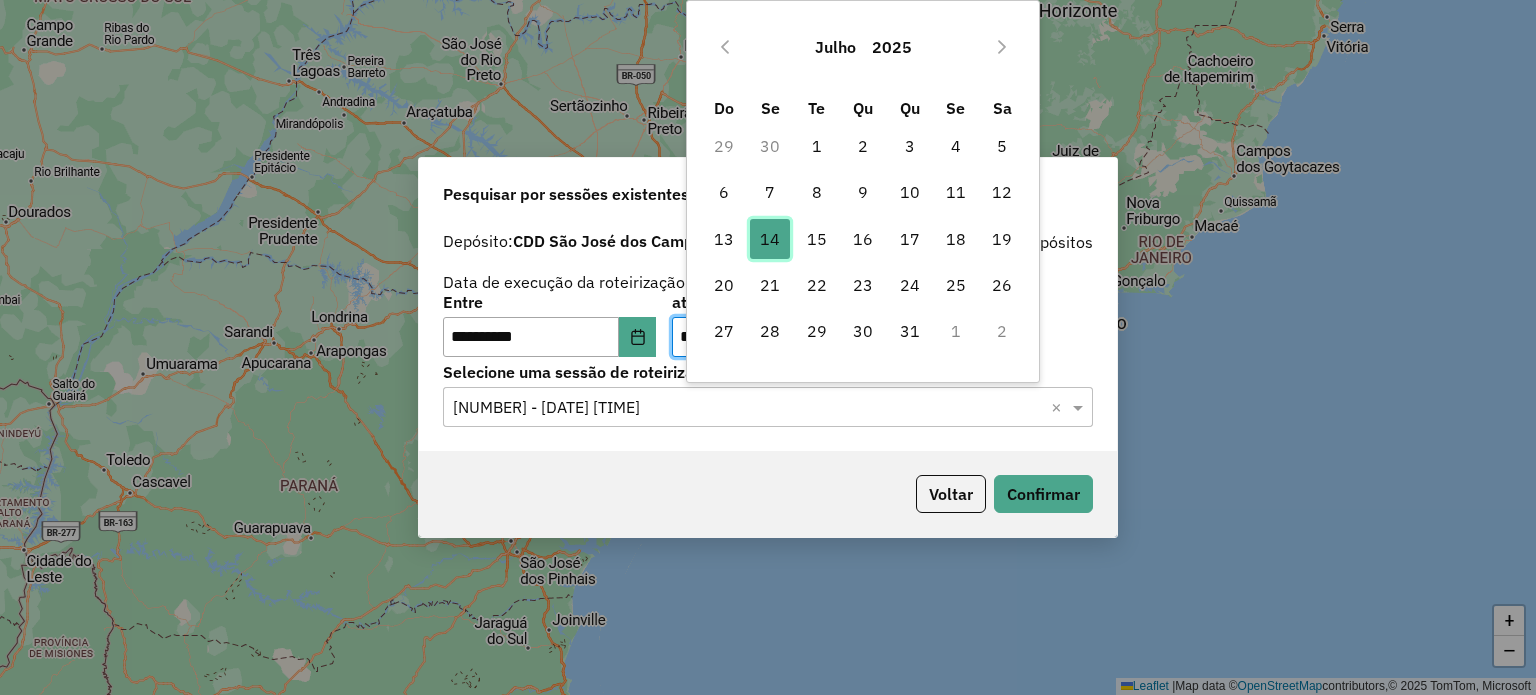click on "14" at bounding box center [770, 239] 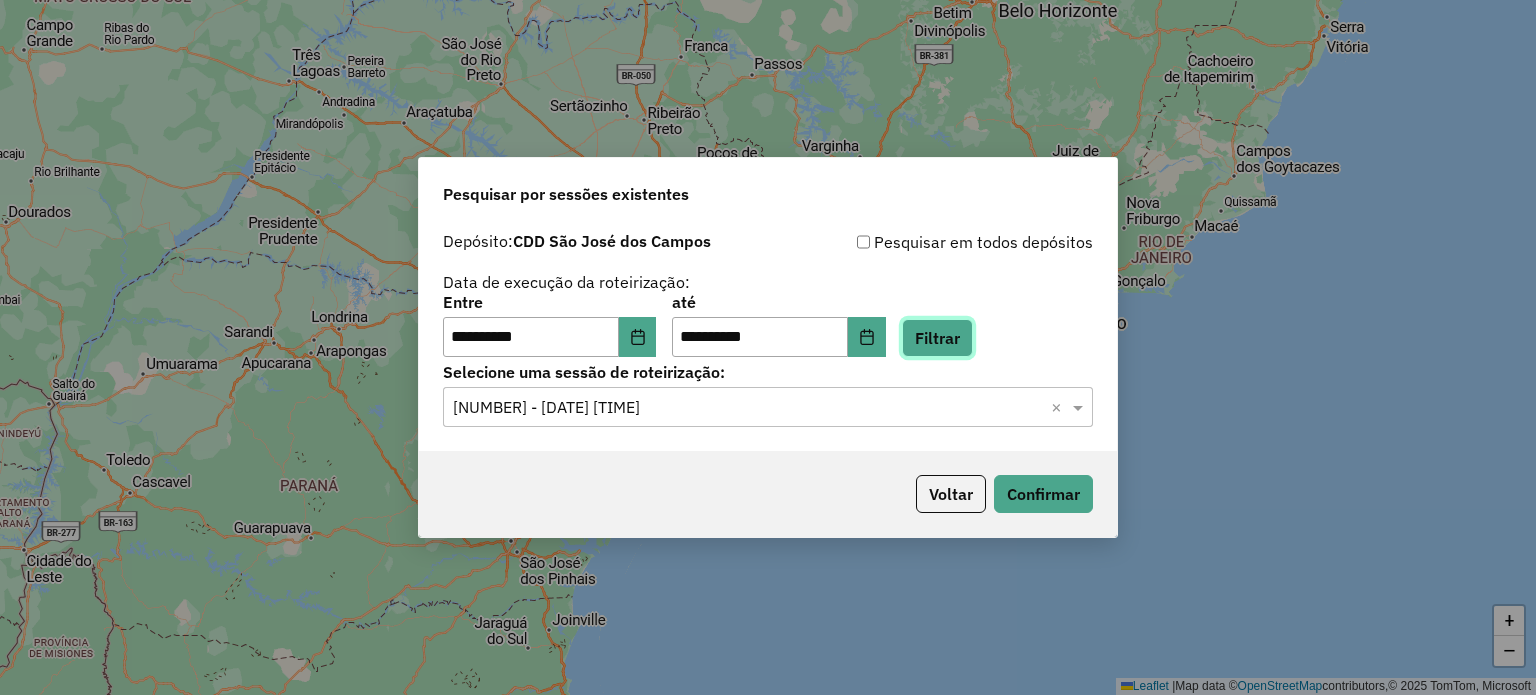 click on "Filtrar" 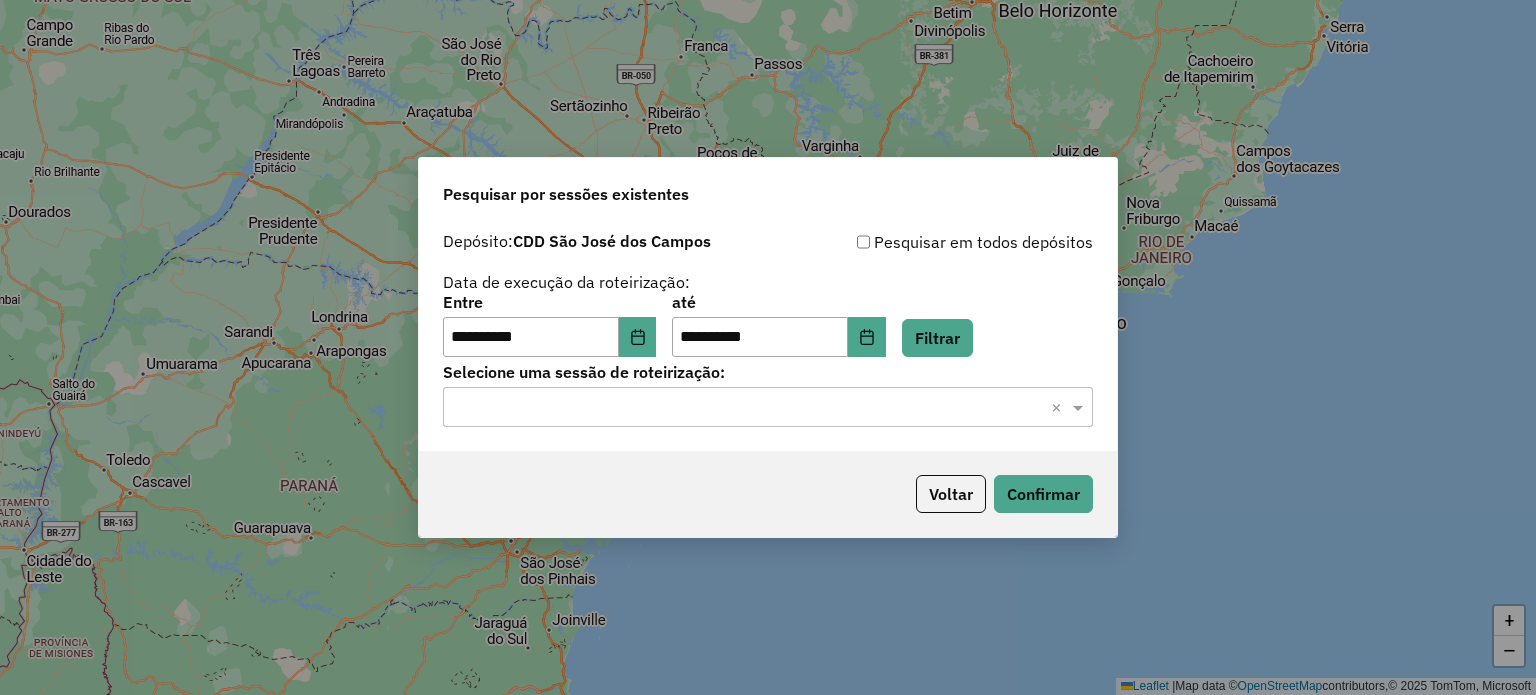 click 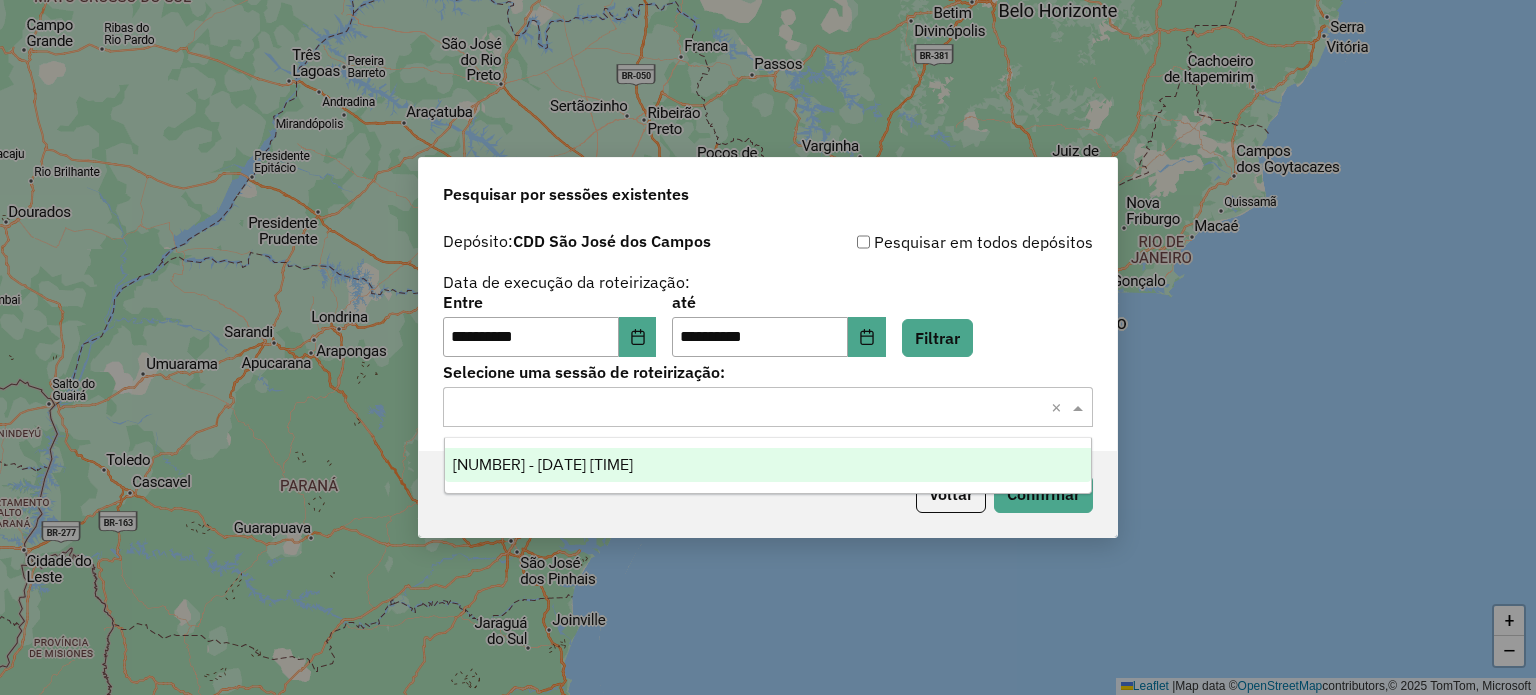 click on "1189752 - 14/07/2025 17:47" at bounding box center [768, 465] 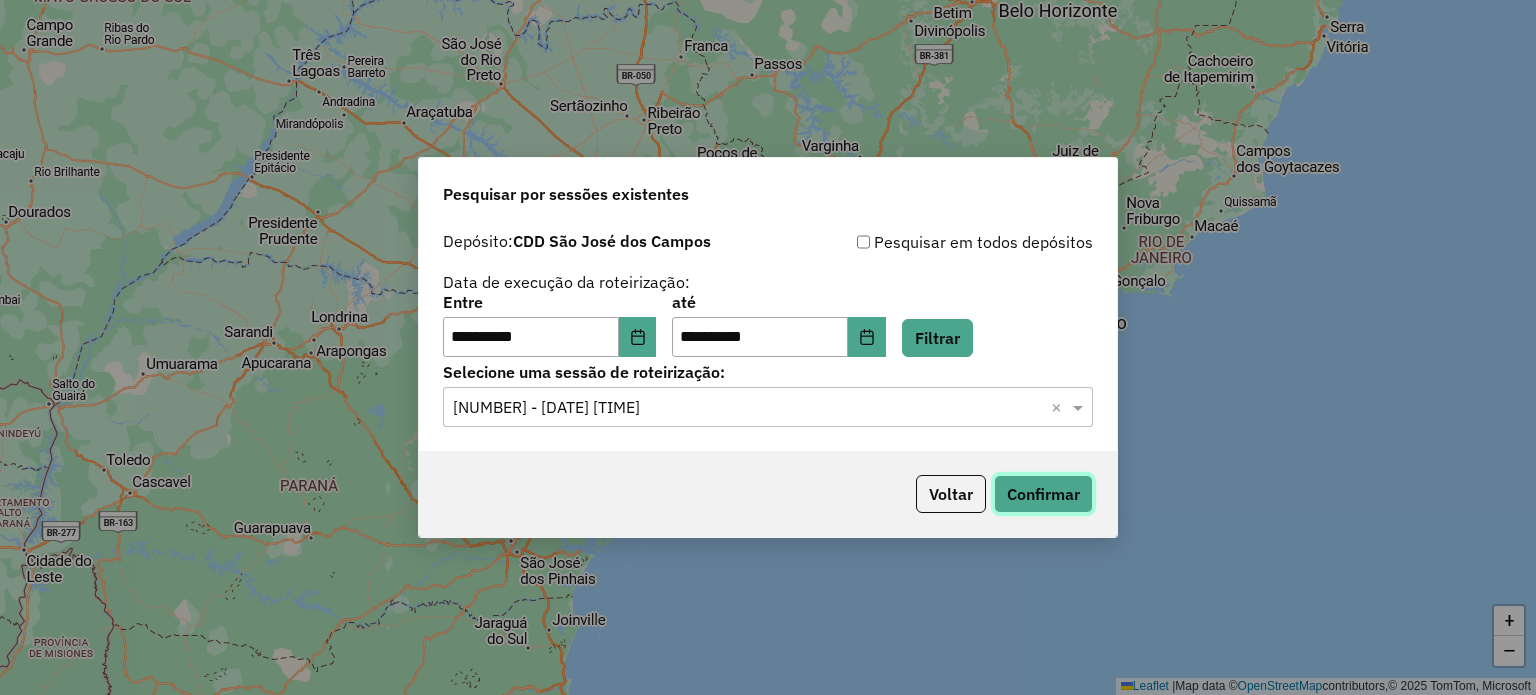 click on "Confirmar" 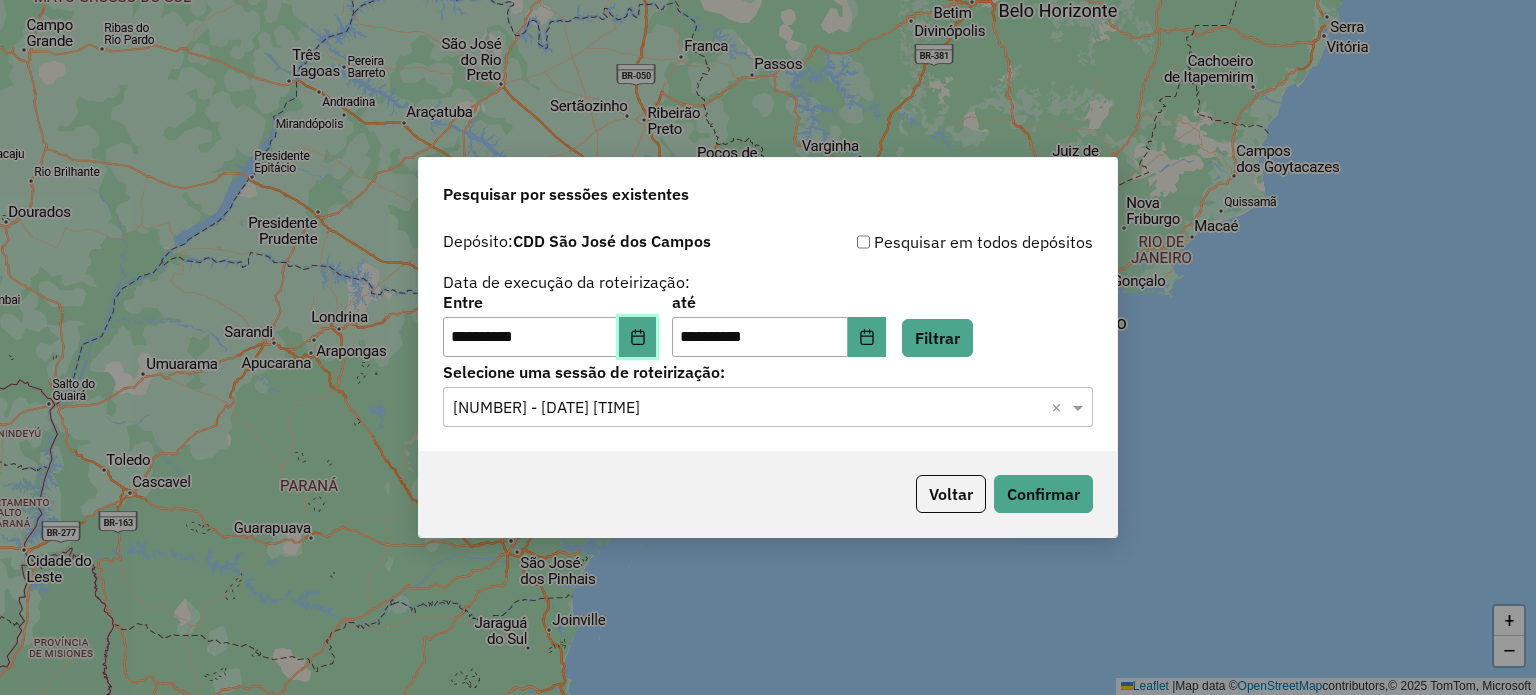 click 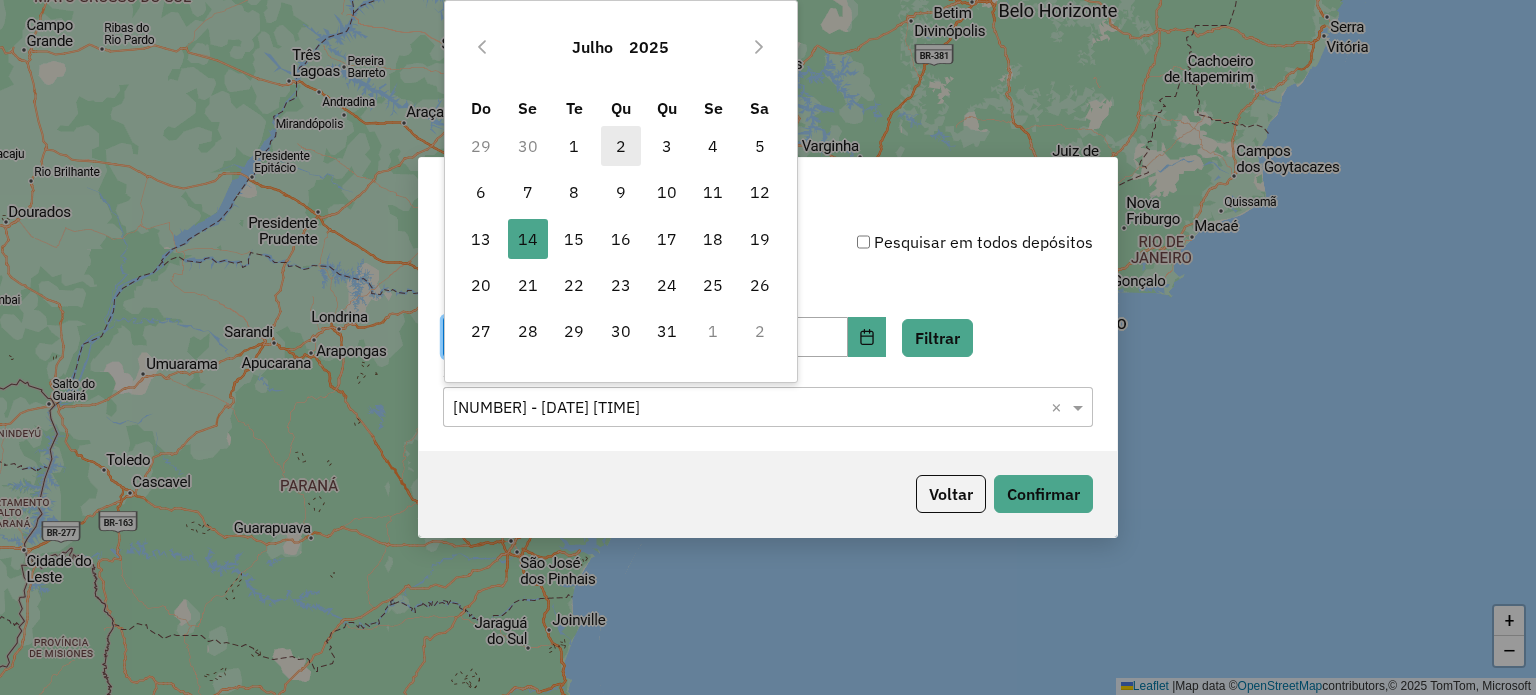 click on "2" at bounding box center [621, 146] 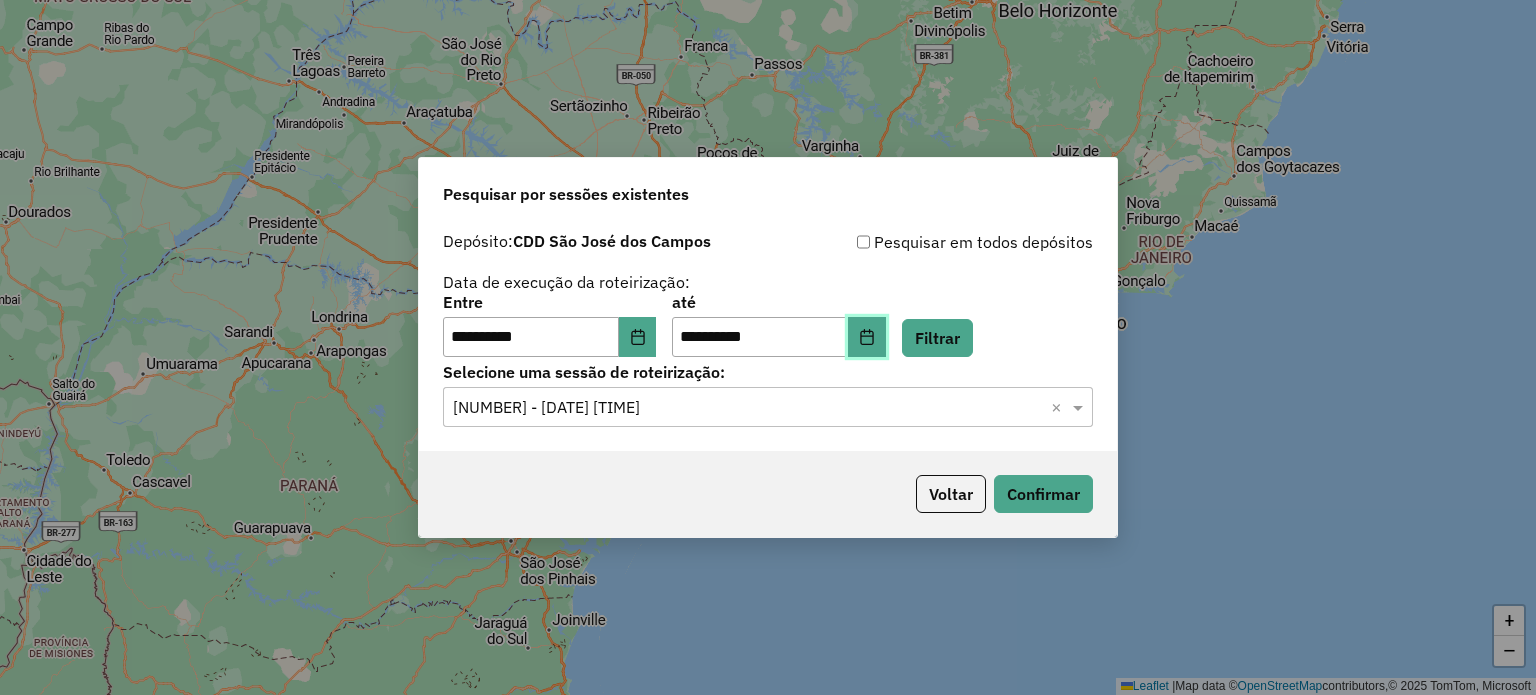 click 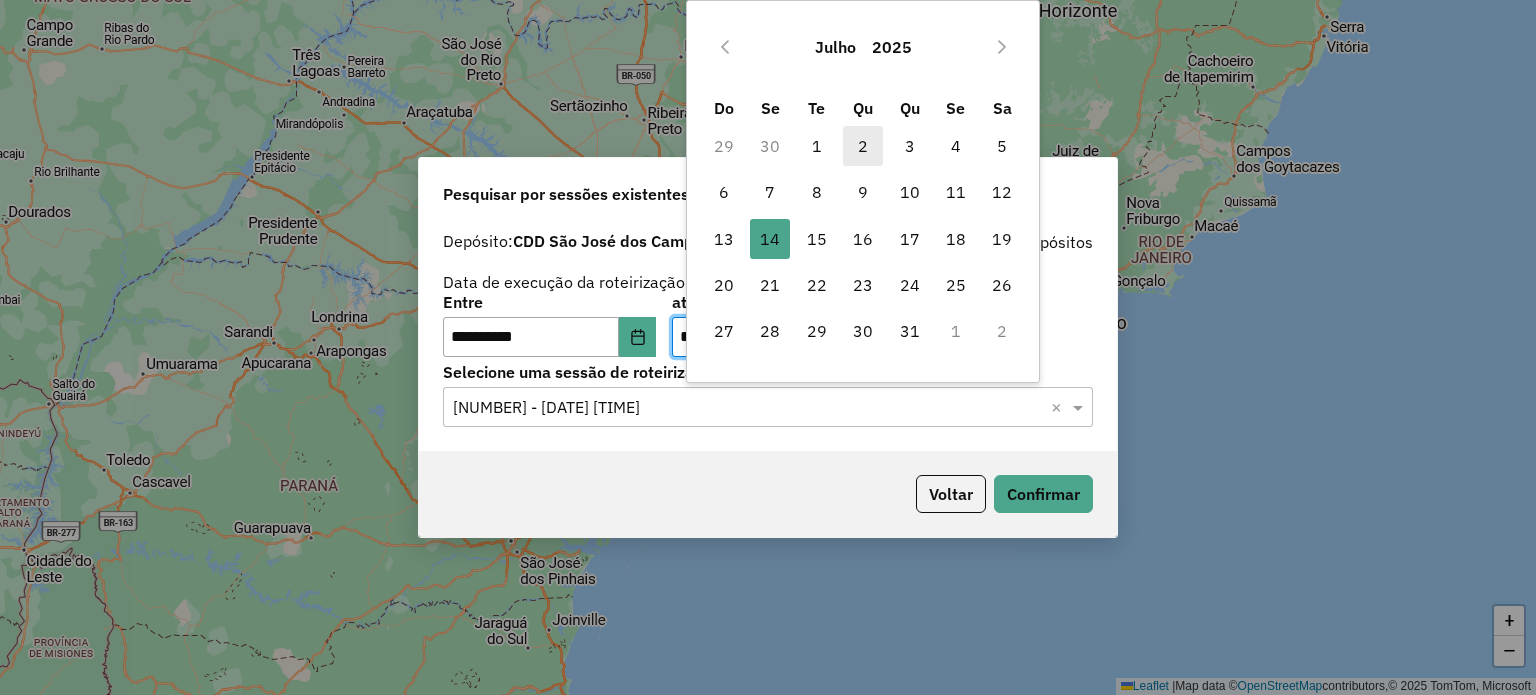 click on "2" at bounding box center (863, 146) 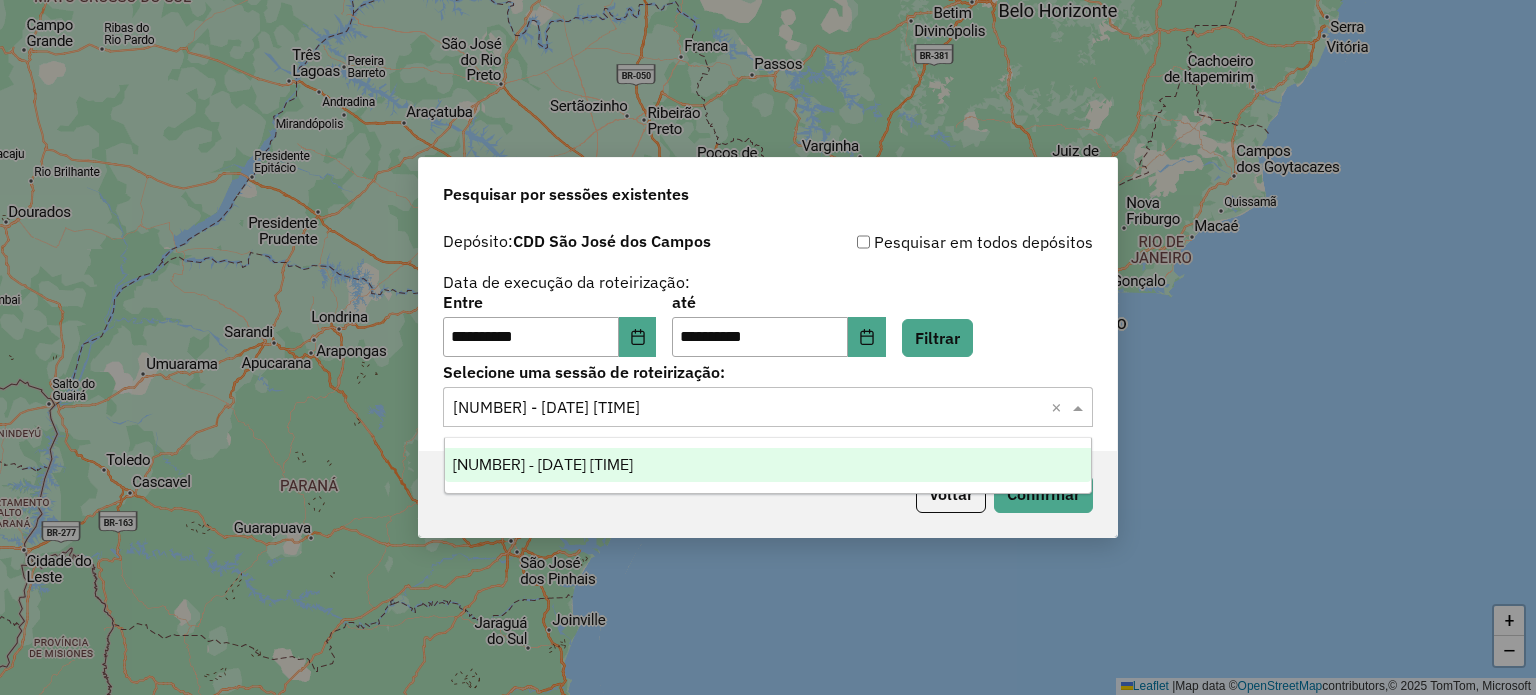 click 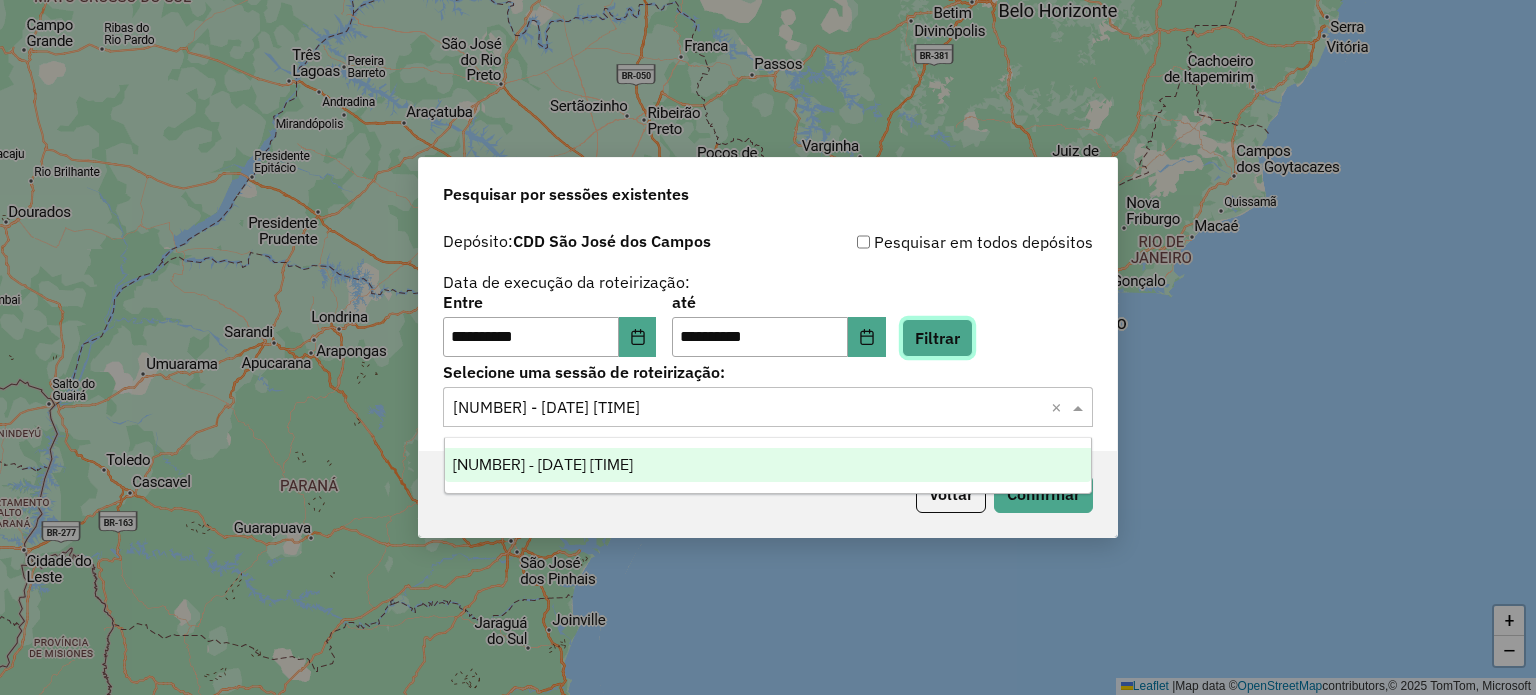 click on "Filtrar" 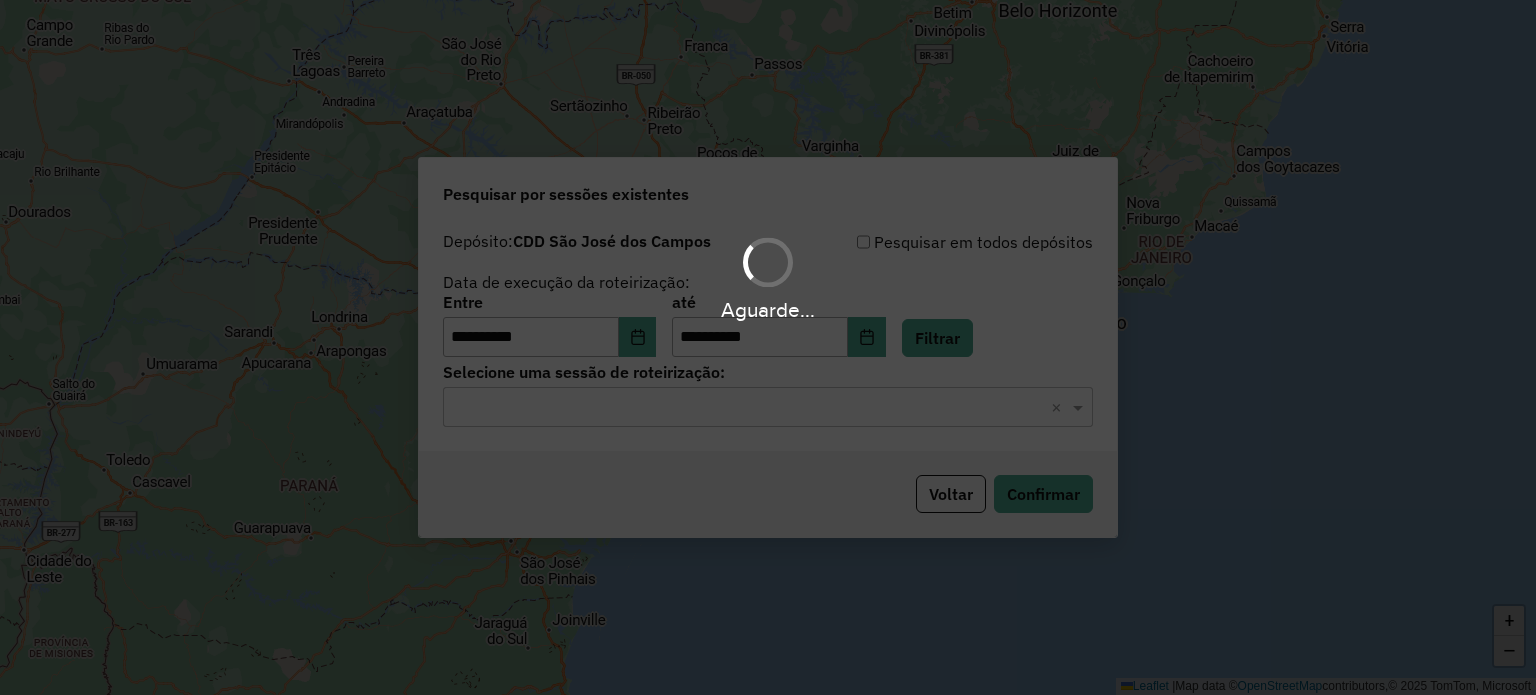 click on "**********" at bounding box center [768, 347] 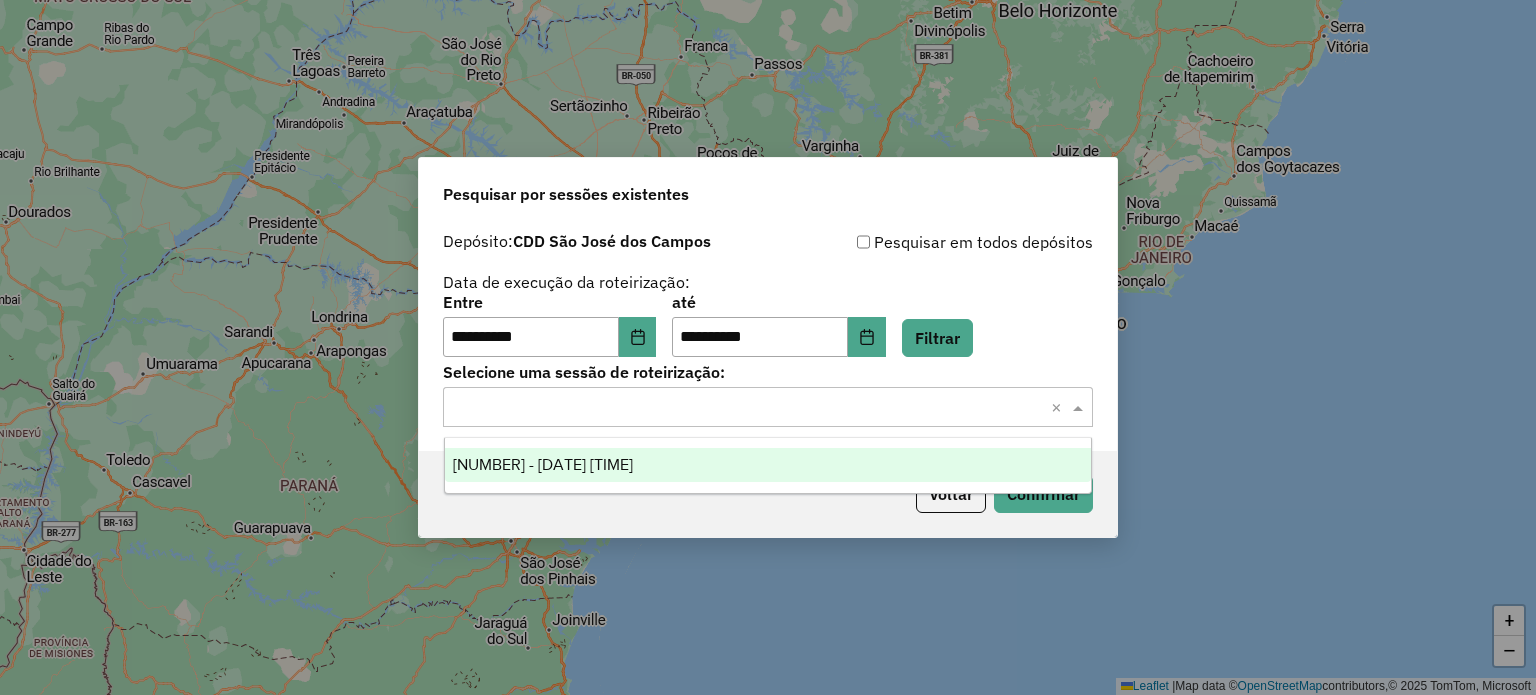click 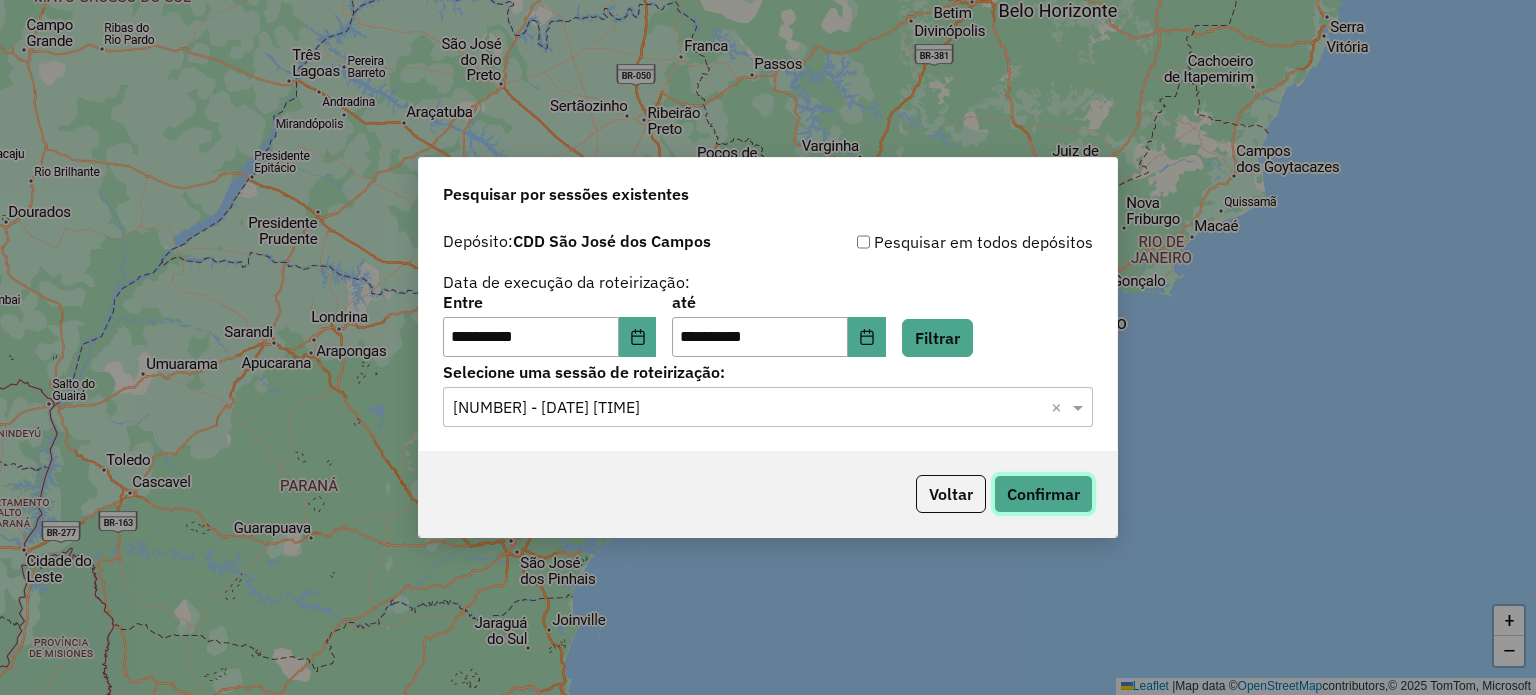 click on "Confirmar" 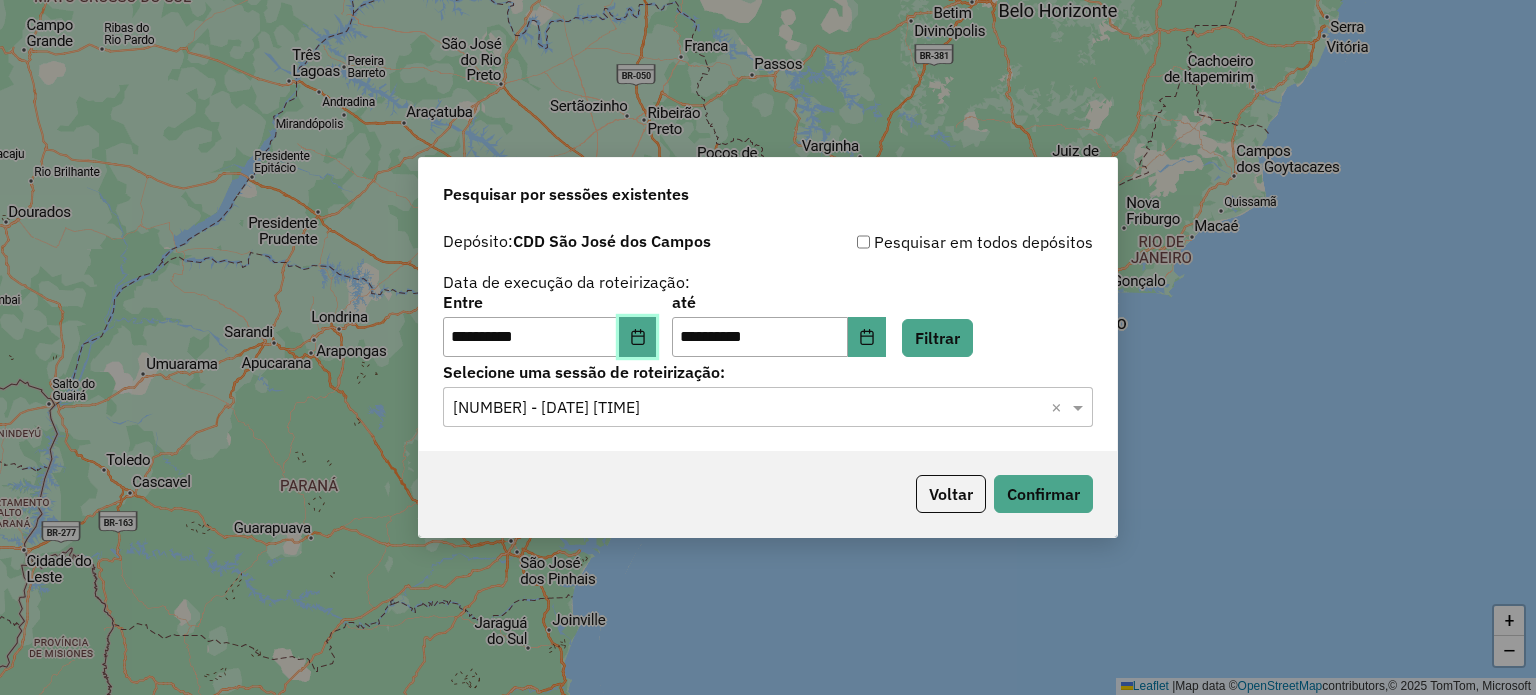 click at bounding box center (638, 337) 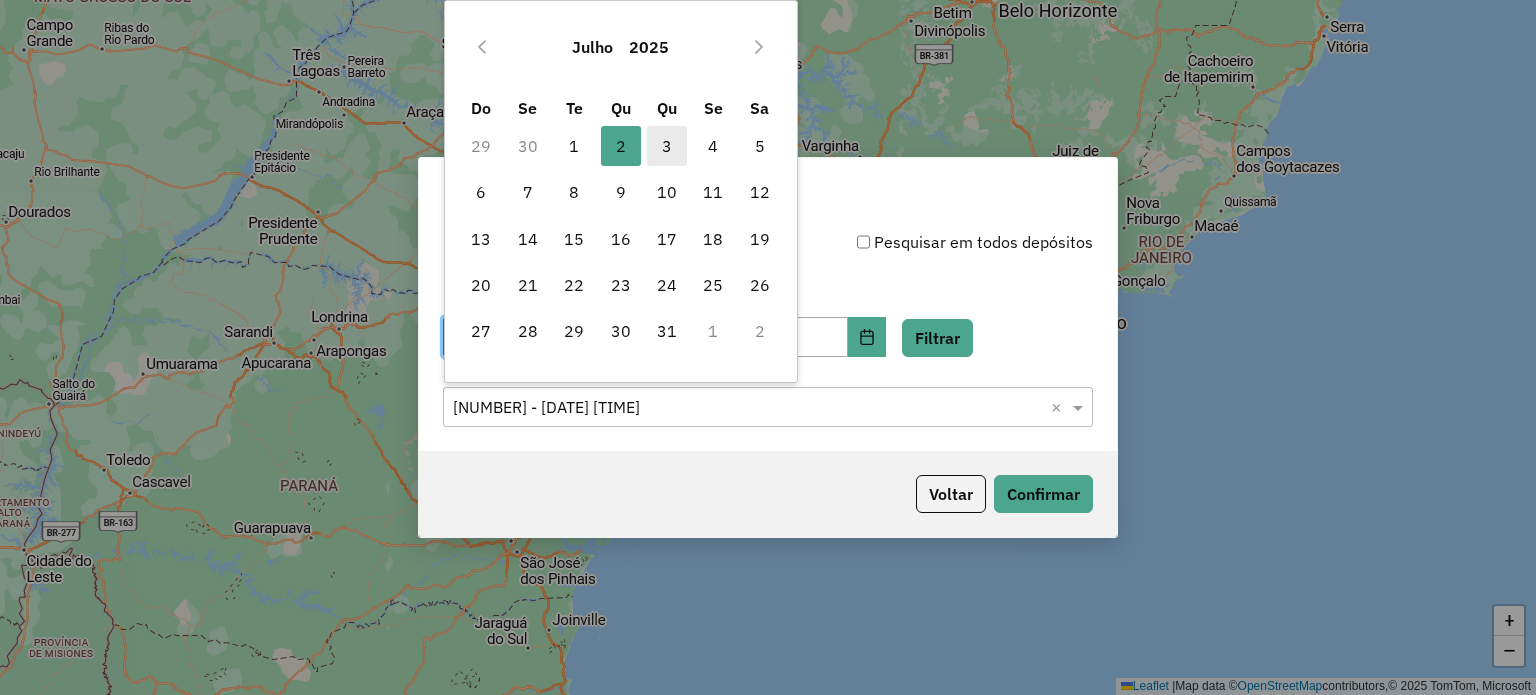 click on "3" at bounding box center (667, 146) 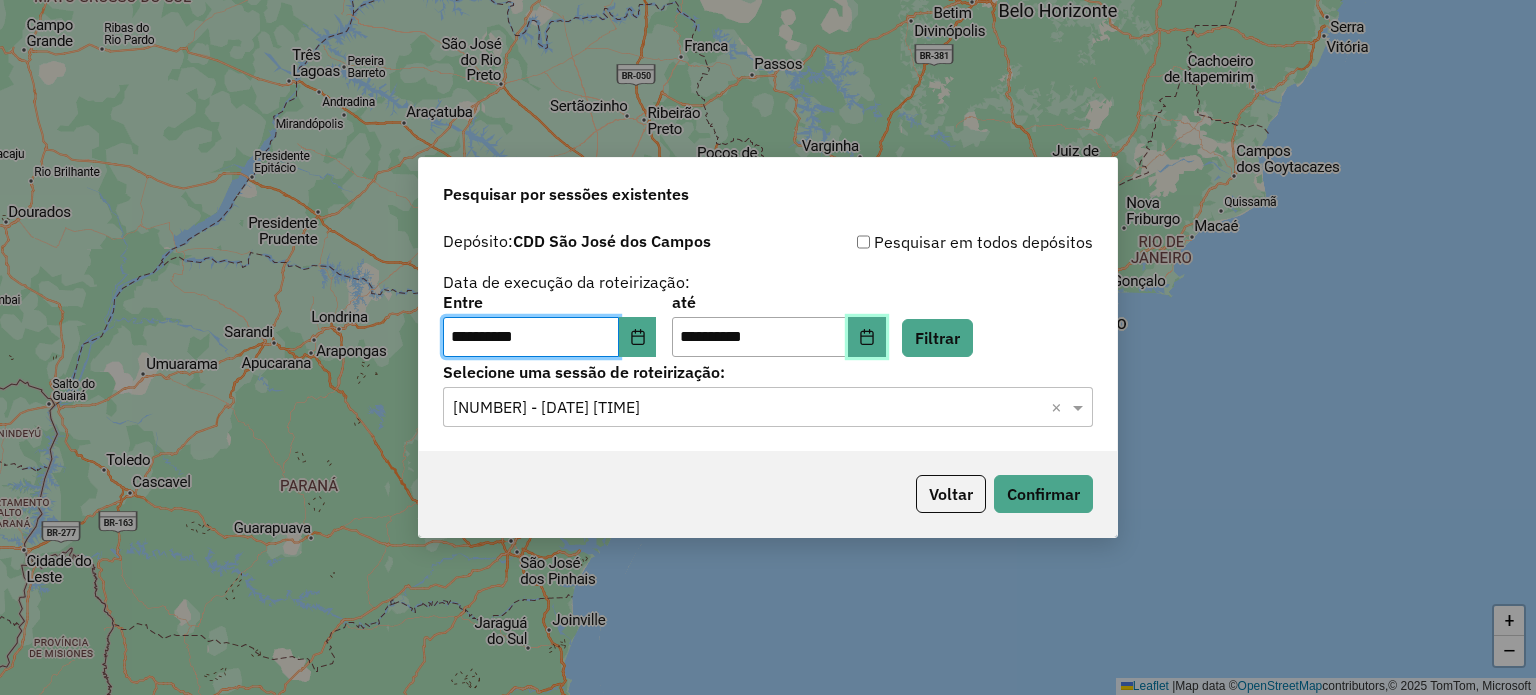 click at bounding box center [867, 337] 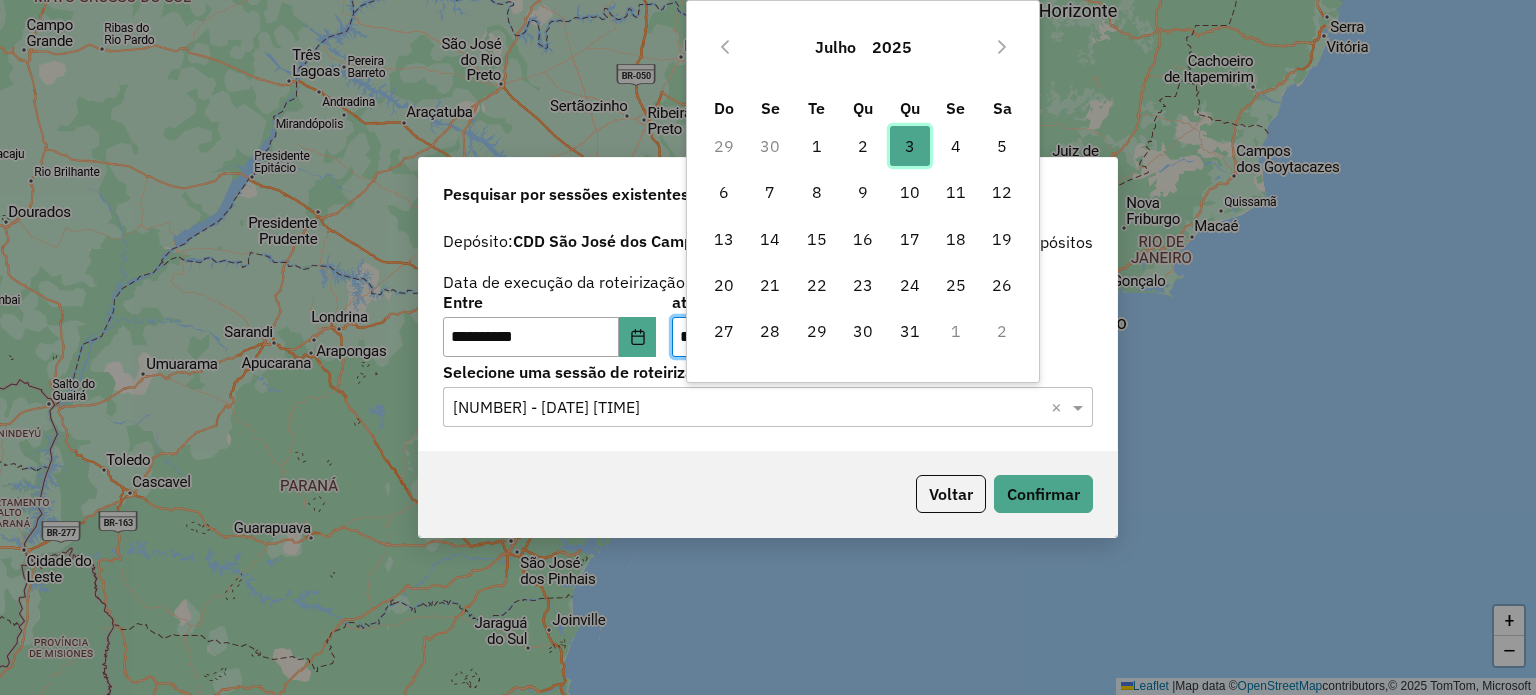click on "3" at bounding box center [910, 146] 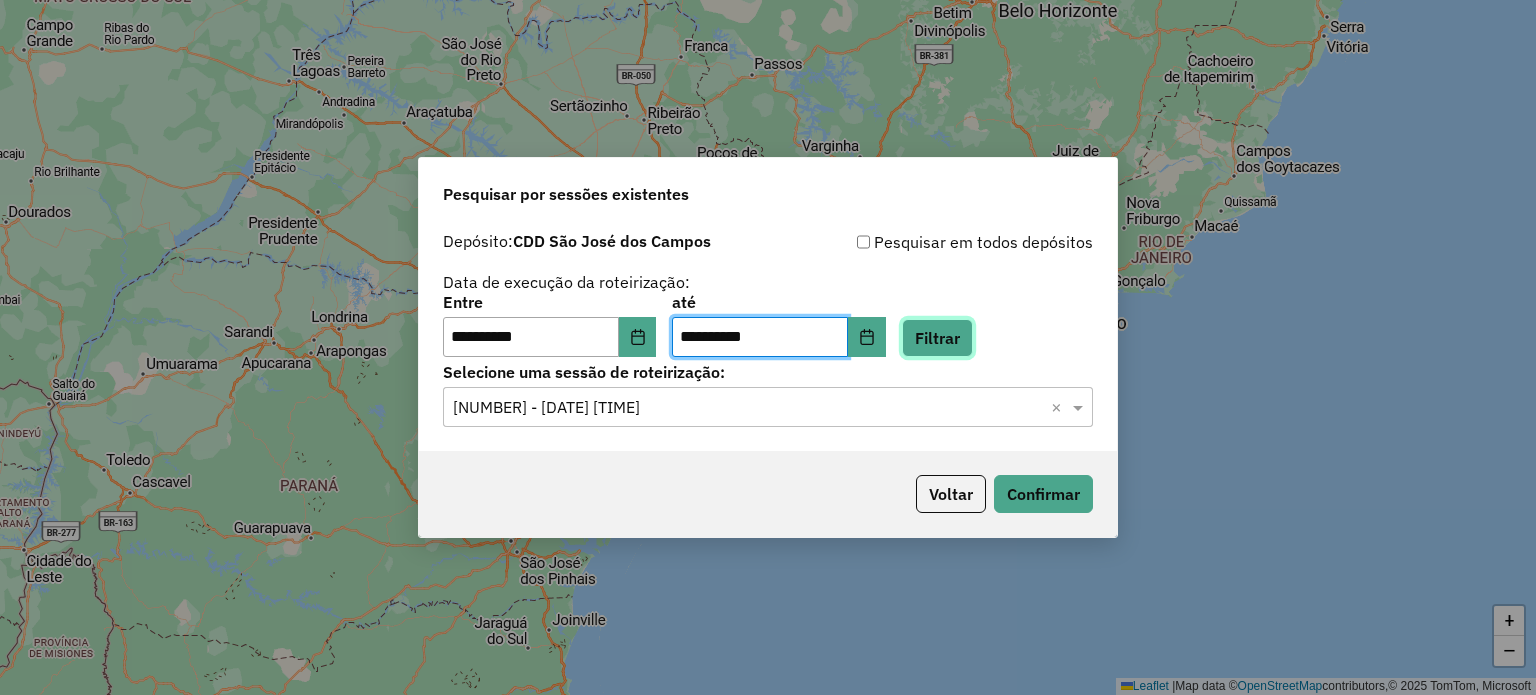 click on "Filtrar" 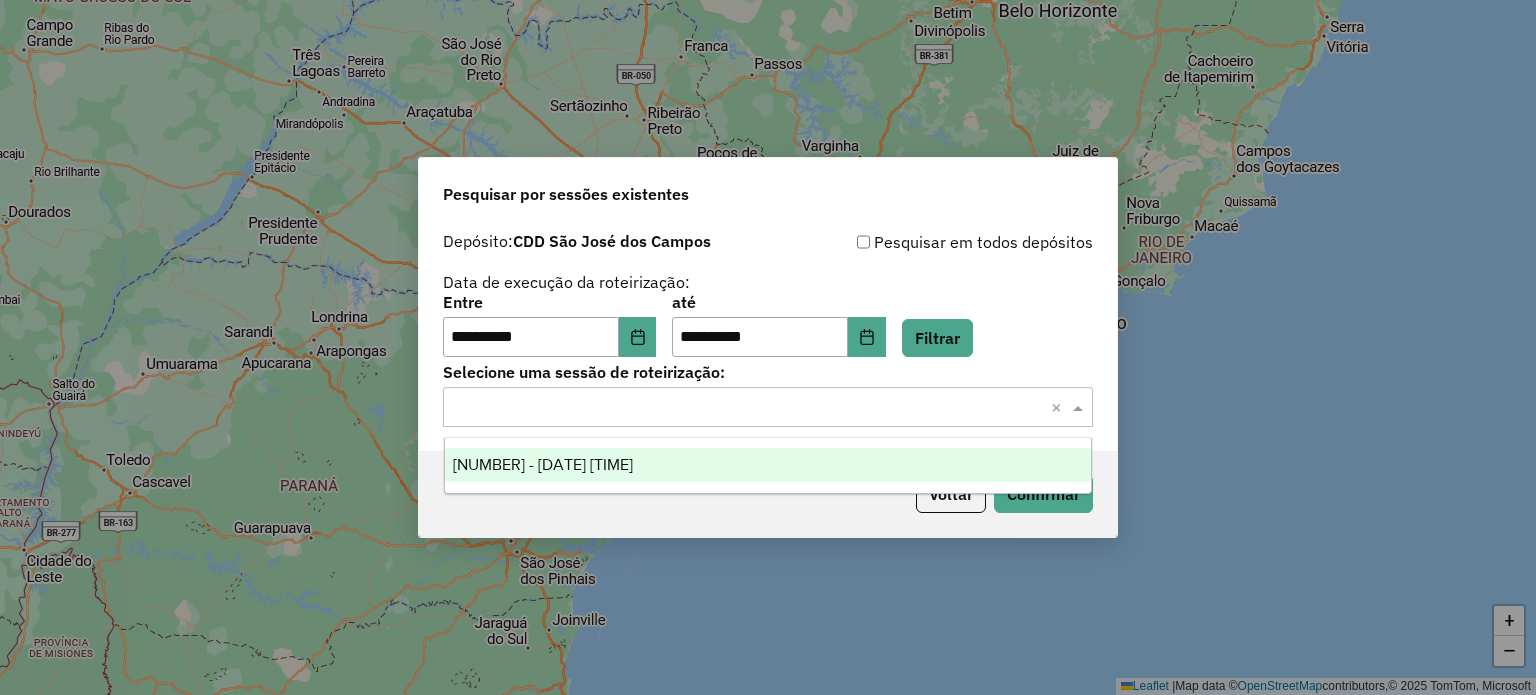 drag, startPoint x: 547, startPoint y: 396, endPoint x: 512, endPoint y: 453, distance: 66.88796 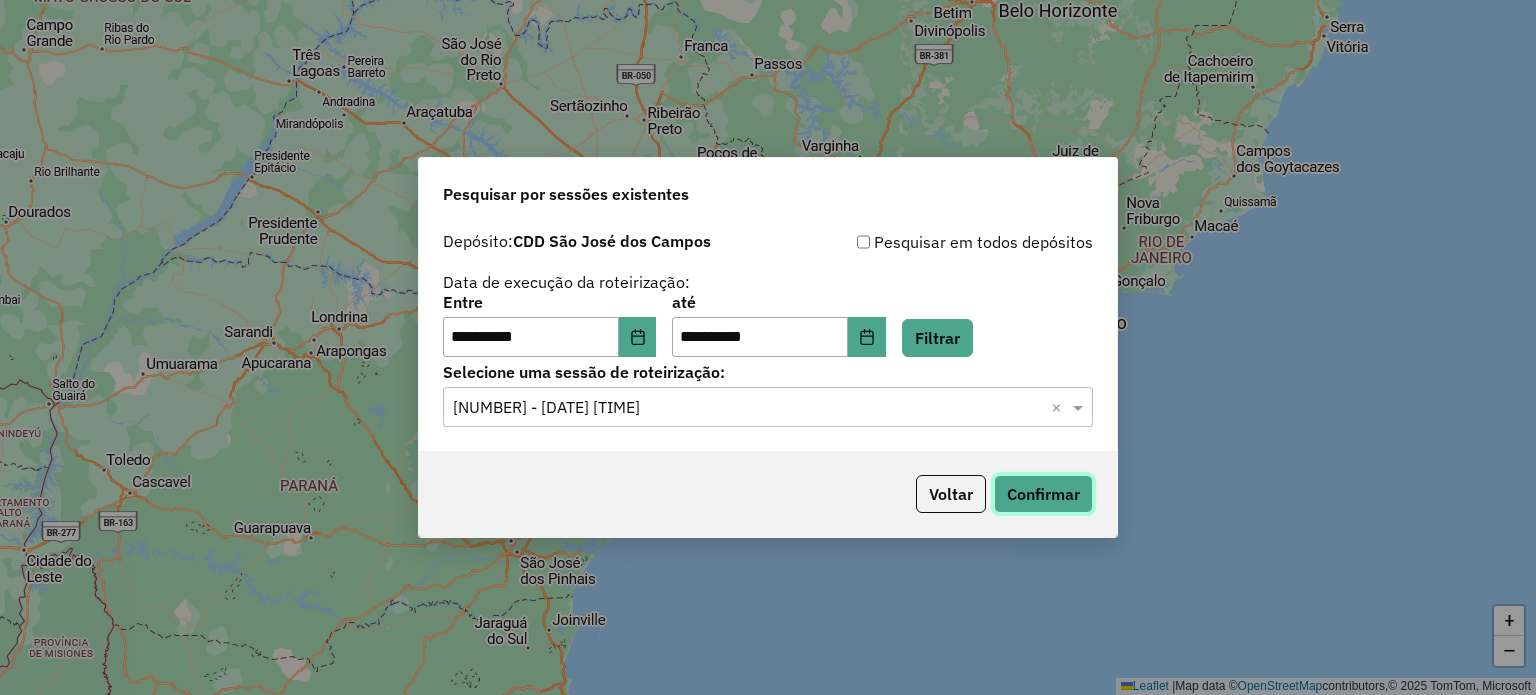 click on "Confirmar" 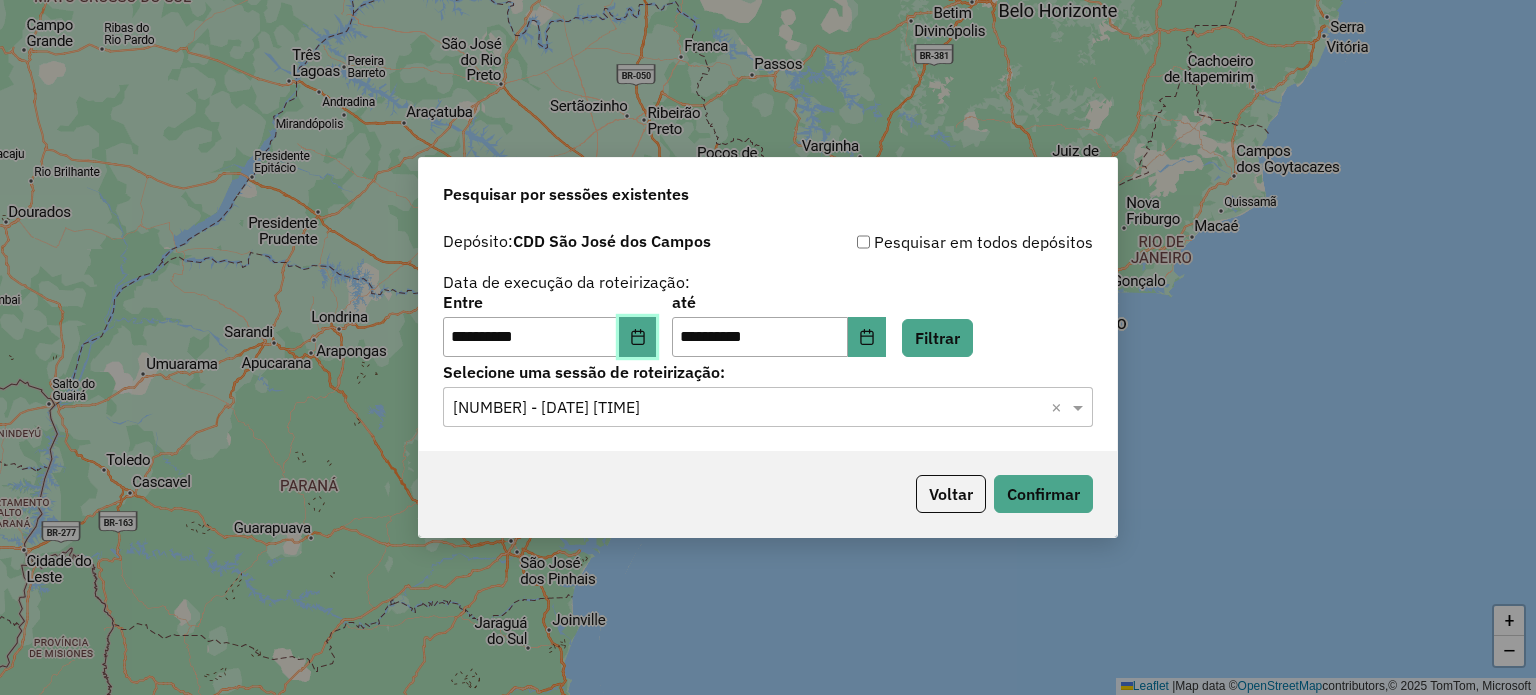 click 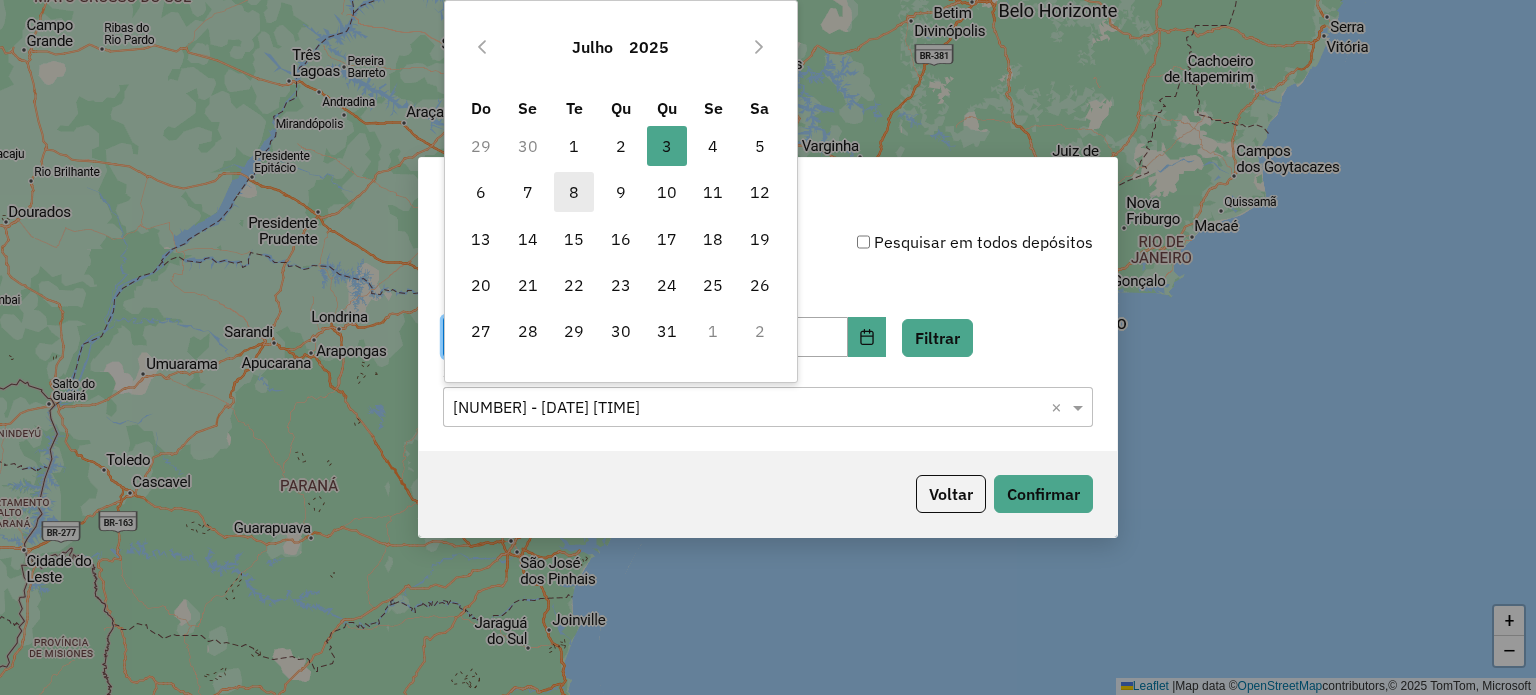 click on "8" at bounding box center [574, 192] 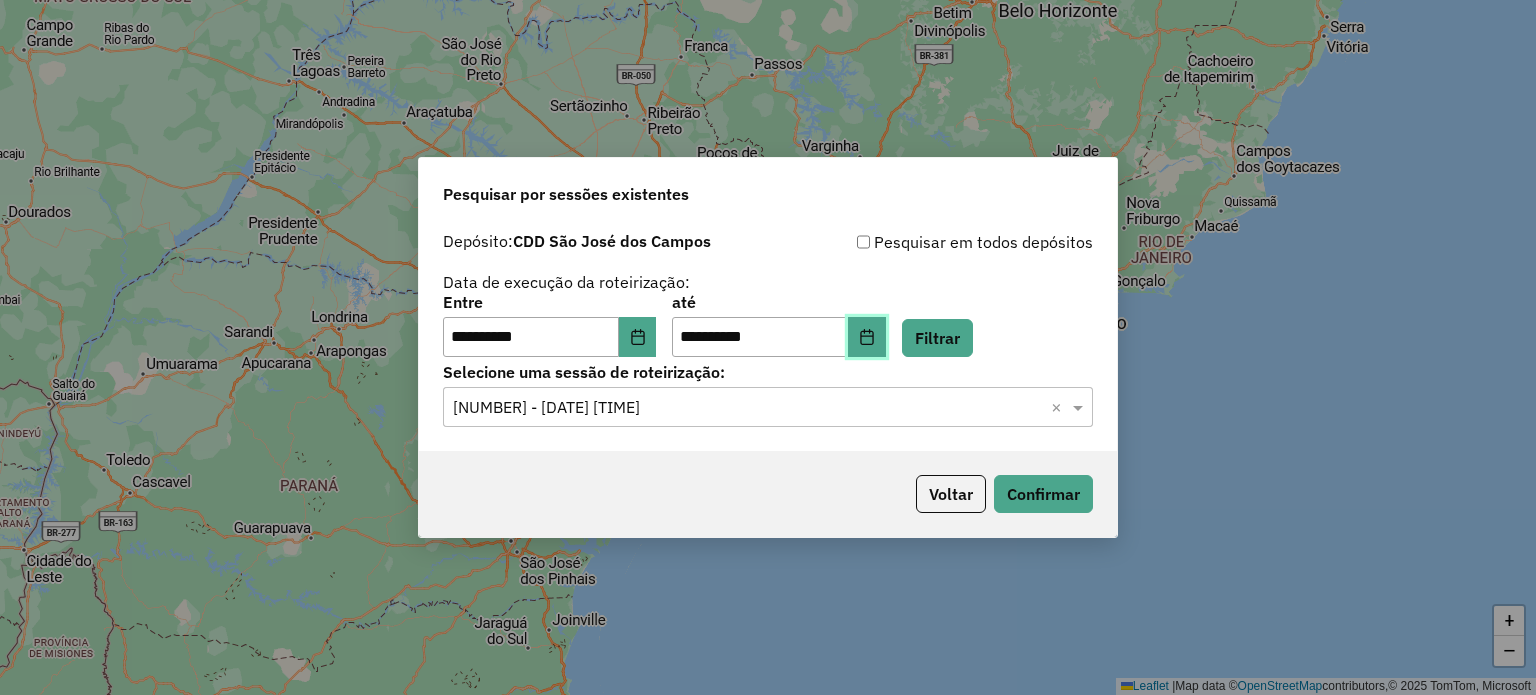 click 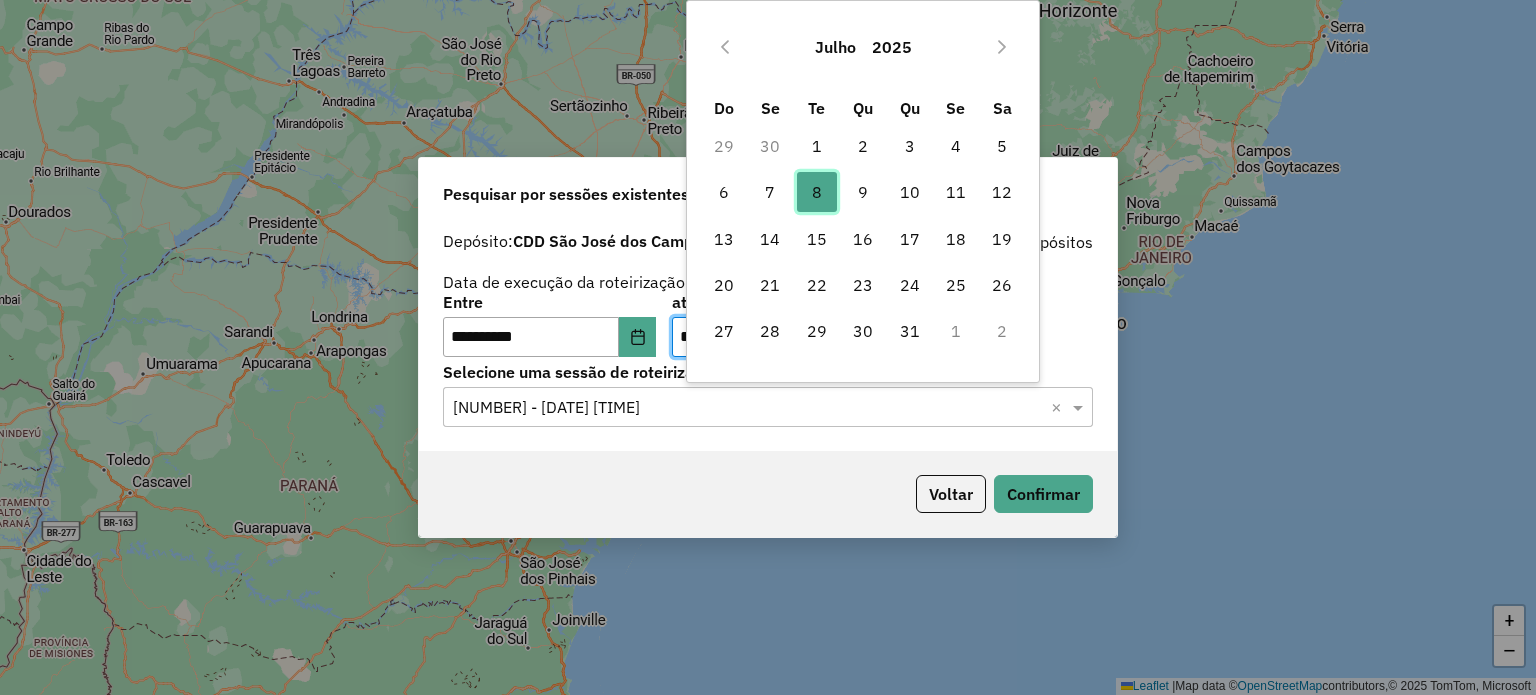 click on "8" at bounding box center (817, 192) 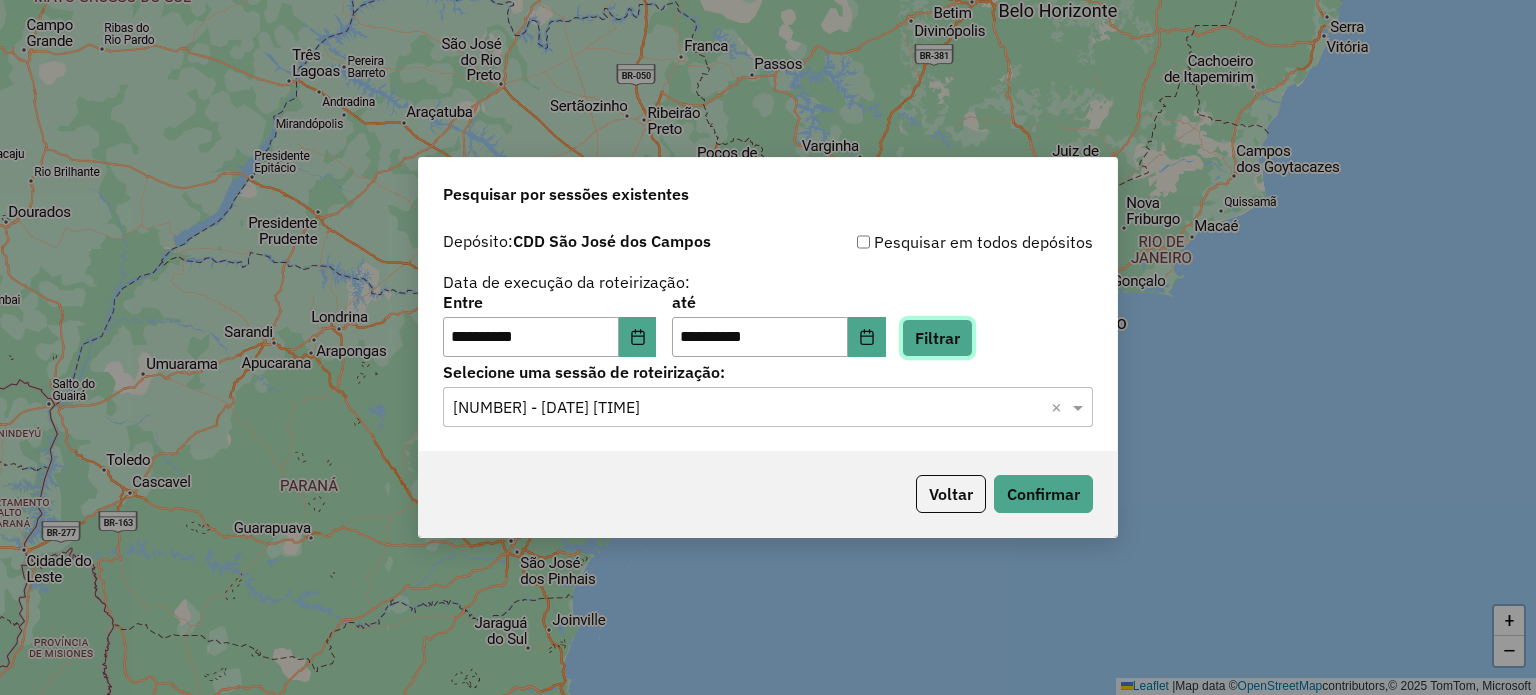 click on "Filtrar" 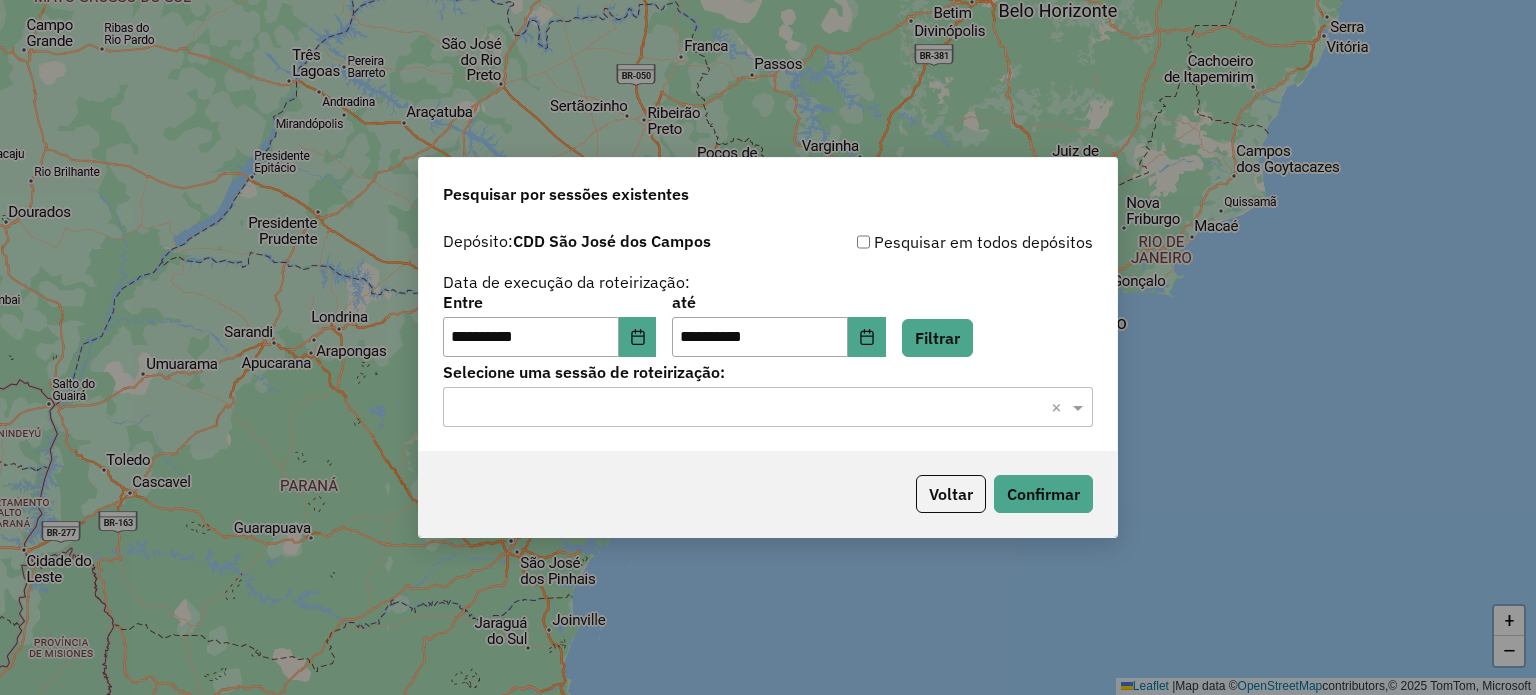 click 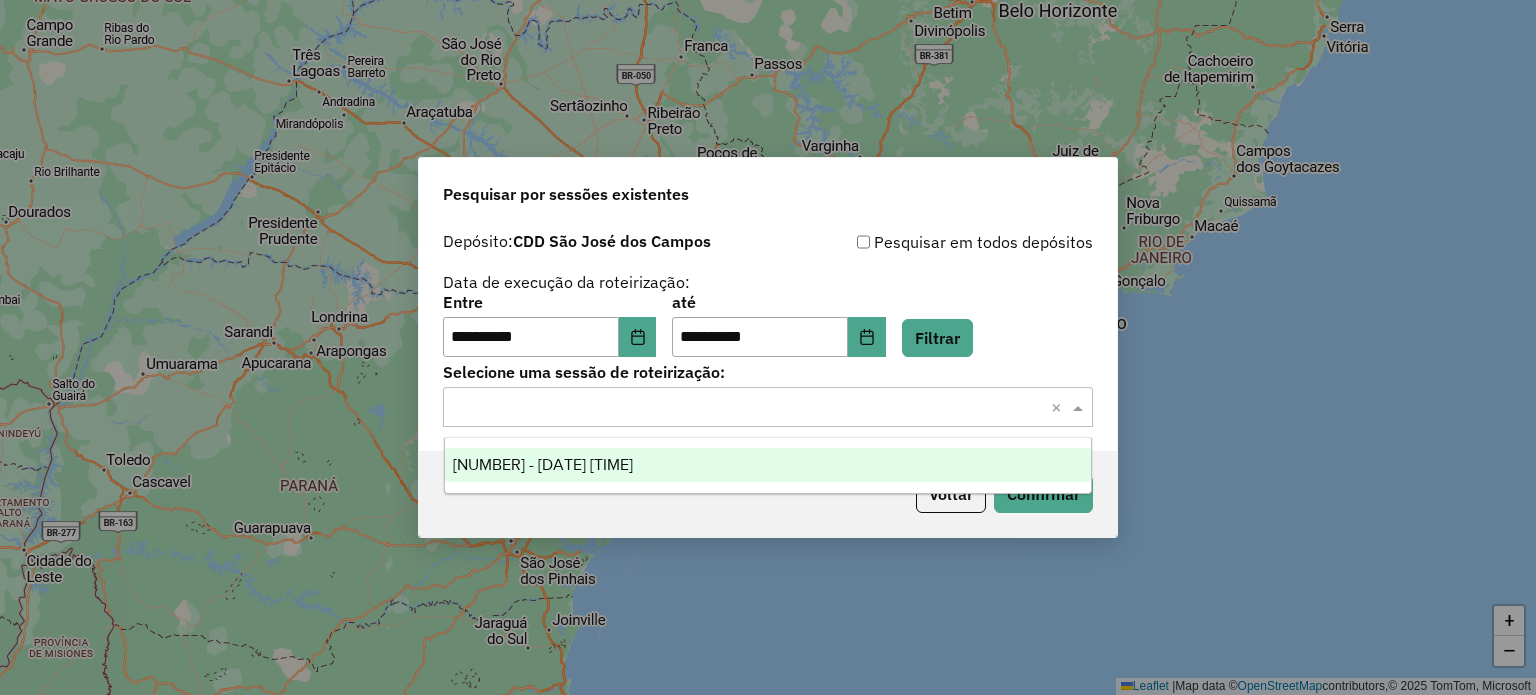 drag, startPoint x: 640, startPoint y: 470, endPoint x: 800, endPoint y: 463, distance: 160.15305 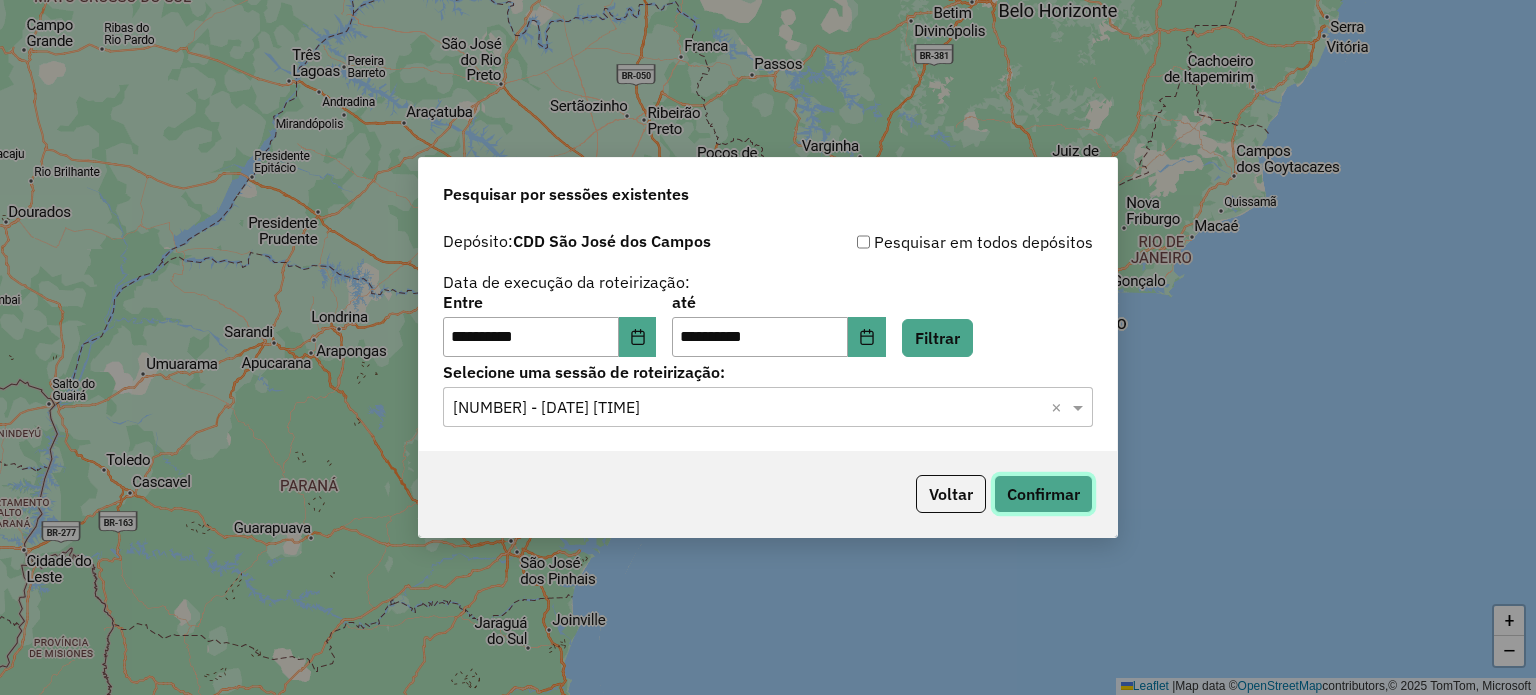 click on "Confirmar" 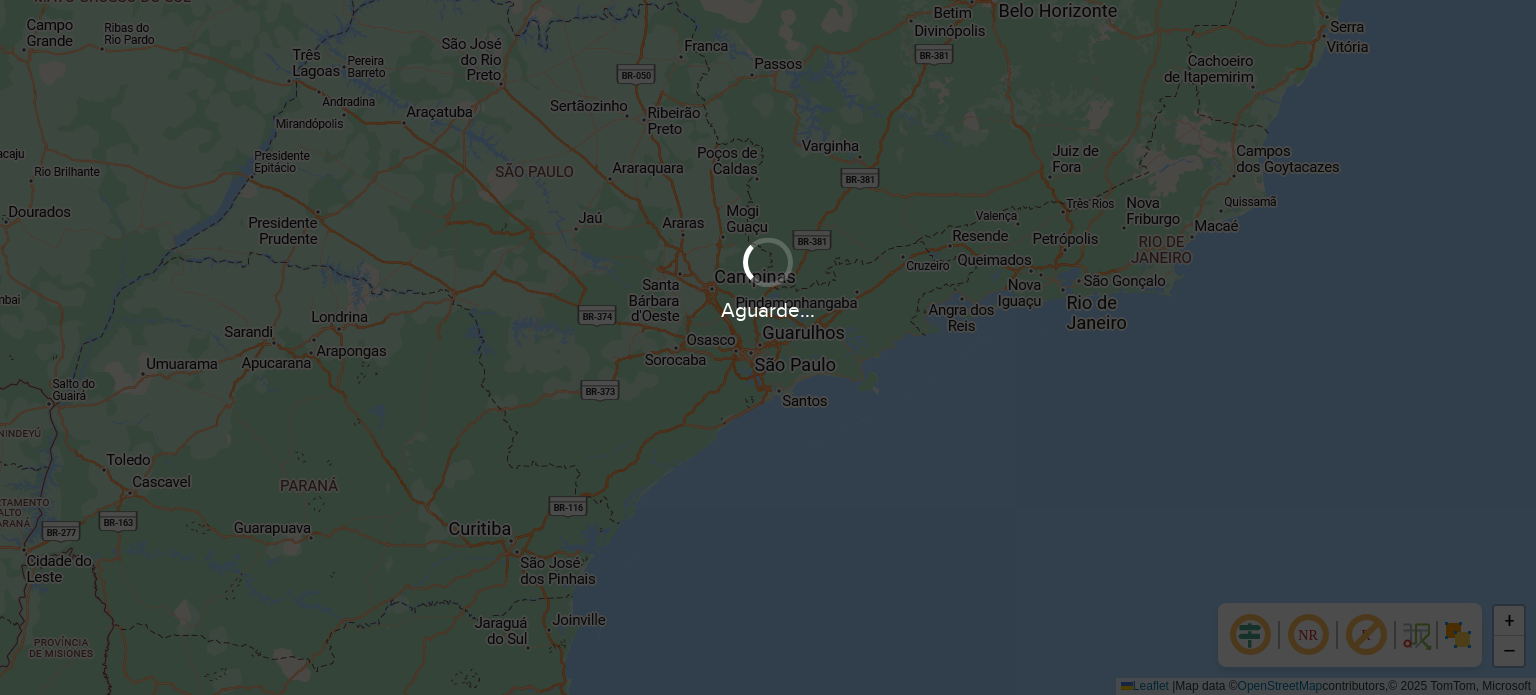 scroll, scrollTop: 0, scrollLeft: 0, axis: both 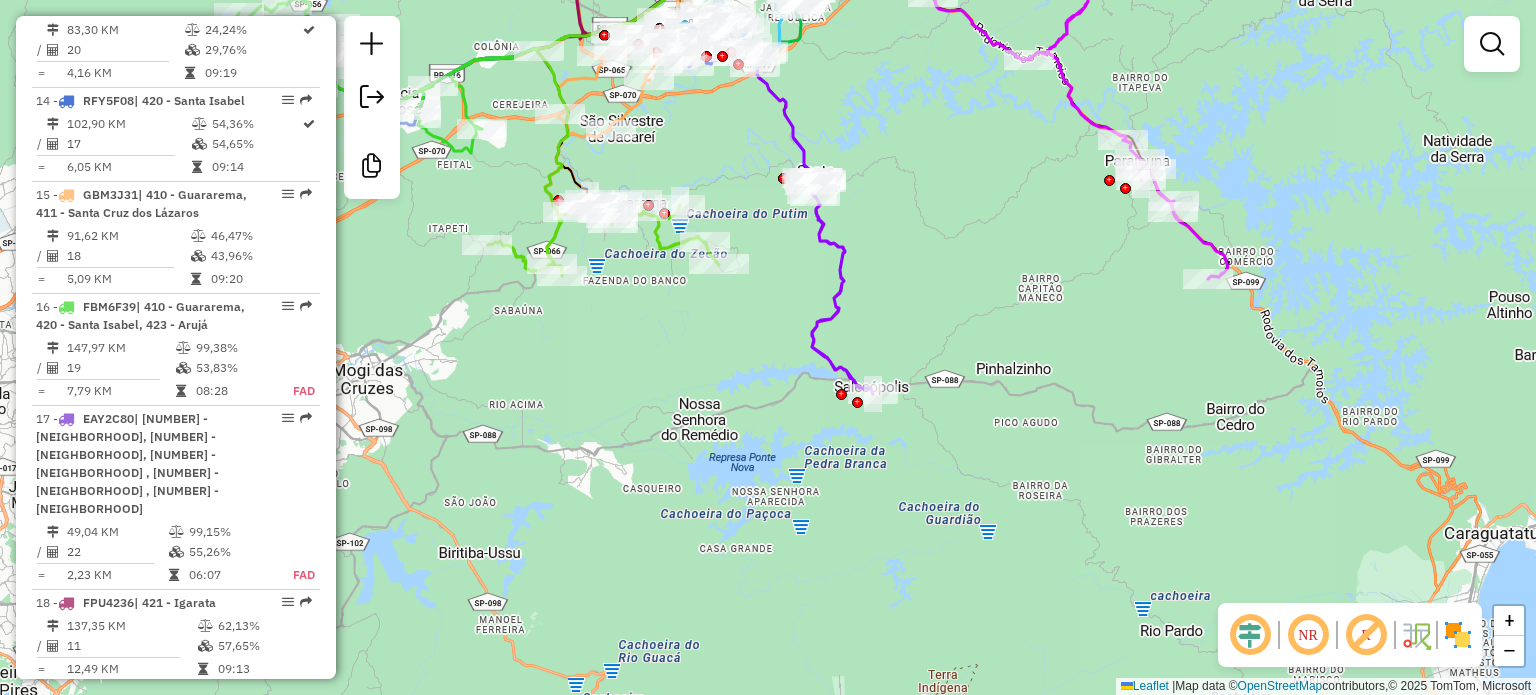 drag, startPoint x: 1071, startPoint y: 503, endPoint x: 1100, endPoint y: 351, distance: 154.74171 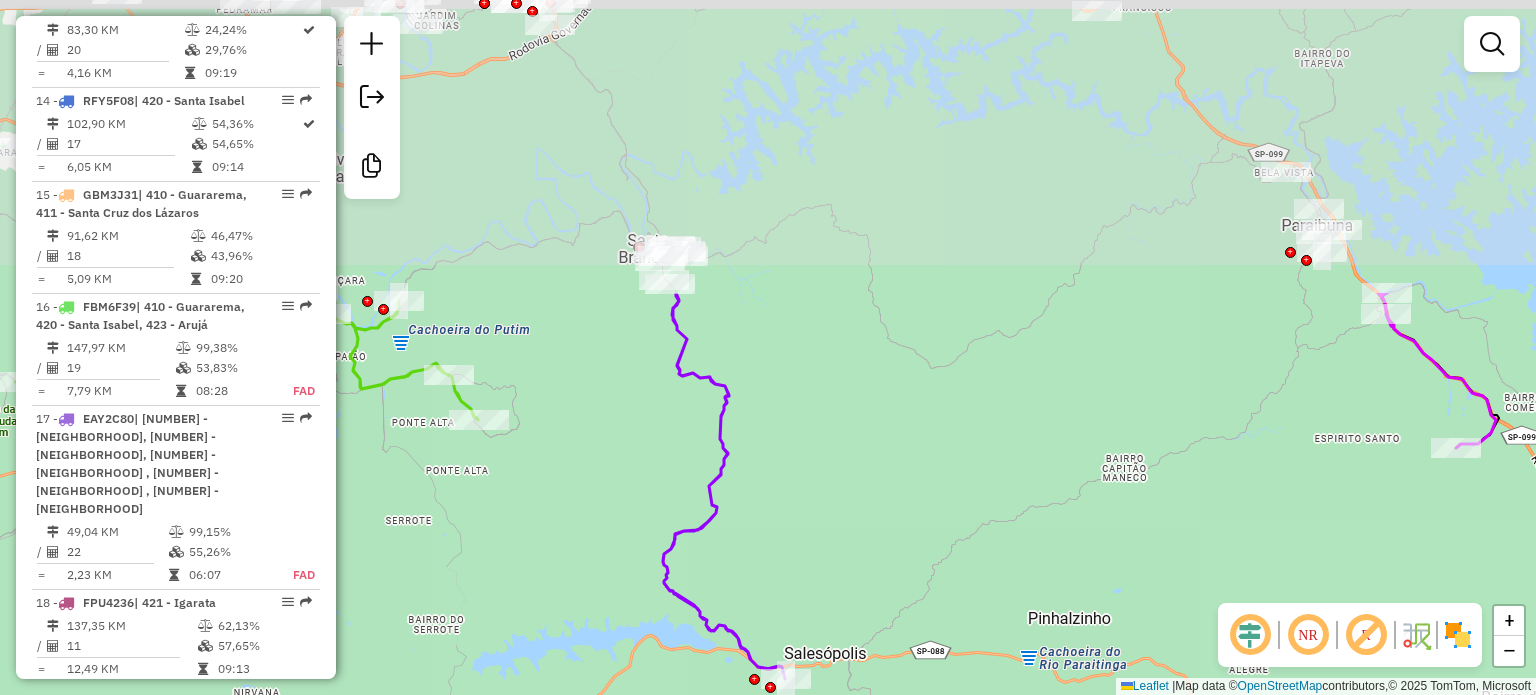 drag, startPoint x: 983, startPoint y: 219, endPoint x: 1122, endPoint y: 674, distance: 475.75833 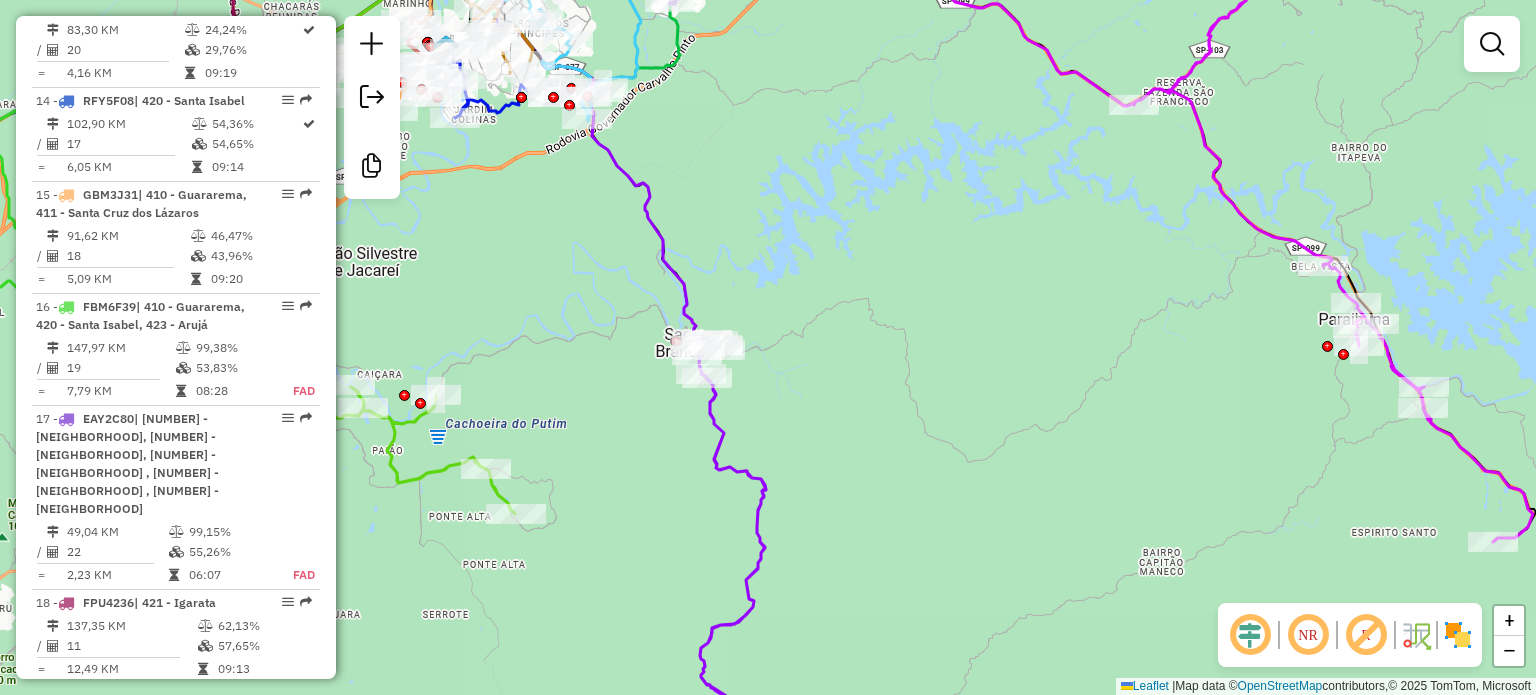 click 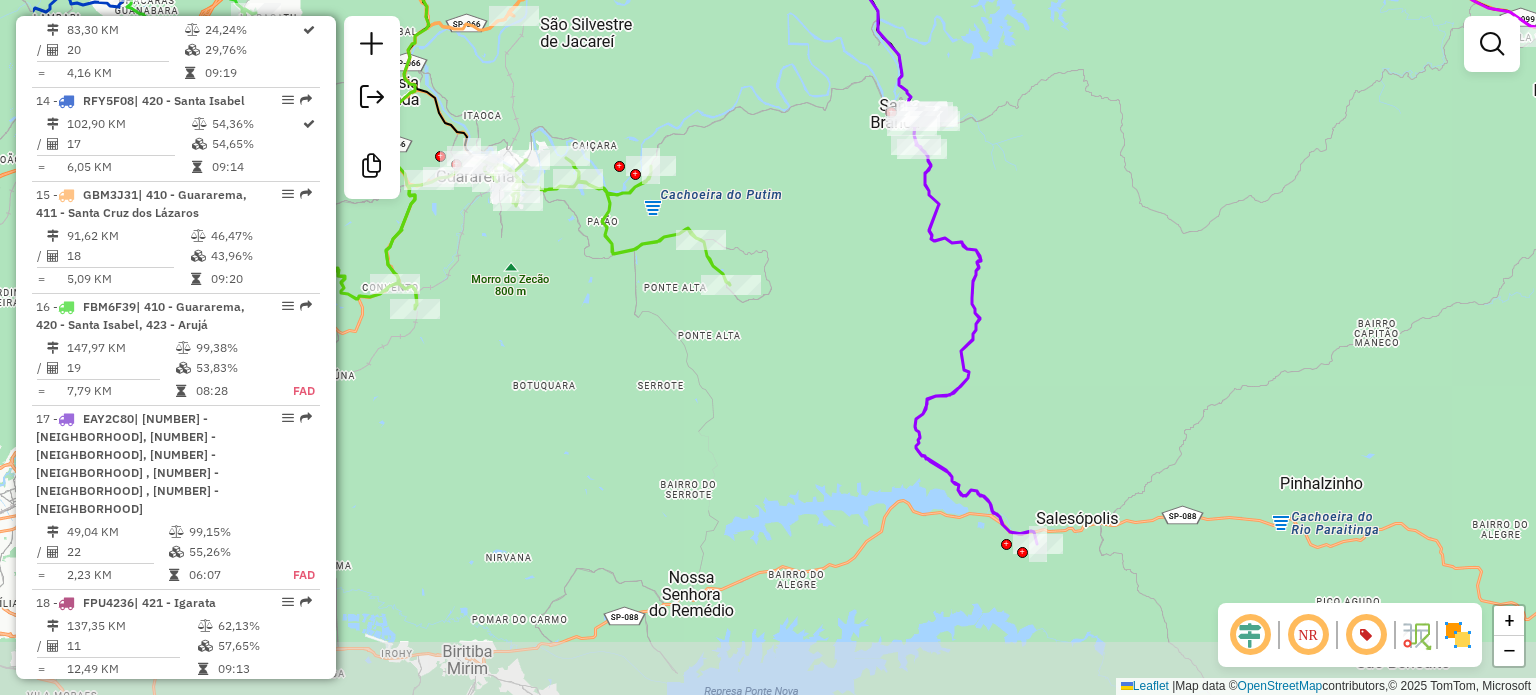 drag, startPoint x: 838, startPoint y: 435, endPoint x: 1020, endPoint y: 305, distance: 223.66046 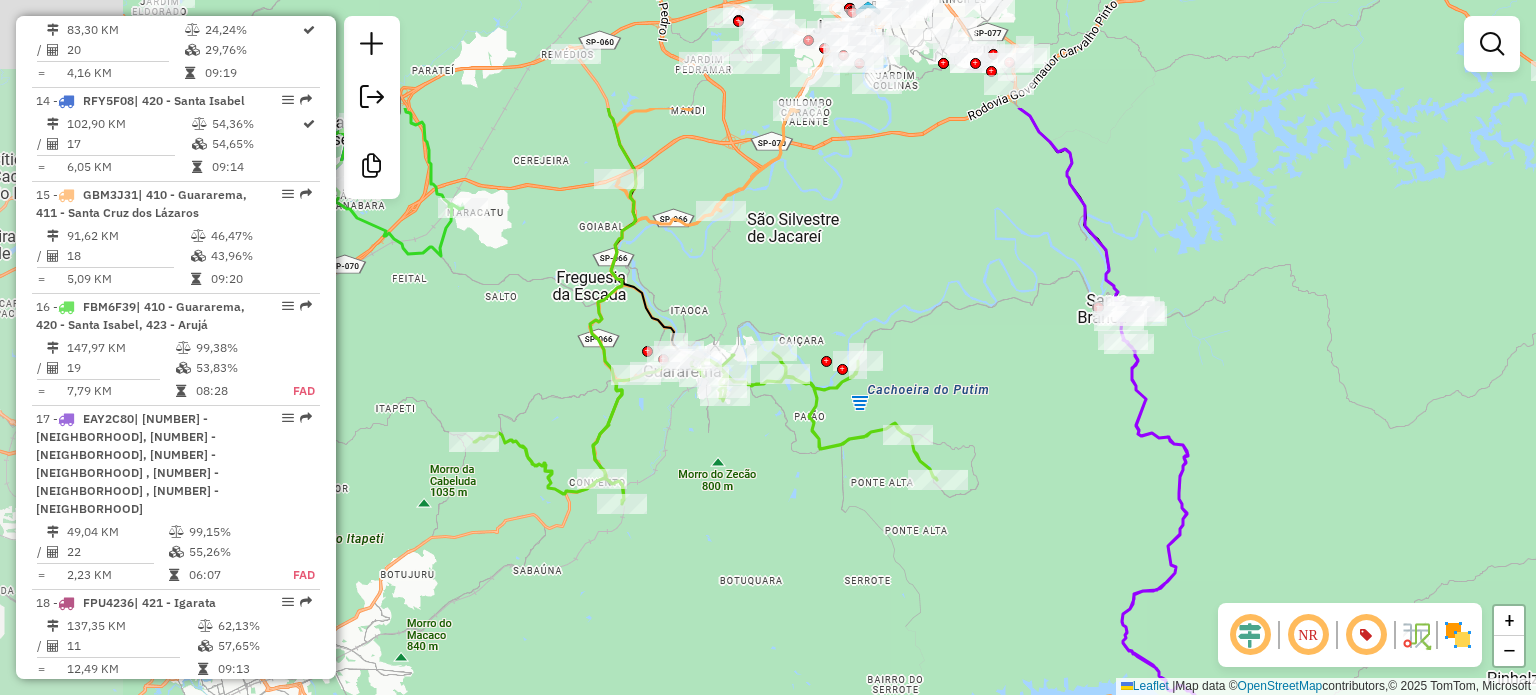 drag, startPoint x: 626, startPoint y: 402, endPoint x: 844, endPoint y: 589, distance: 287.21594 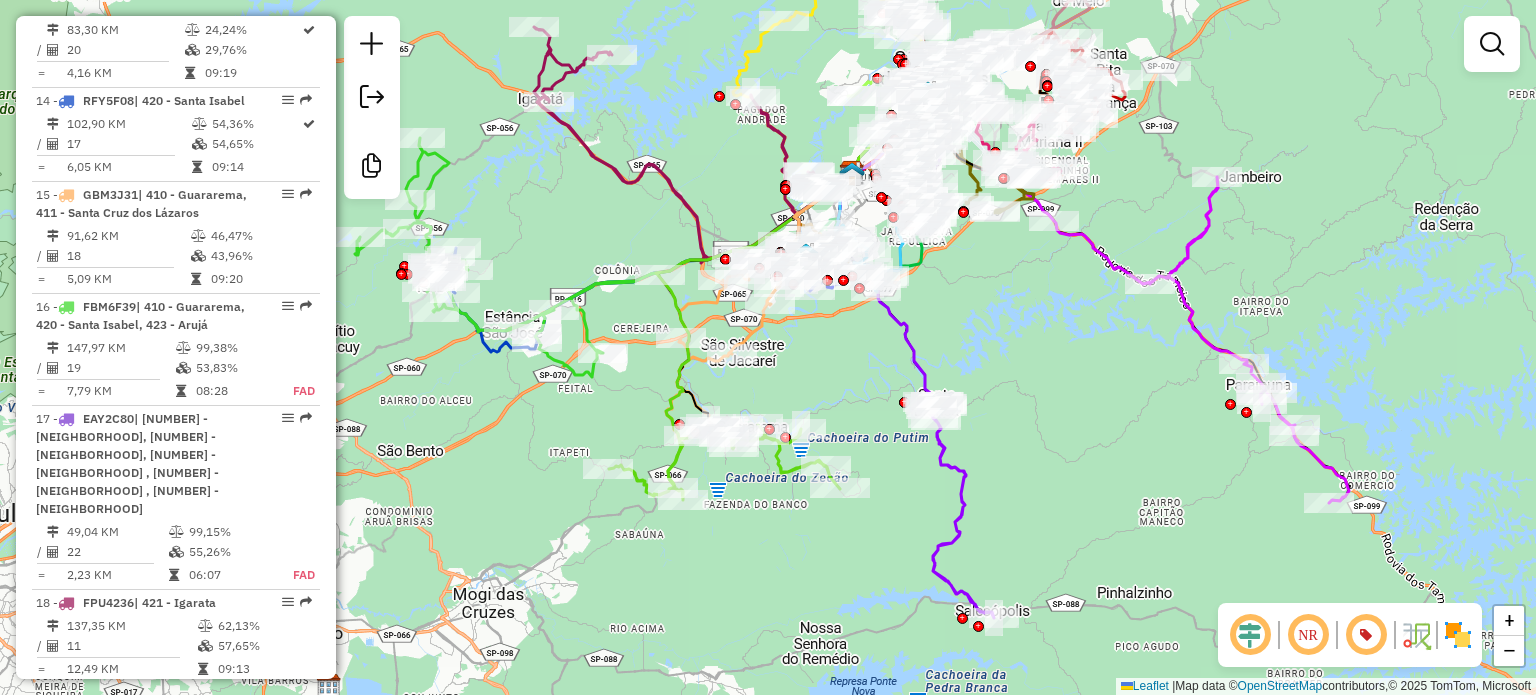 drag, startPoint x: 604, startPoint y: 493, endPoint x: 670, endPoint y: 527, distance: 74.24284 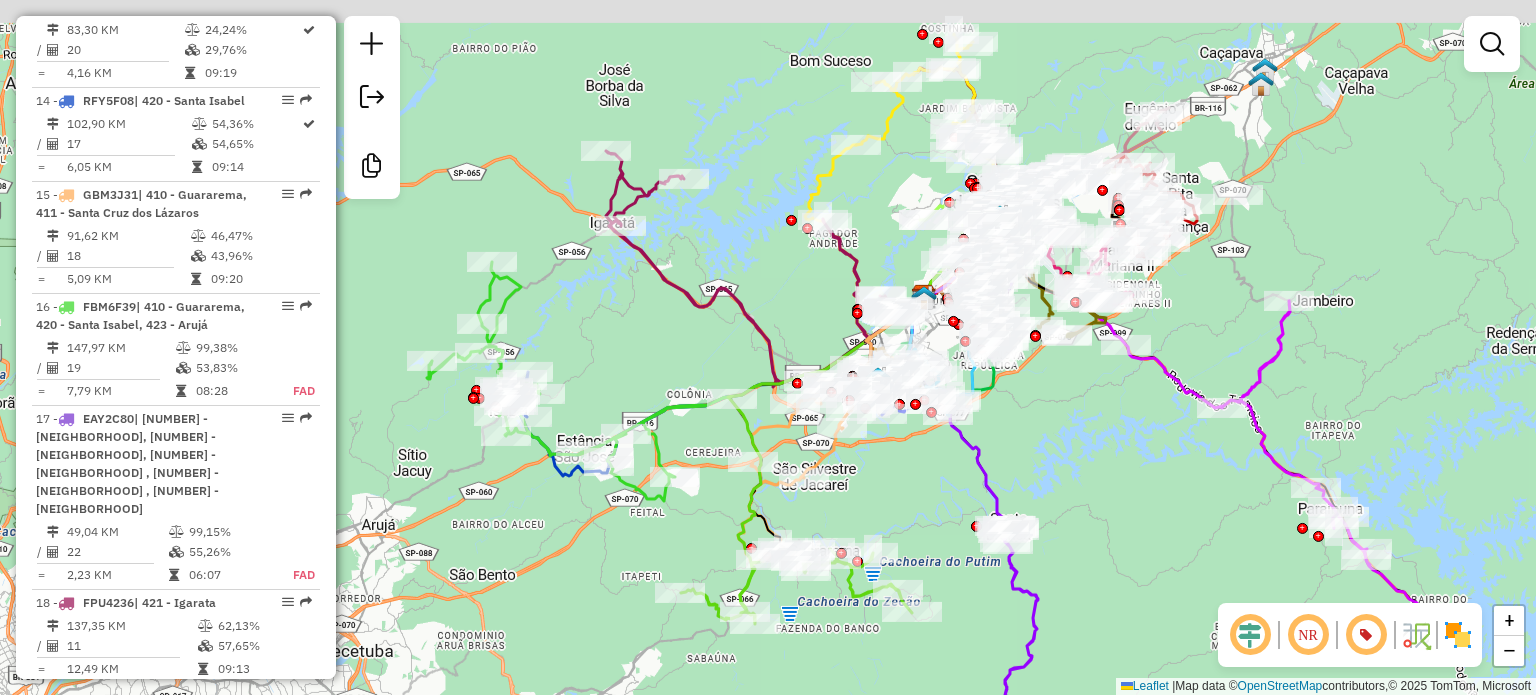 drag, startPoint x: 605, startPoint y: 487, endPoint x: 615, endPoint y: 604, distance: 117.426575 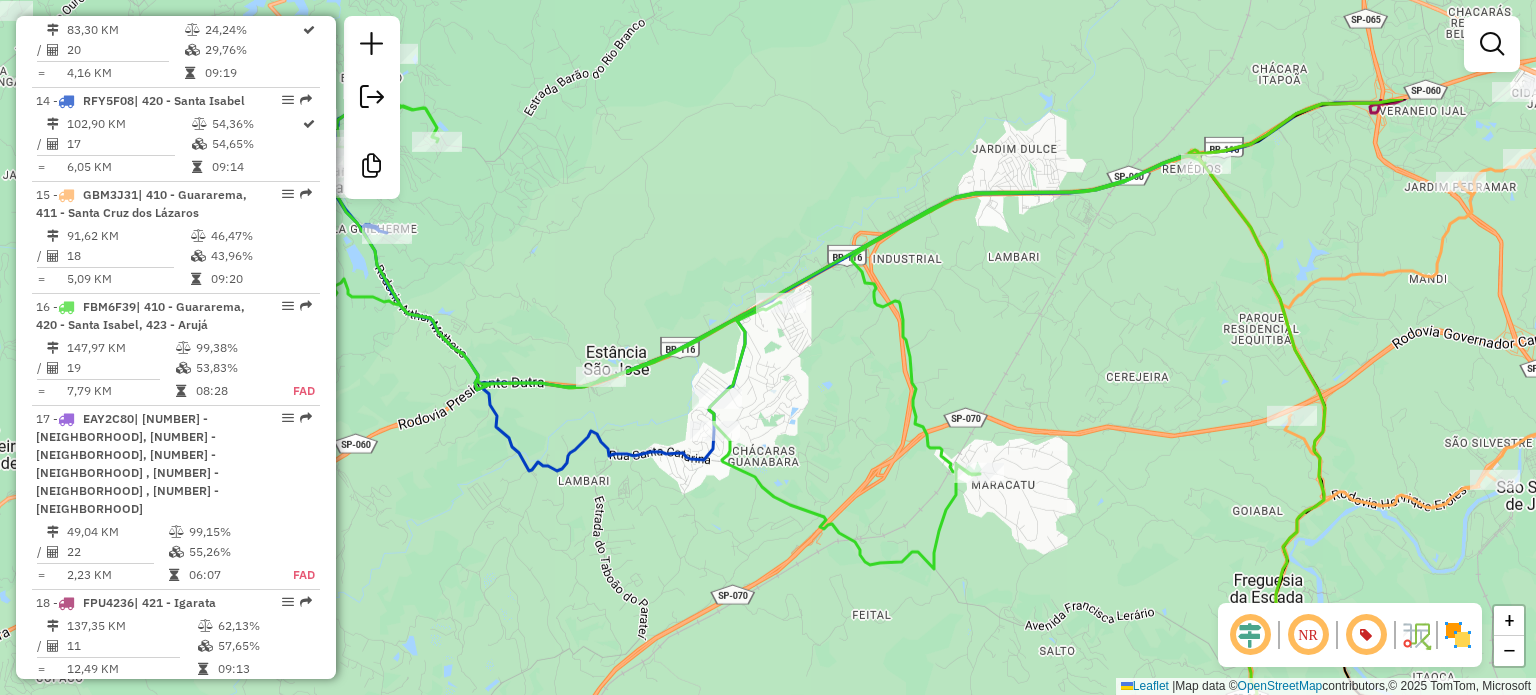 drag, startPoint x: 527, startPoint y: 359, endPoint x: 625, endPoint y: 527, distance: 194.49422 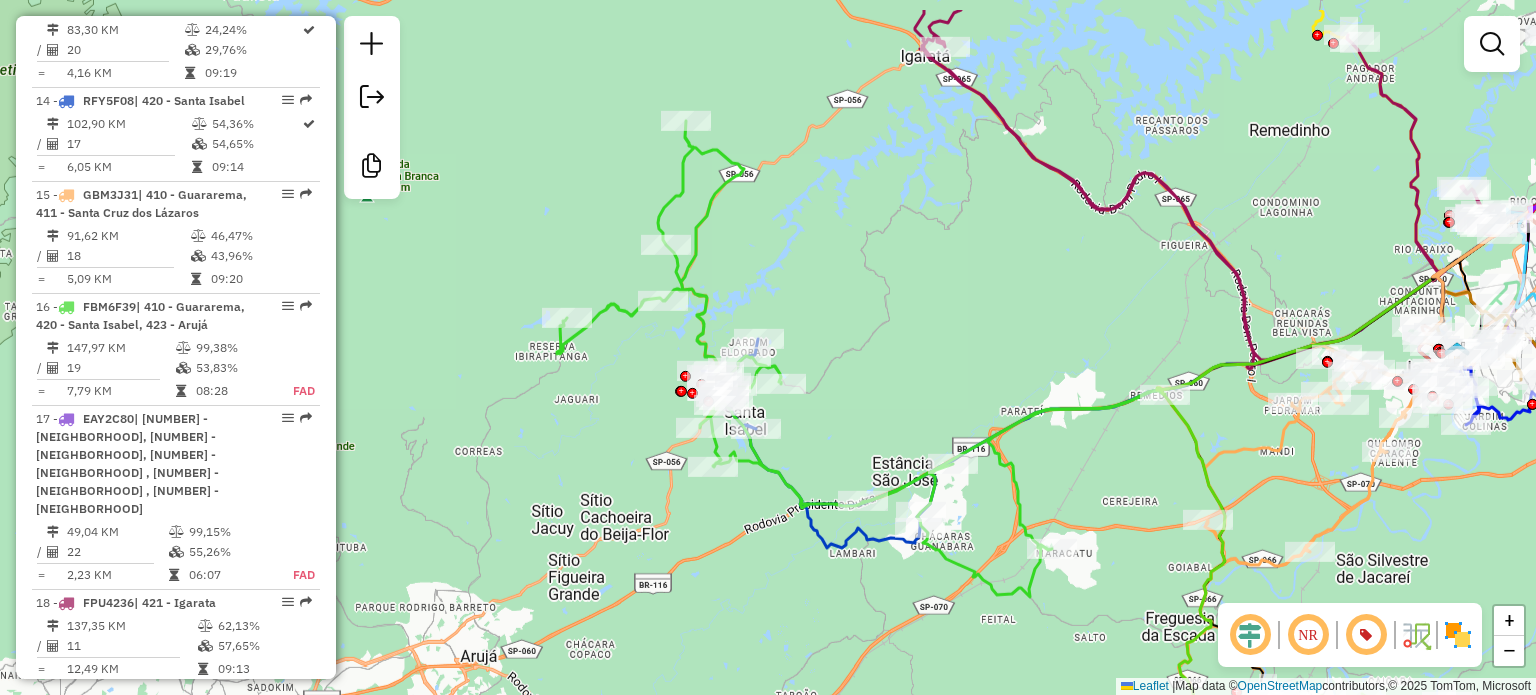 drag, startPoint x: 626, startPoint y: 308, endPoint x: 773, endPoint y: 412, distance: 180.06943 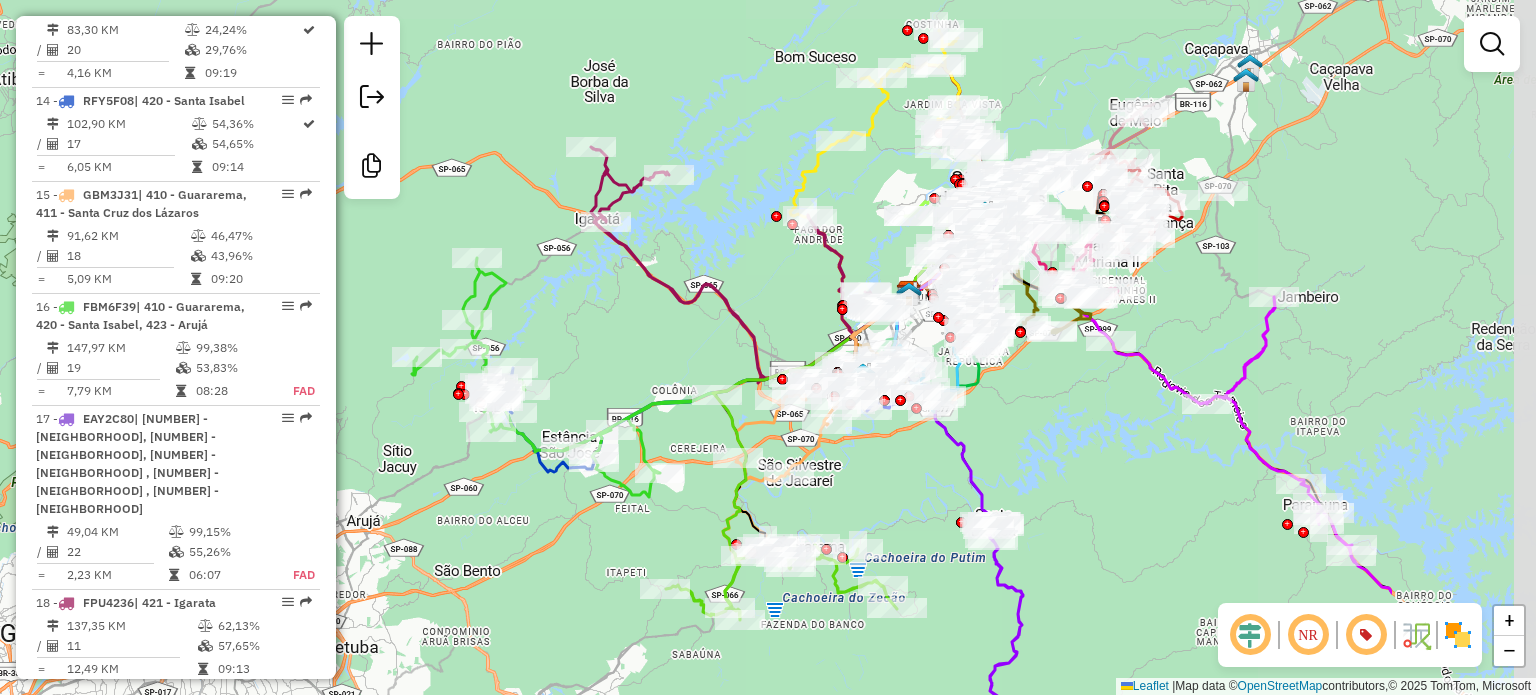 drag, startPoint x: 895, startPoint y: 325, endPoint x: 581, endPoint y: 355, distance: 315.42987 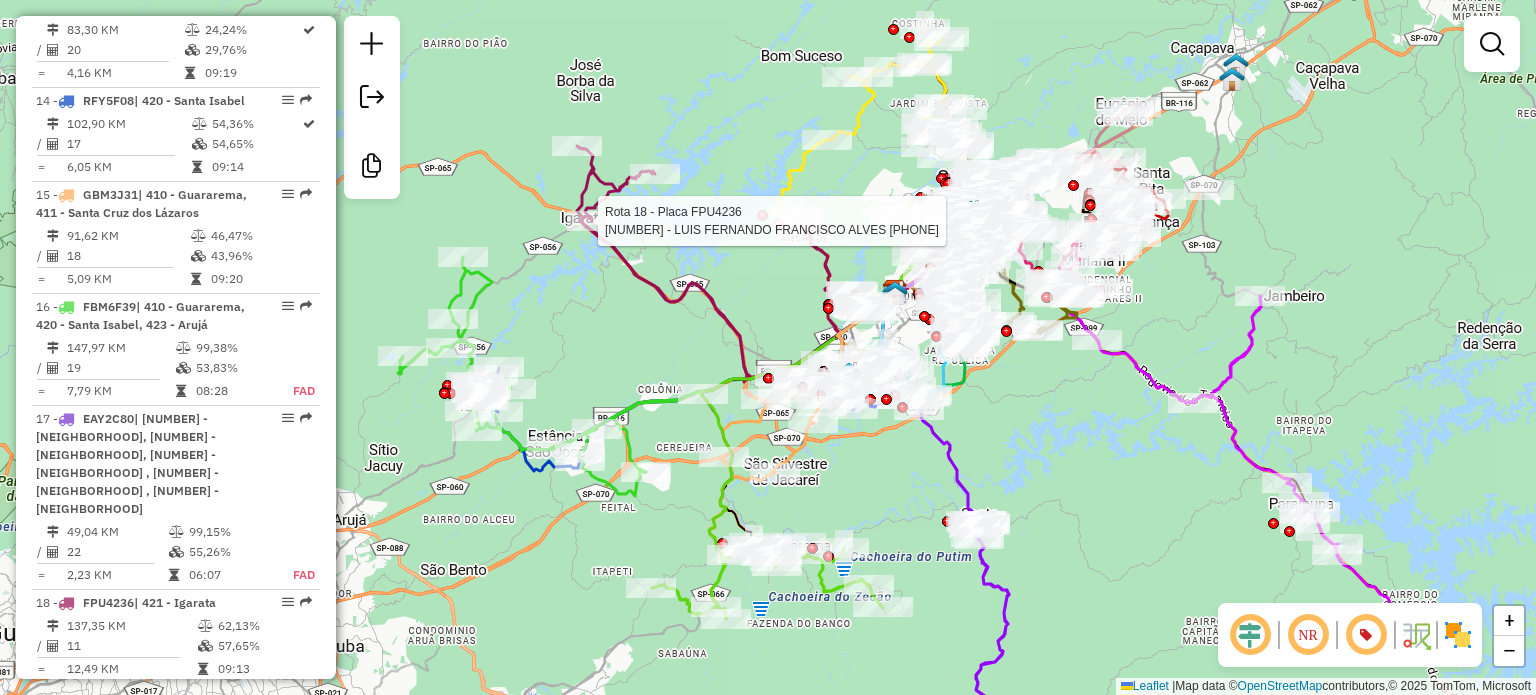 select on "**********" 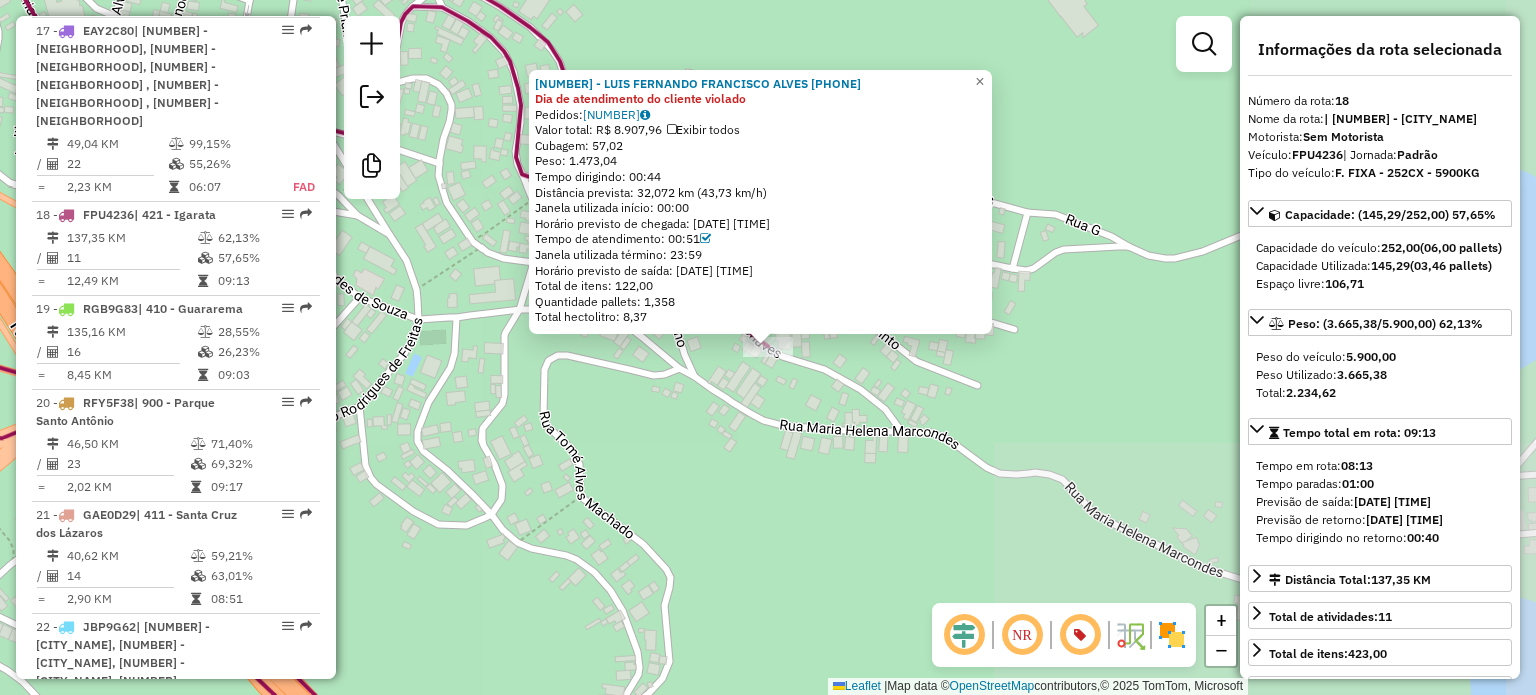 scroll, scrollTop: 3008, scrollLeft: 0, axis: vertical 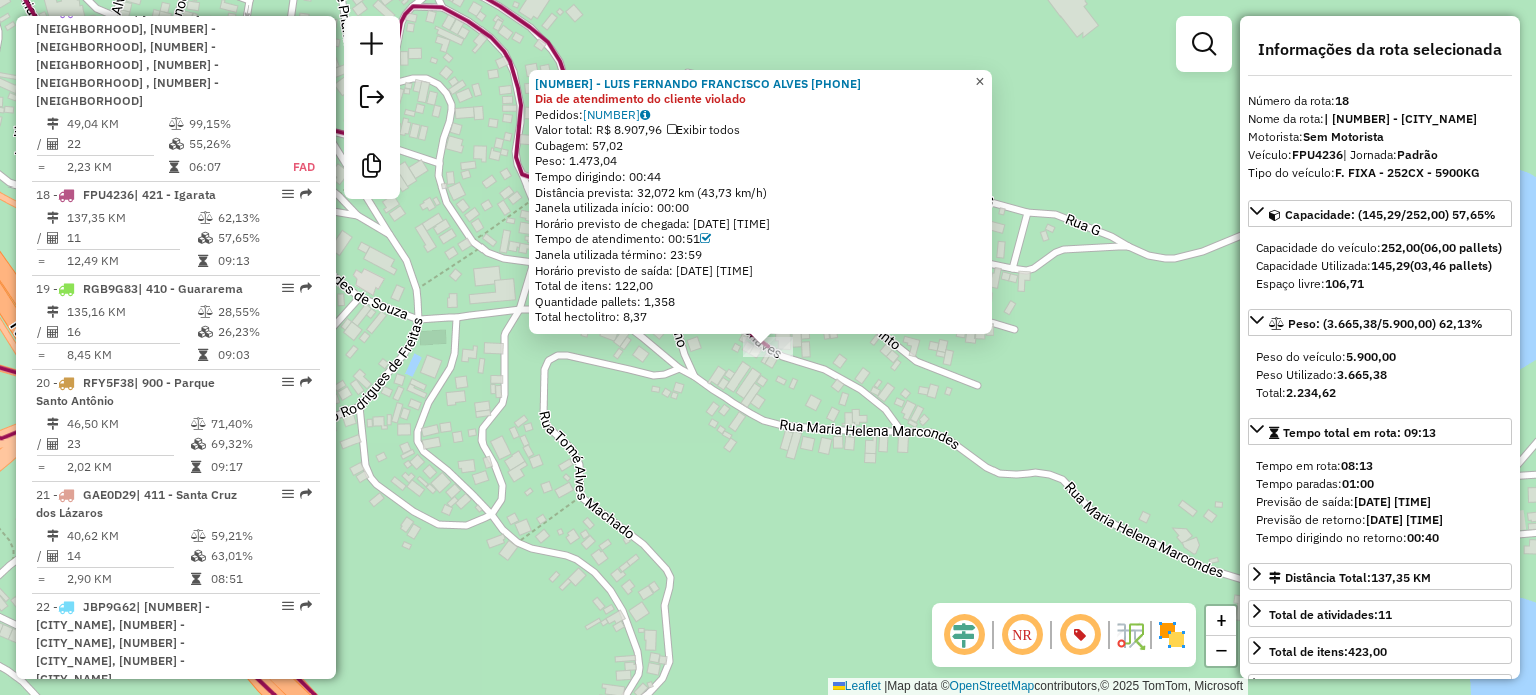 click on "×" 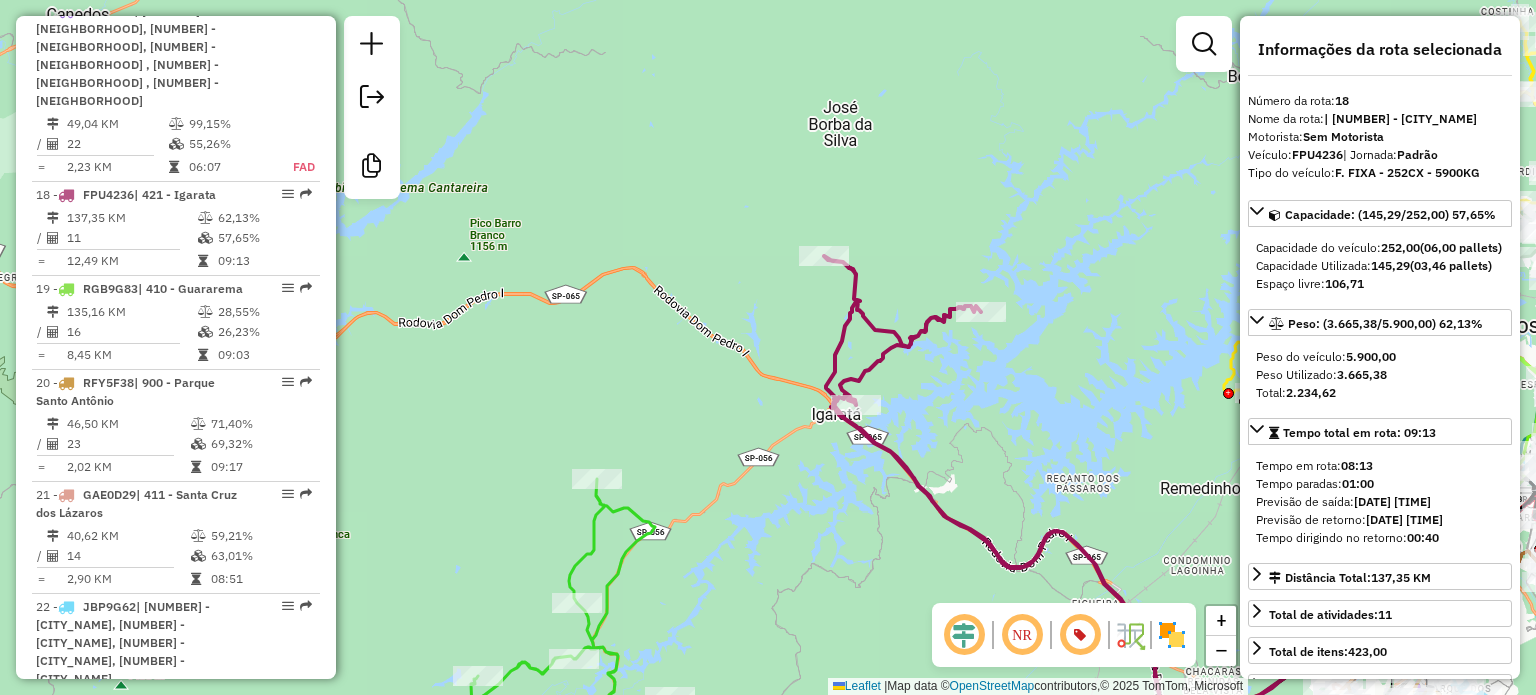 drag, startPoint x: 811, startPoint y: 459, endPoint x: 735, endPoint y: 441, distance: 78.10249 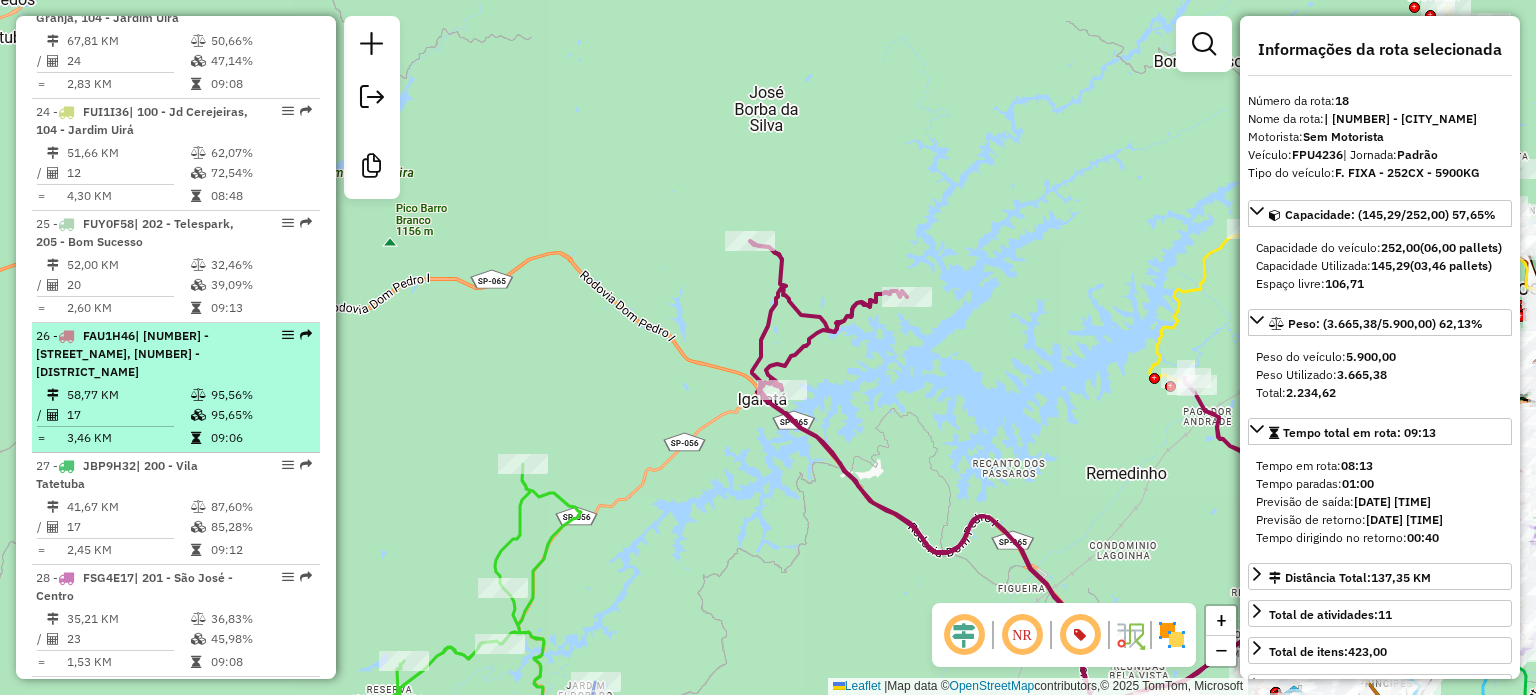 scroll, scrollTop: 4008, scrollLeft: 0, axis: vertical 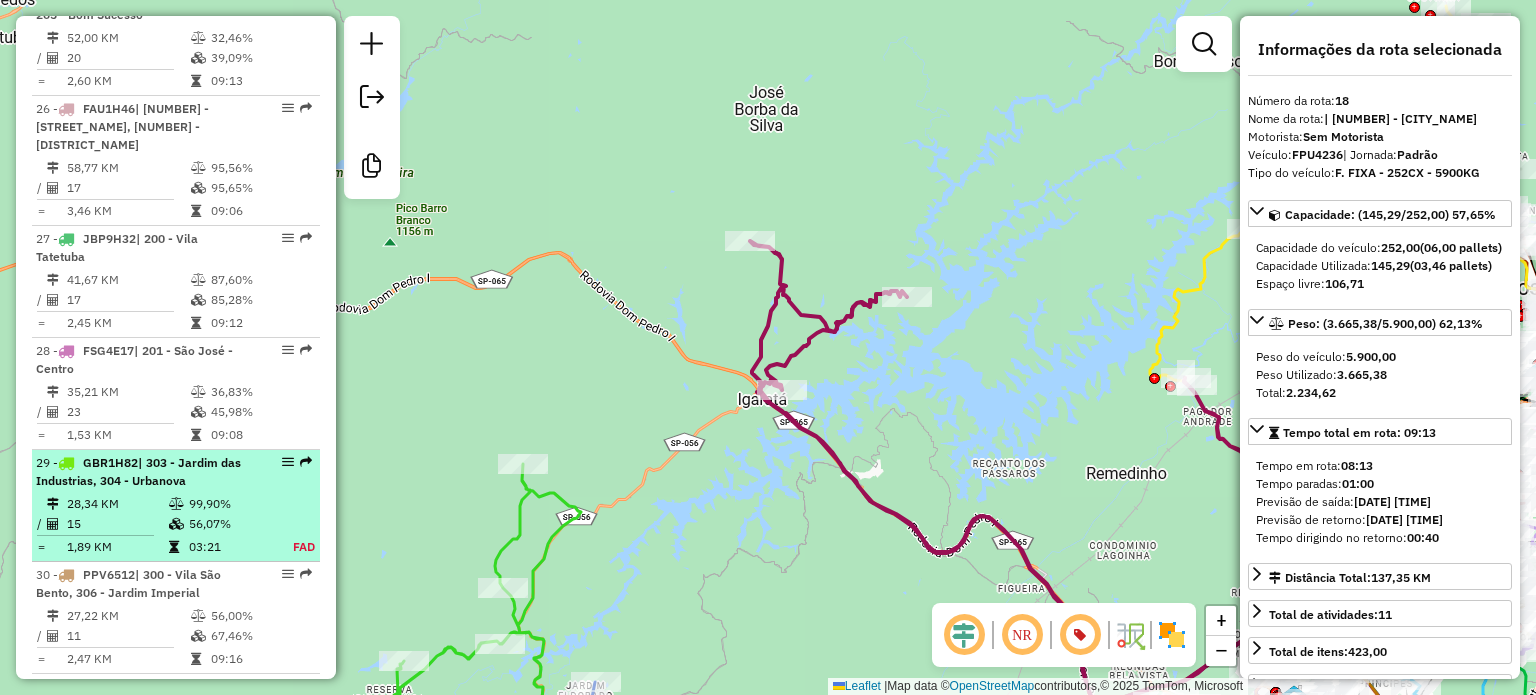 click at bounding box center (66, 463) 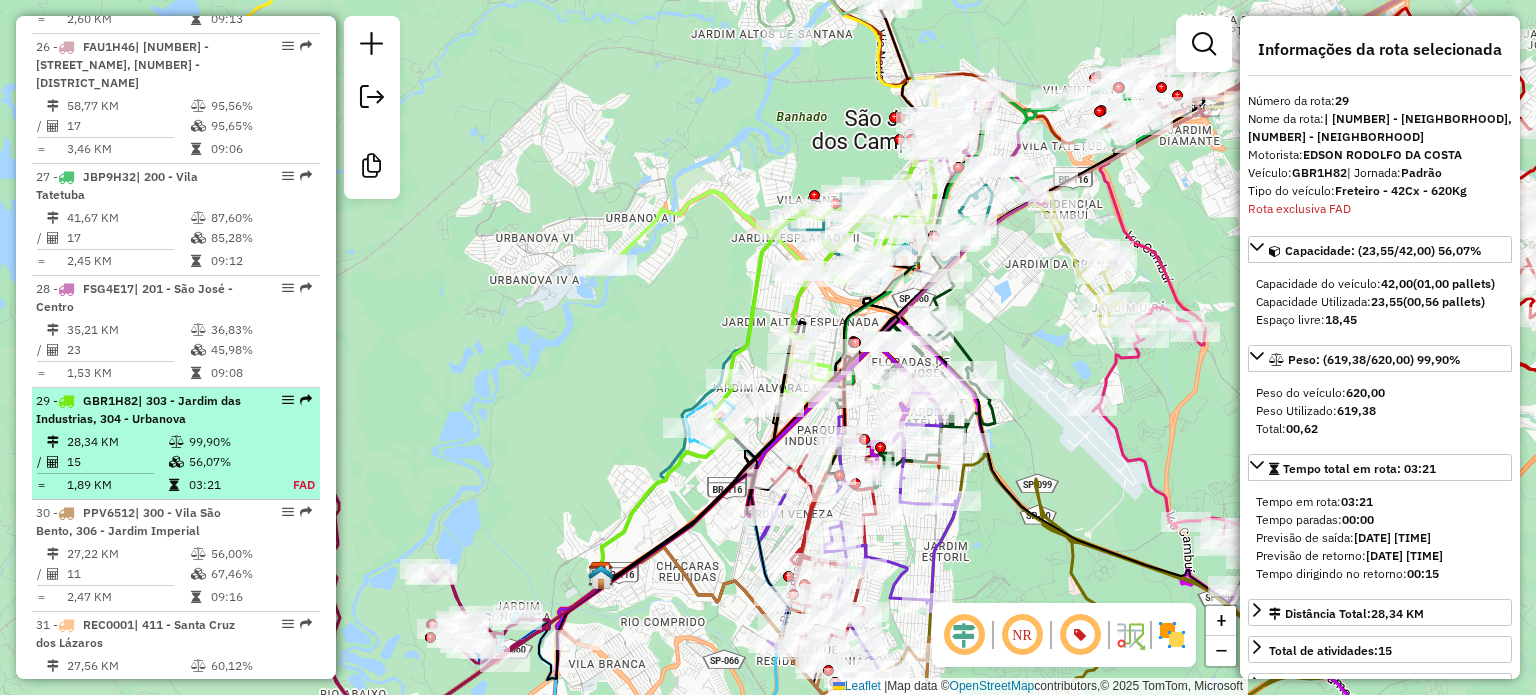scroll, scrollTop: 4256, scrollLeft: 0, axis: vertical 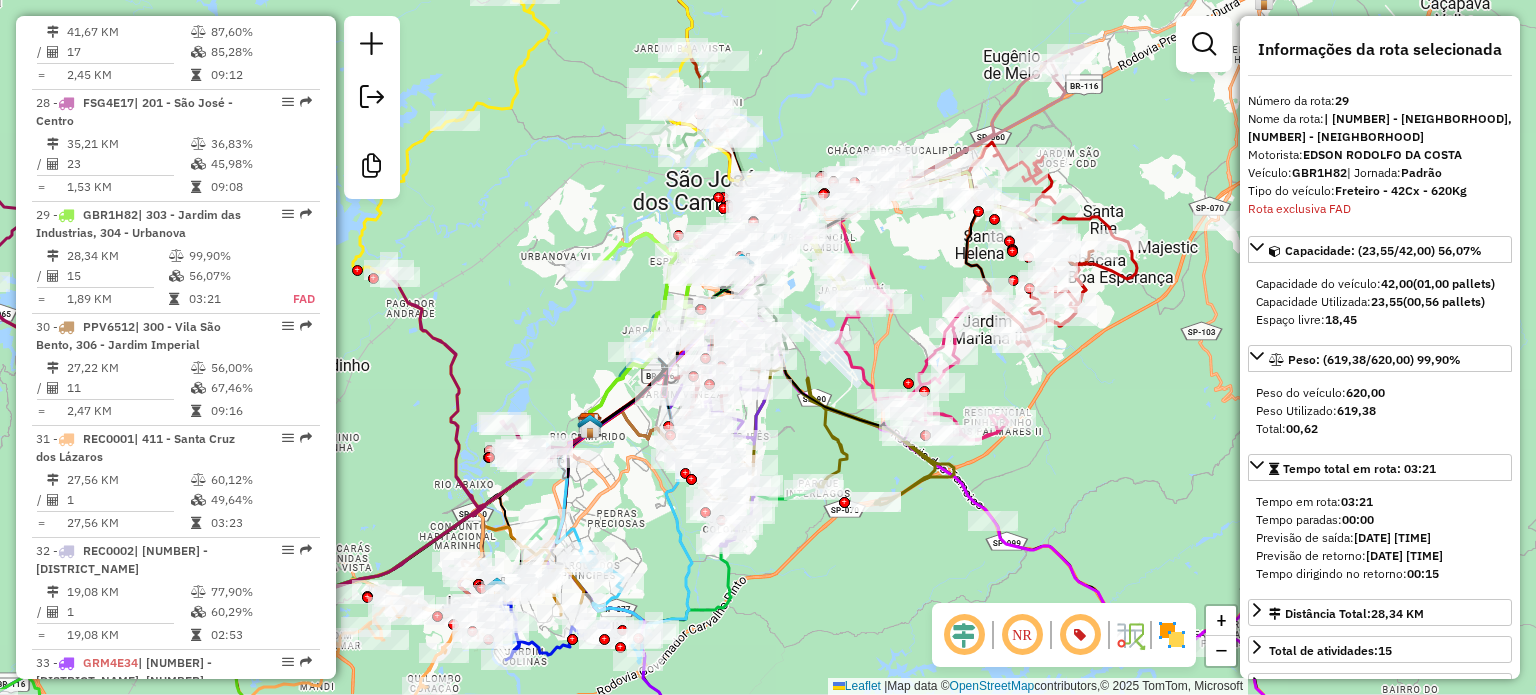 drag, startPoint x: 1075, startPoint y: 361, endPoint x: 886, endPoint y: 367, distance: 189.09521 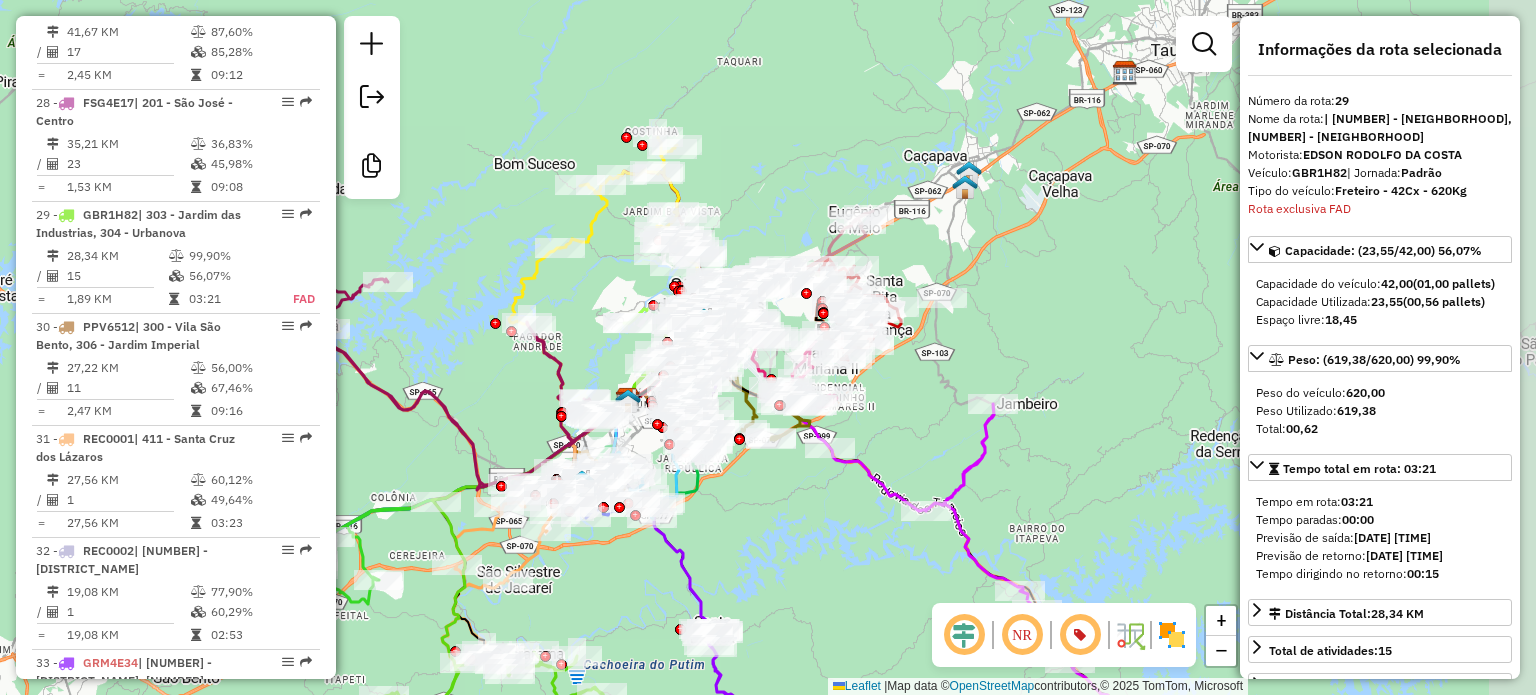 drag, startPoint x: 1076, startPoint y: 415, endPoint x: 924, endPoint y: 406, distance: 152.26622 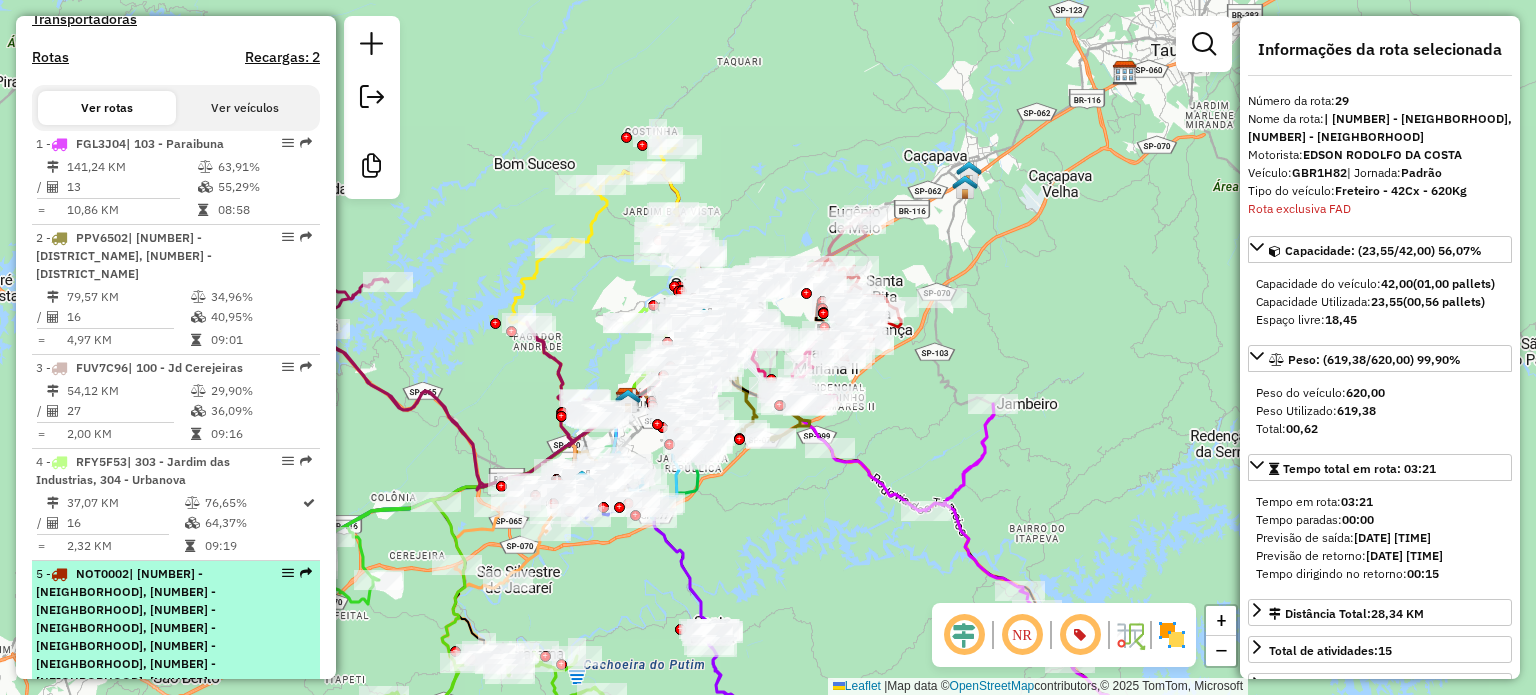 scroll, scrollTop: 756, scrollLeft: 0, axis: vertical 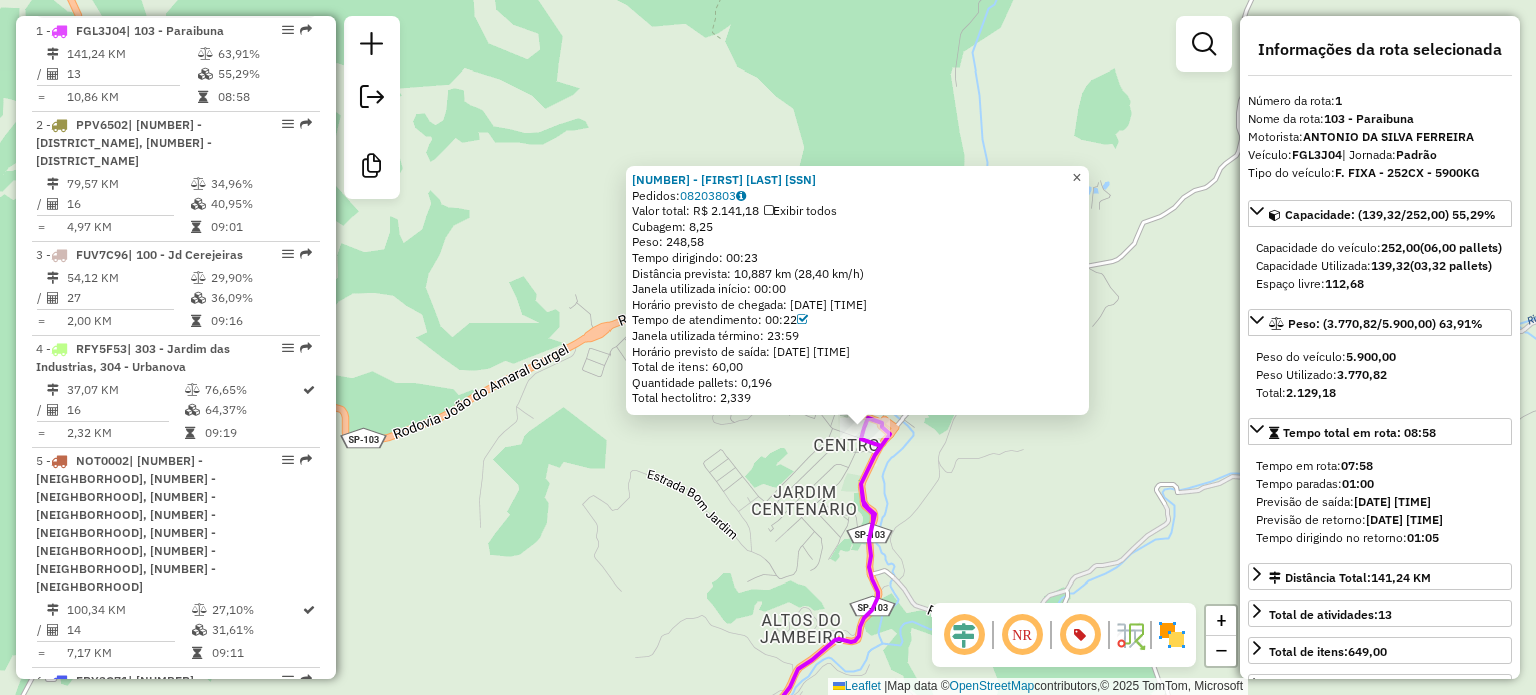 click on "×" 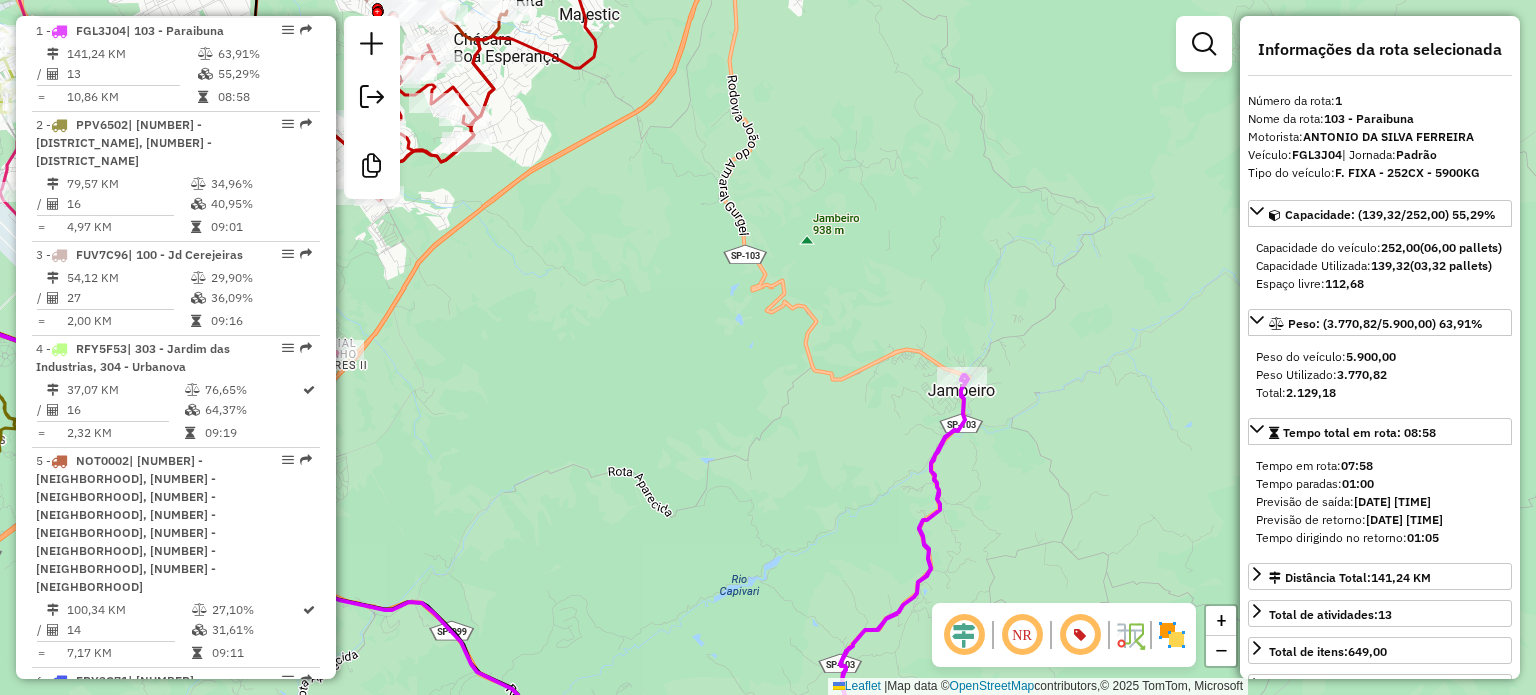 drag, startPoint x: 1012, startPoint y: 467, endPoint x: 1039, endPoint y: 195, distance: 273.3368 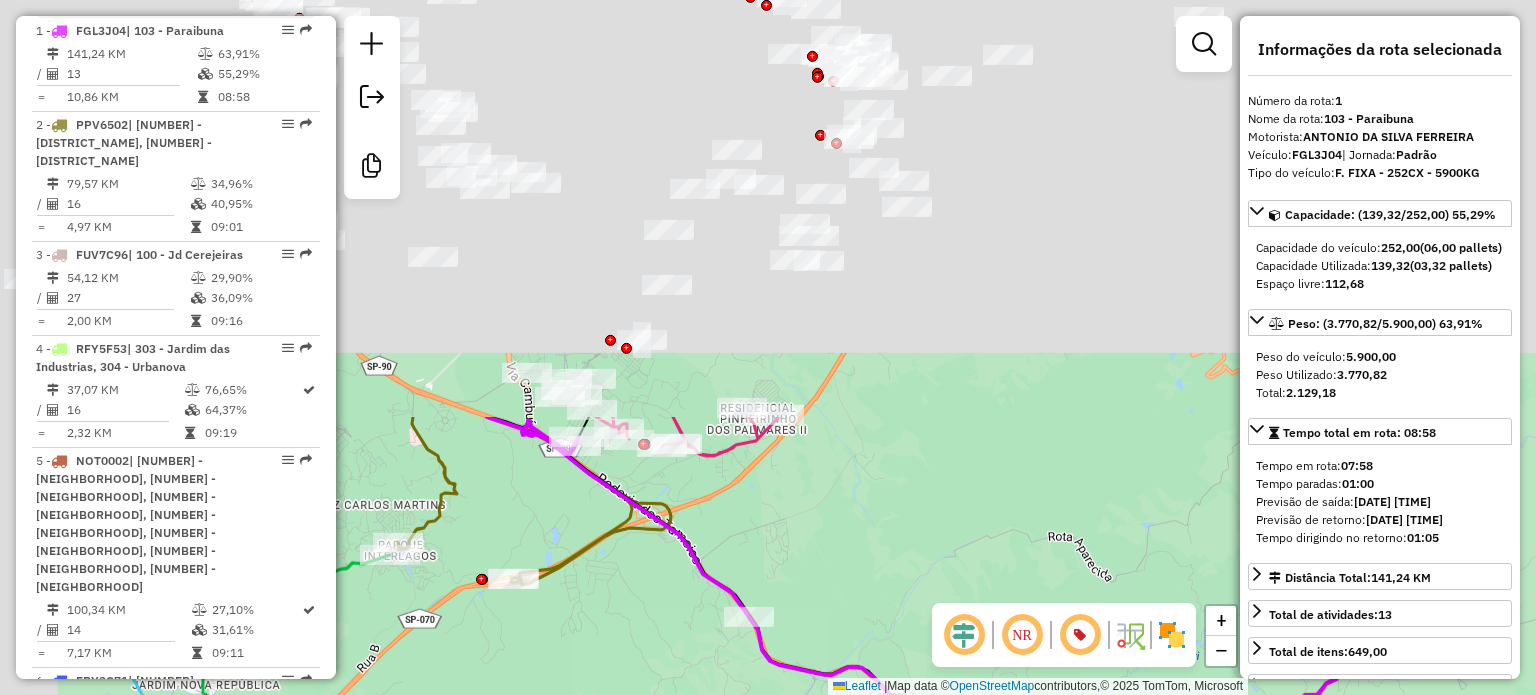 drag, startPoint x: 911, startPoint y: 148, endPoint x: 986, endPoint y: 678, distance: 535.2803 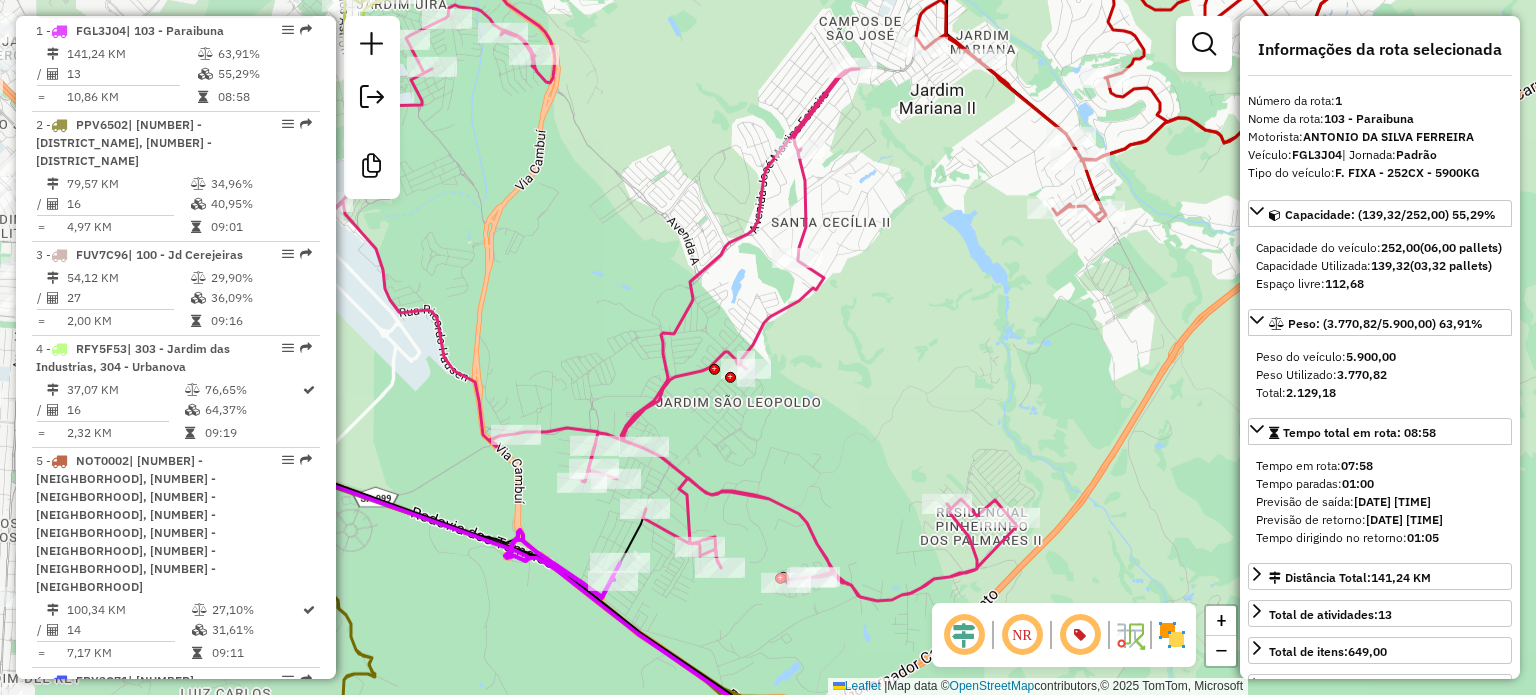 drag, startPoint x: 836, startPoint y: 350, endPoint x: 1212, endPoint y: 391, distance: 378.22876 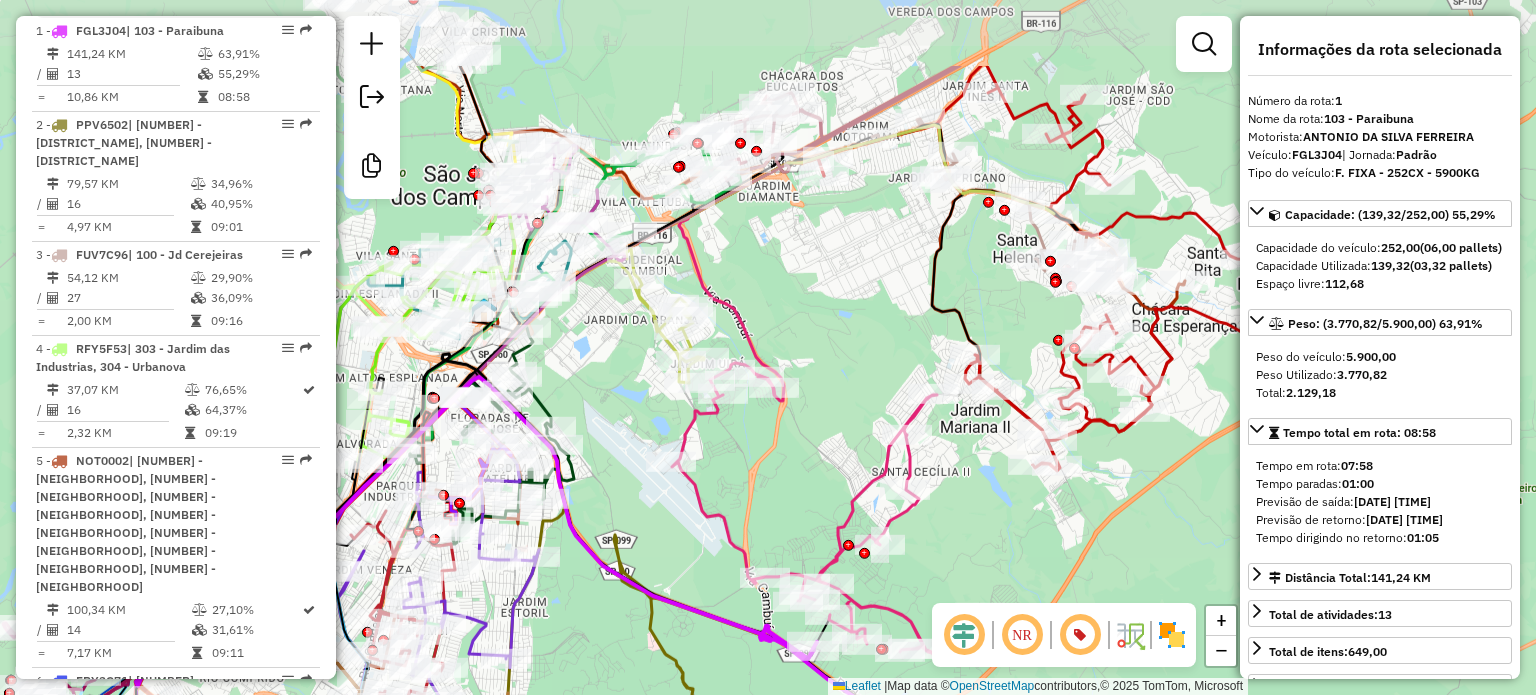 drag, startPoint x: 1028, startPoint y: 418, endPoint x: 1002, endPoint y: 564, distance: 148.297 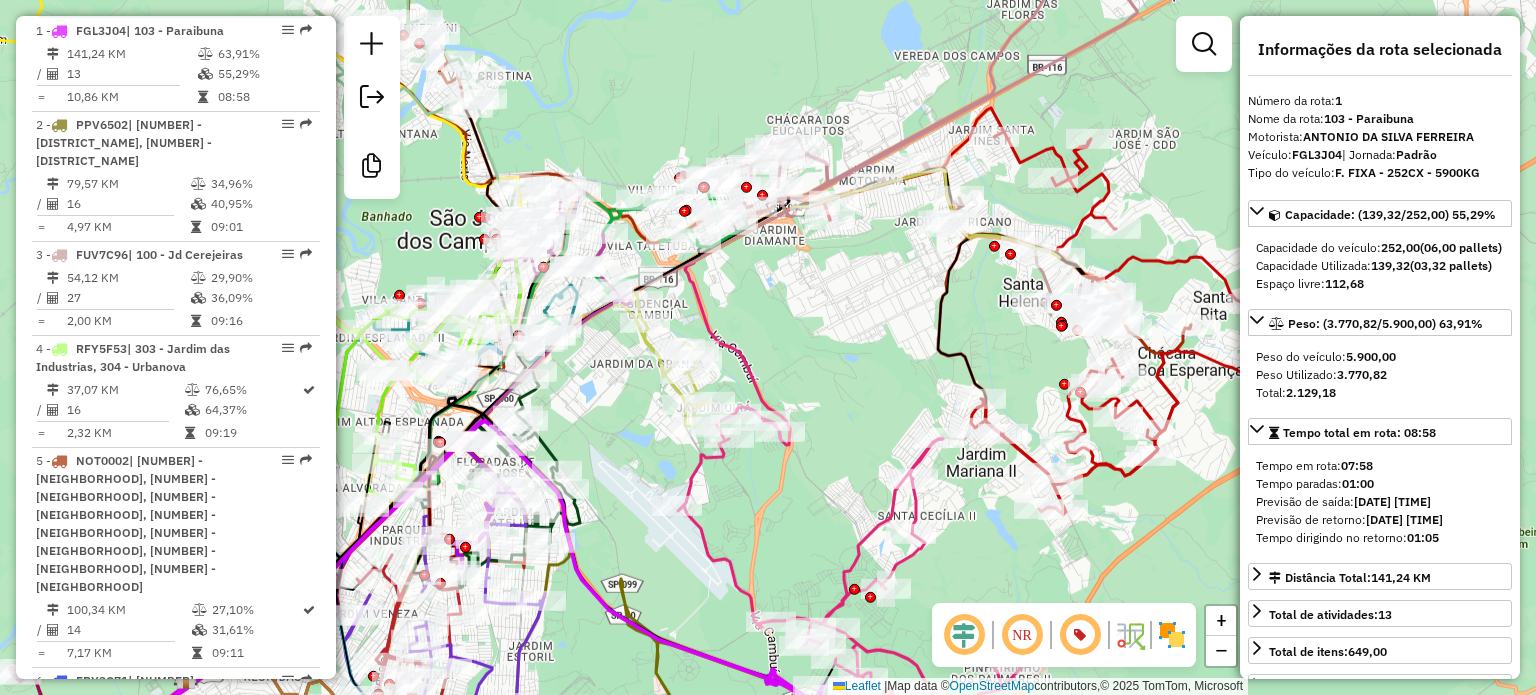 drag, startPoint x: 880, startPoint y: 328, endPoint x: 930, endPoint y: 414, distance: 99.47864 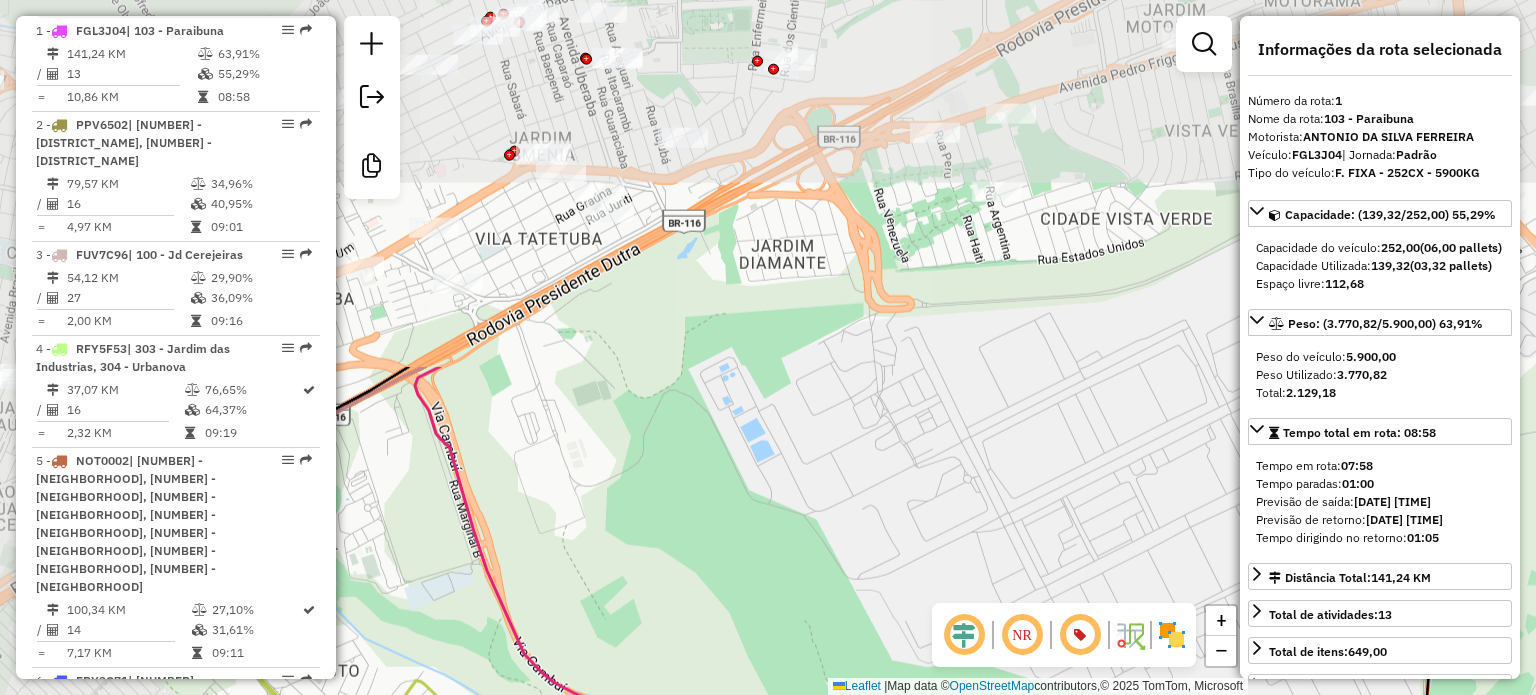 drag, startPoint x: 772, startPoint y: 161, endPoint x: 1028, endPoint y: 656, distance: 557.28 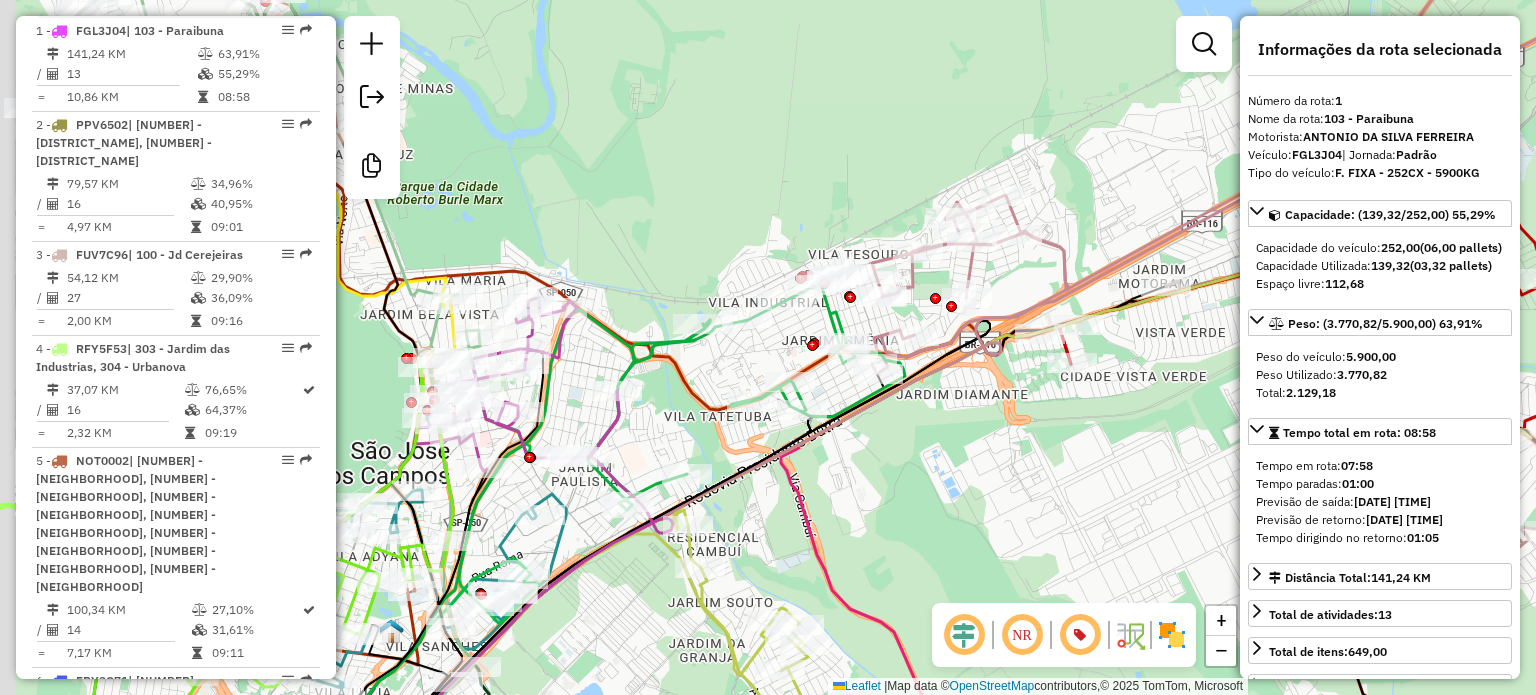 drag, startPoint x: 813, startPoint y: 548, endPoint x: 982, endPoint y: 485, distance: 180.36075 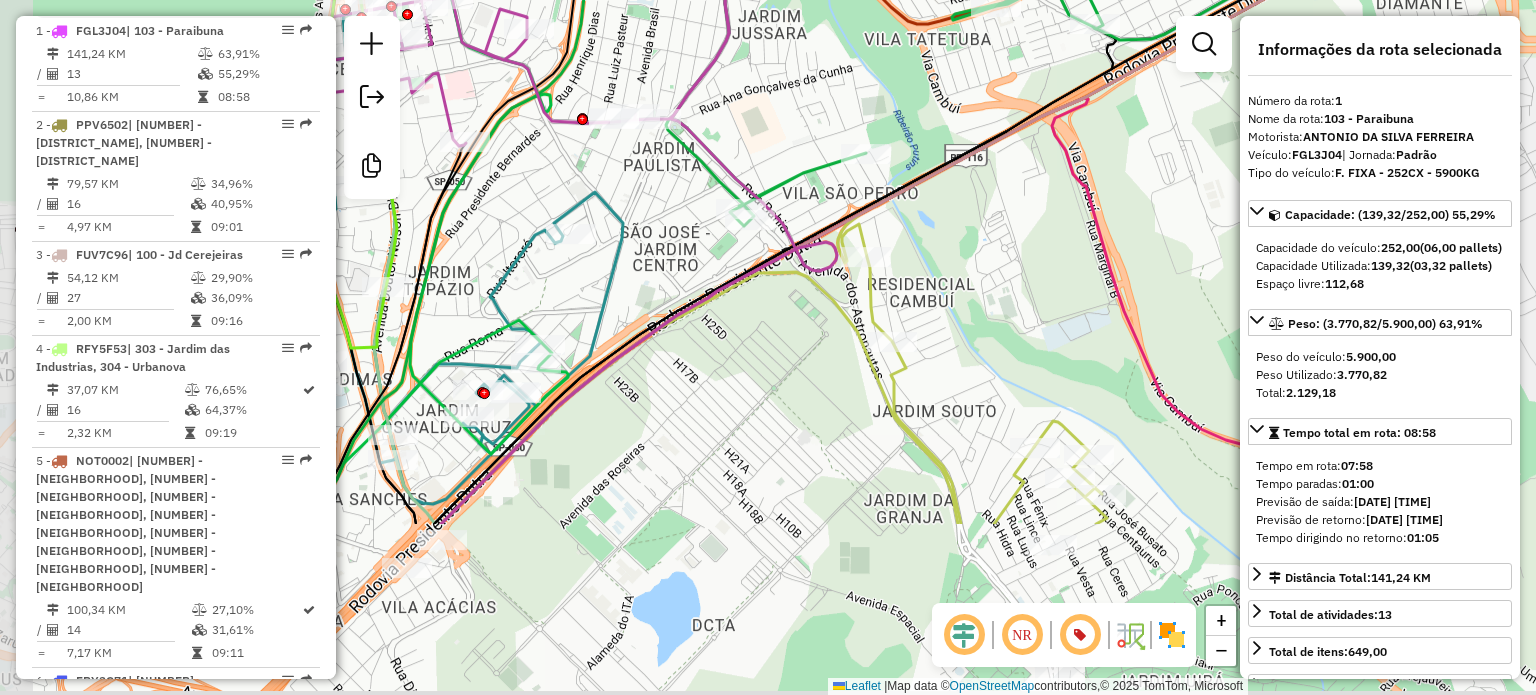 drag, startPoint x: 834, startPoint y: 505, endPoint x: 1032, endPoint y: 278, distance: 301.21918 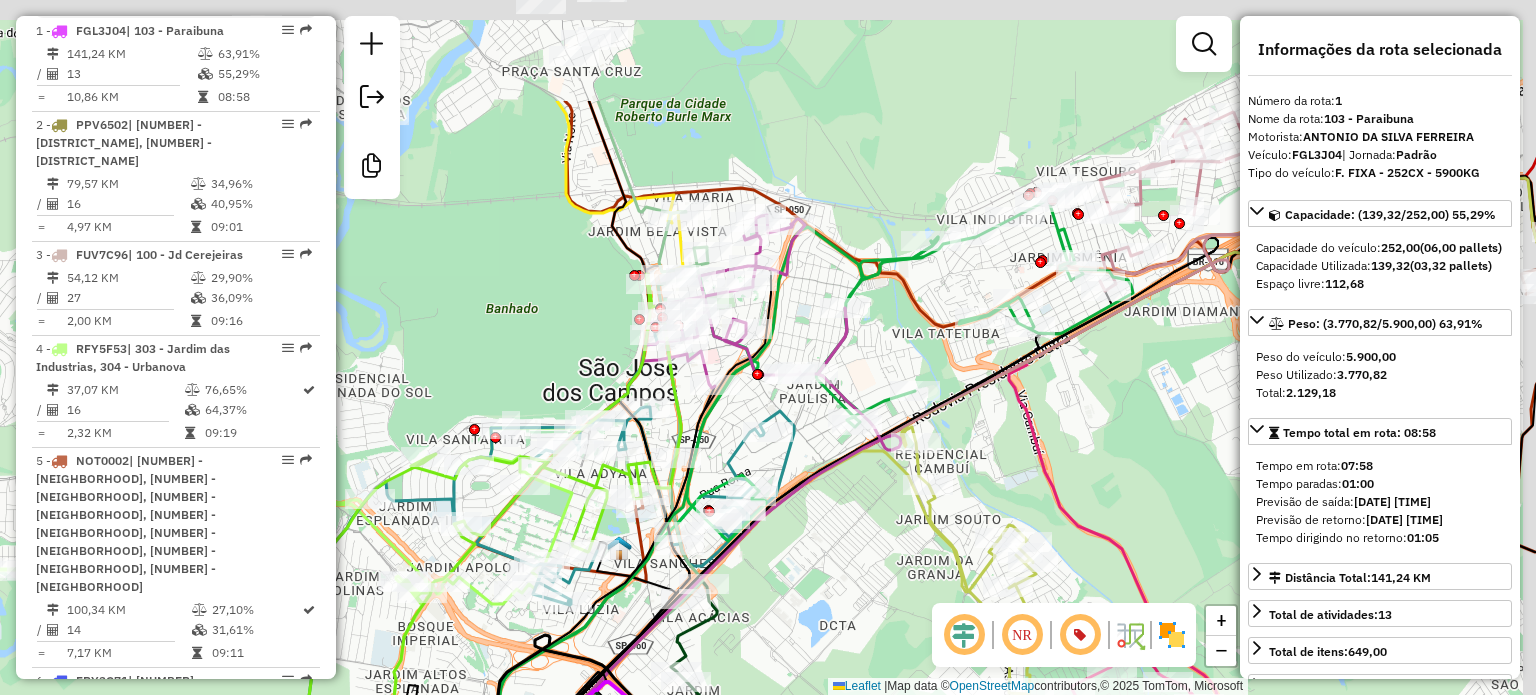 drag, startPoint x: 858, startPoint y: 387, endPoint x: 810, endPoint y: 571, distance: 190.15782 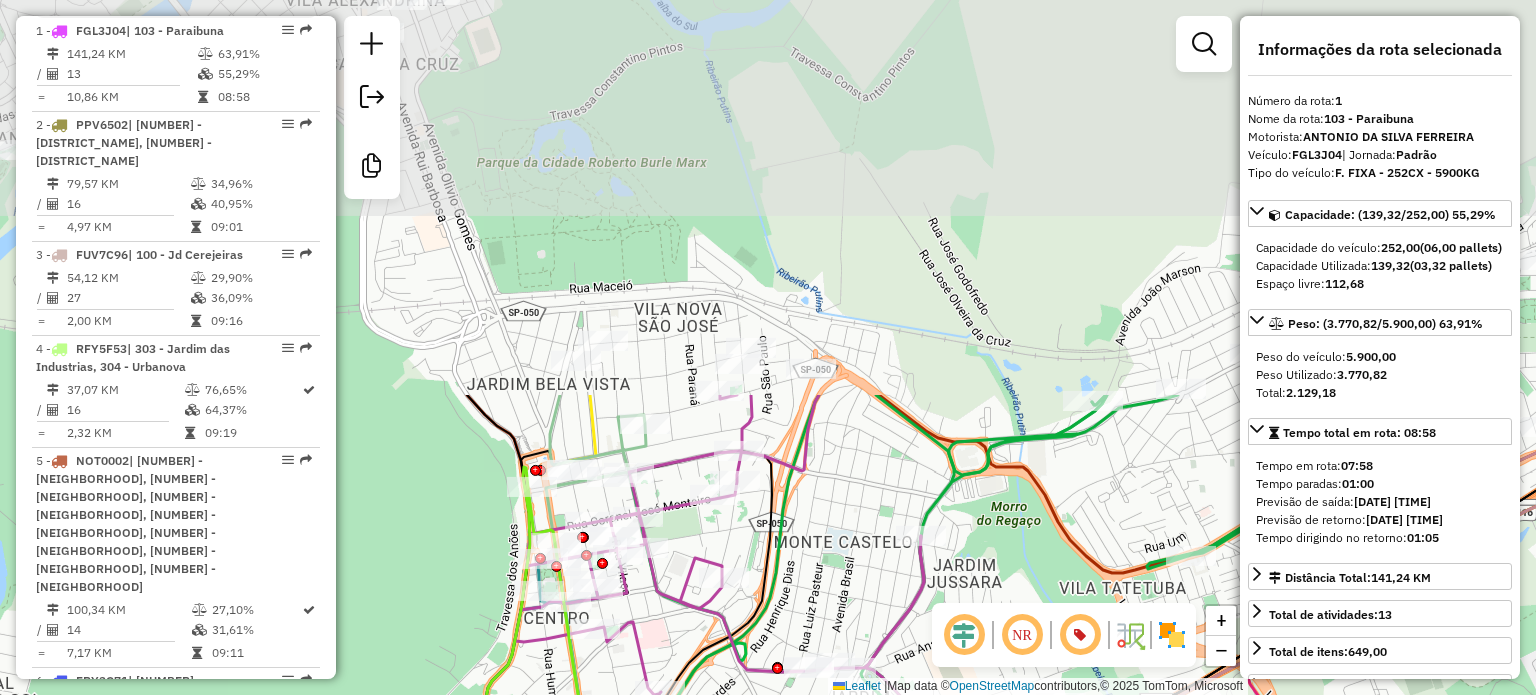 drag, startPoint x: 720, startPoint y: 250, endPoint x: 748, endPoint y: 704, distance: 454.8626 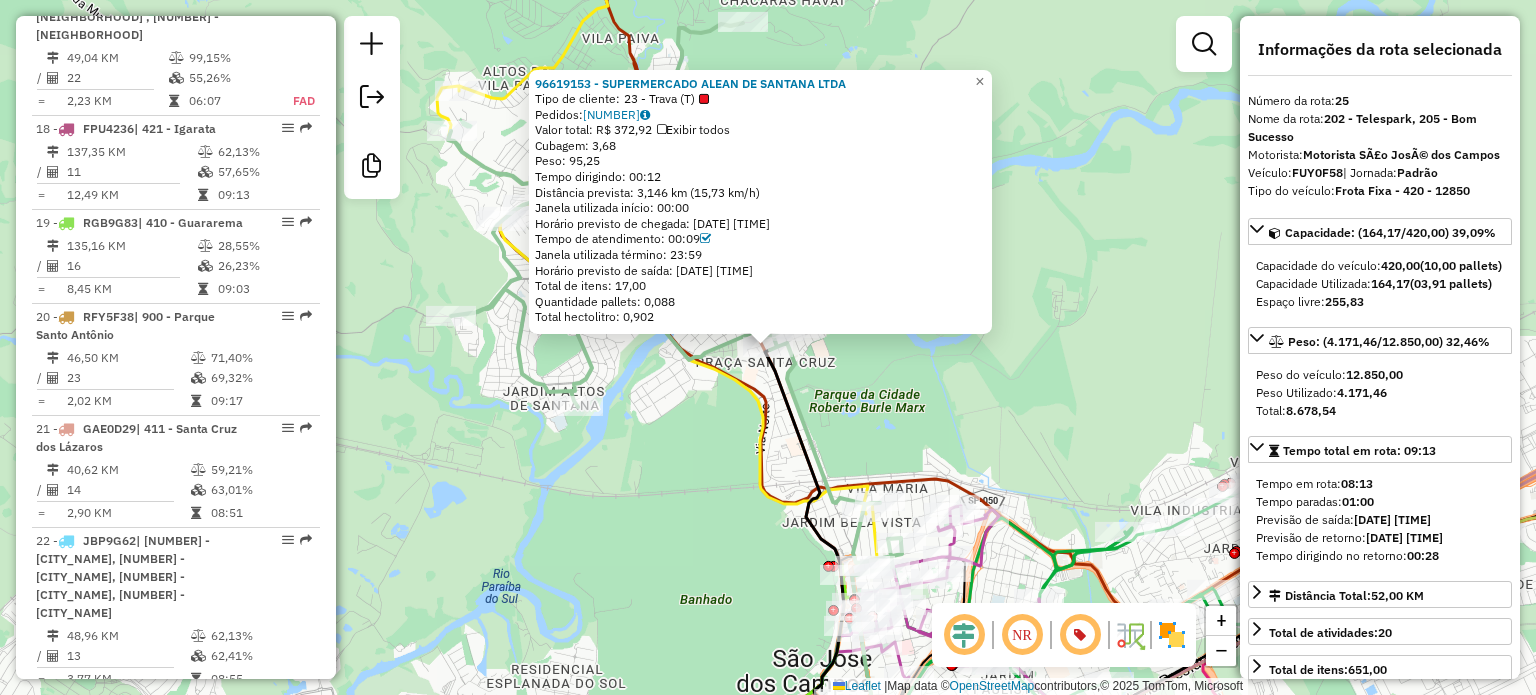 scroll, scrollTop: 3808, scrollLeft: 0, axis: vertical 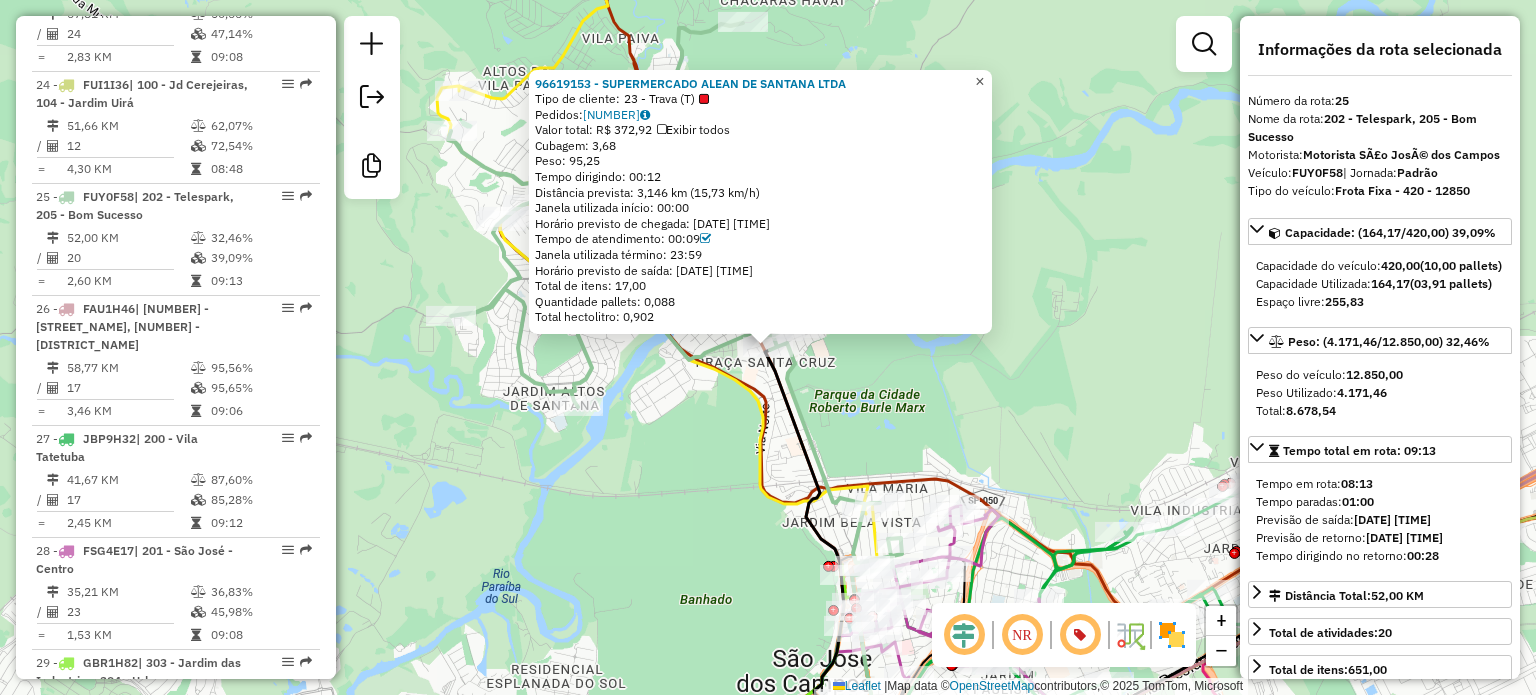click on "×" 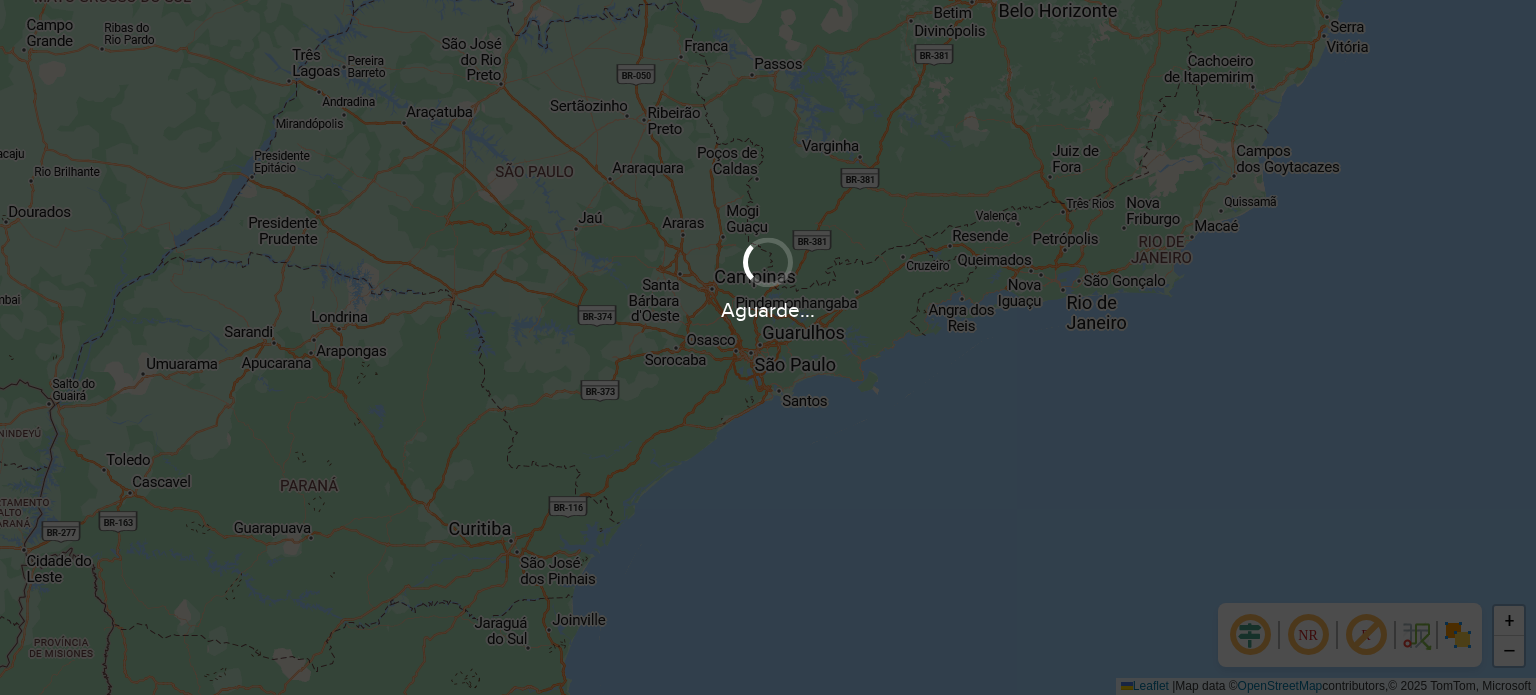 scroll, scrollTop: 0, scrollLeft: 0, axis: both 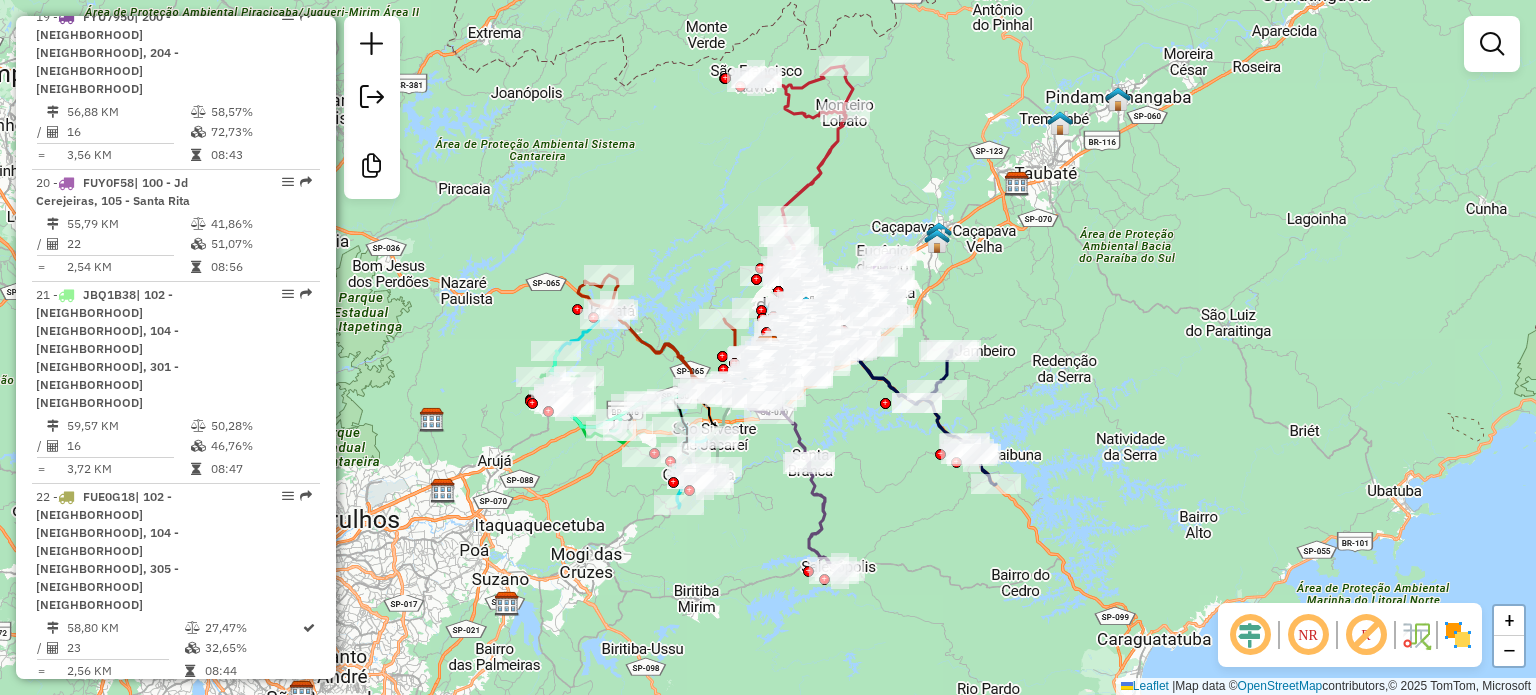 click at bounding box center (66, 1219) 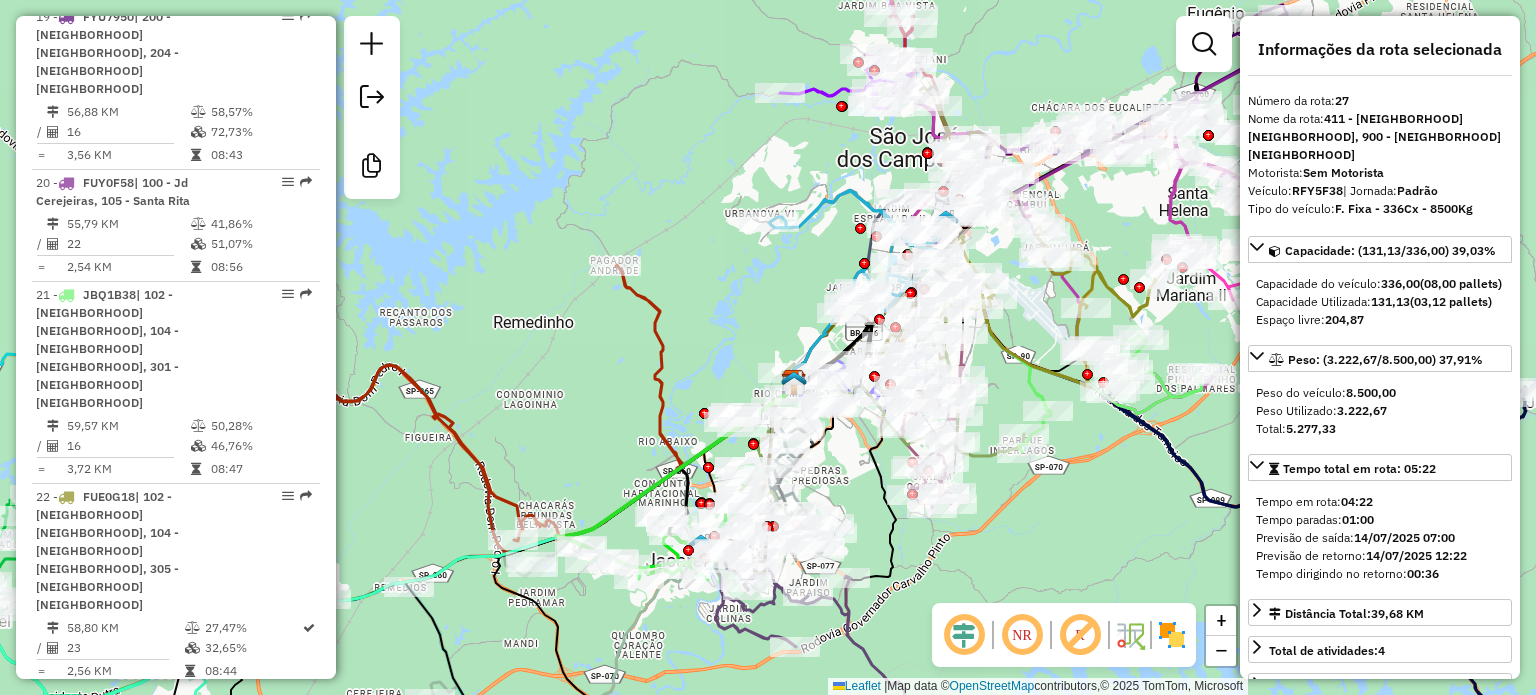 click 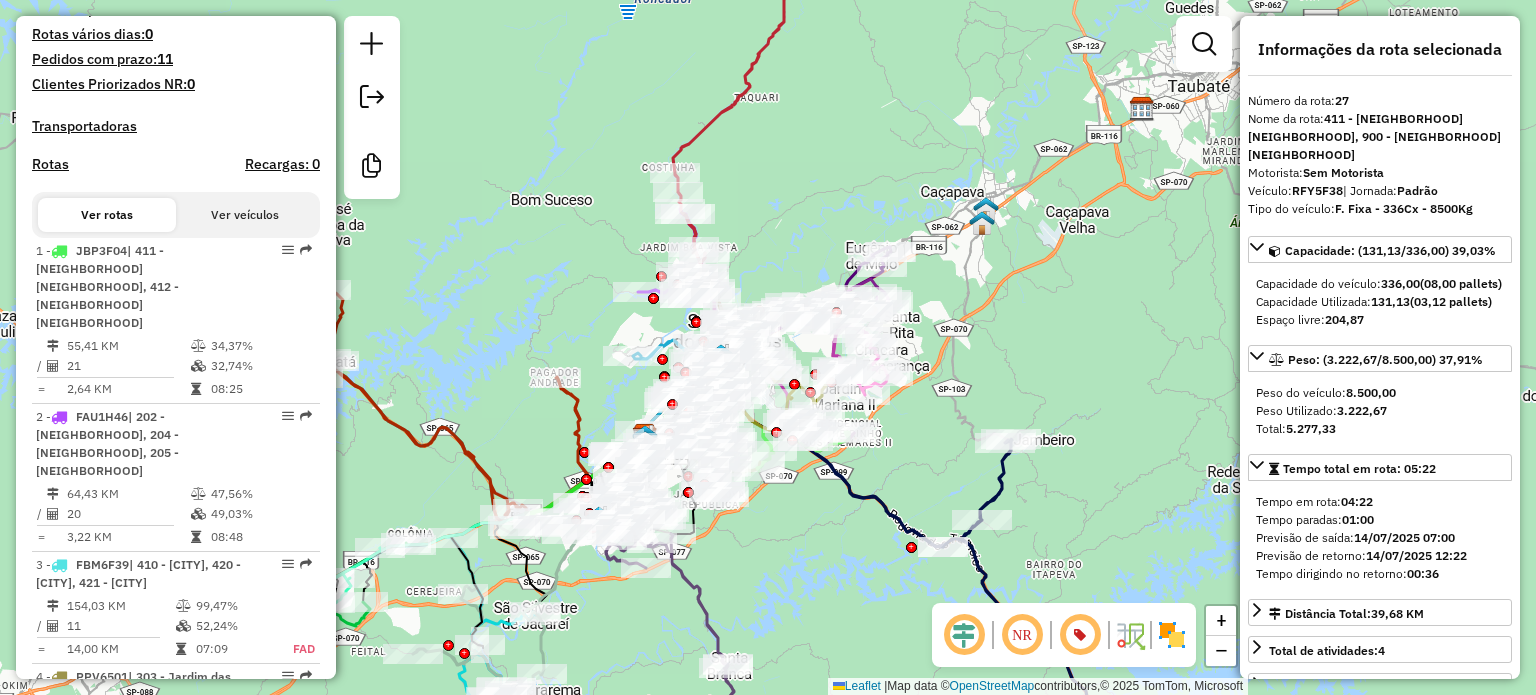 scroll, scrollTop: 440, scrollLeft: 0, axis: vertical 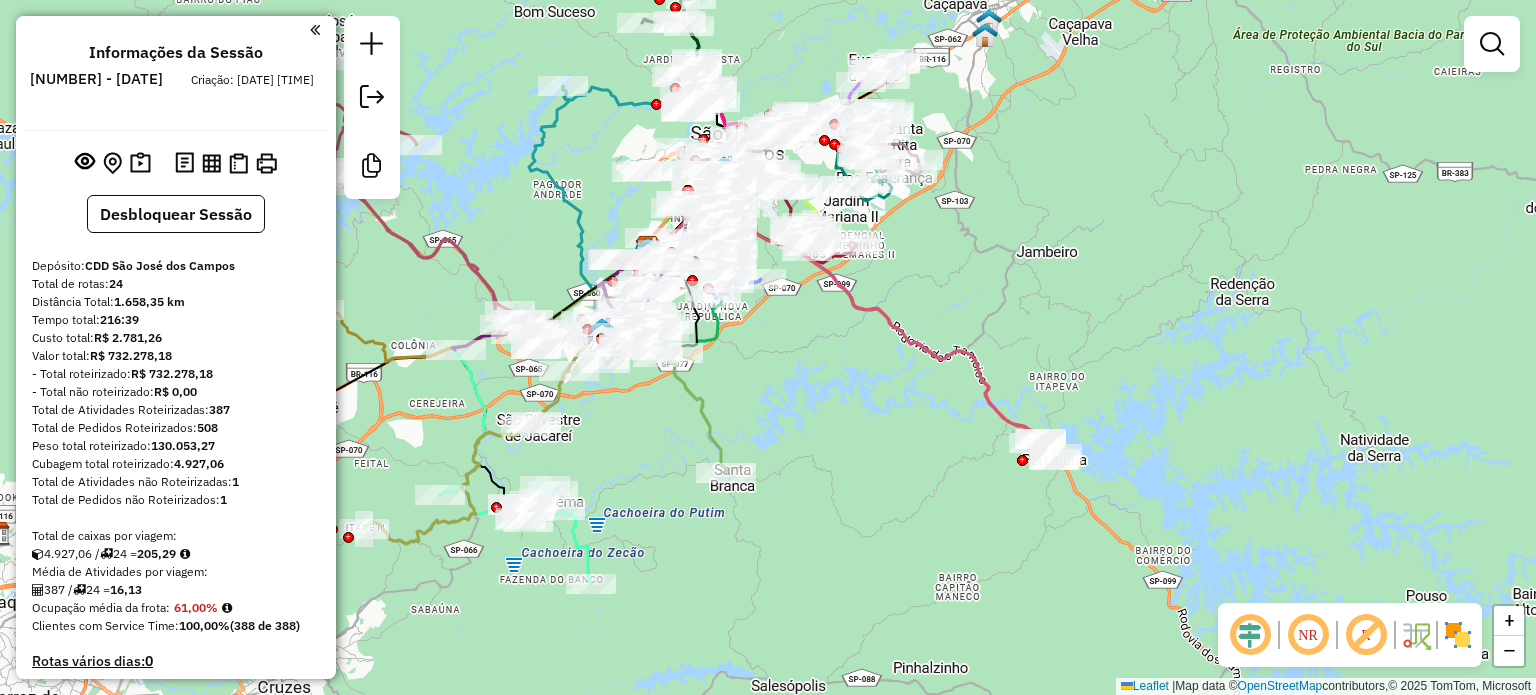 drag, startPoint x: 780, startPoint y: 443, endPoint x: 876, endPoint y: 459, distance: 97.3242 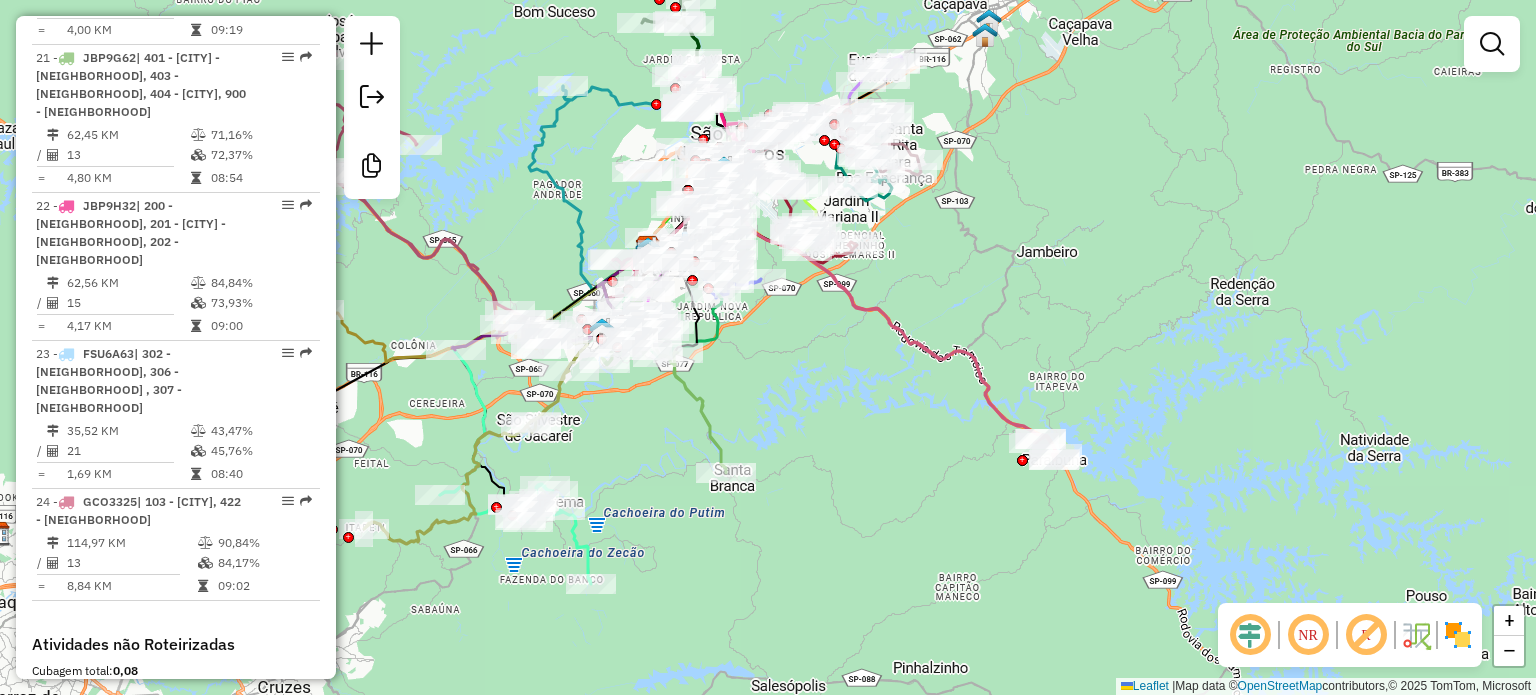 scroll, scrollTop: 3400, scrollLeft: 0, axis: vertical 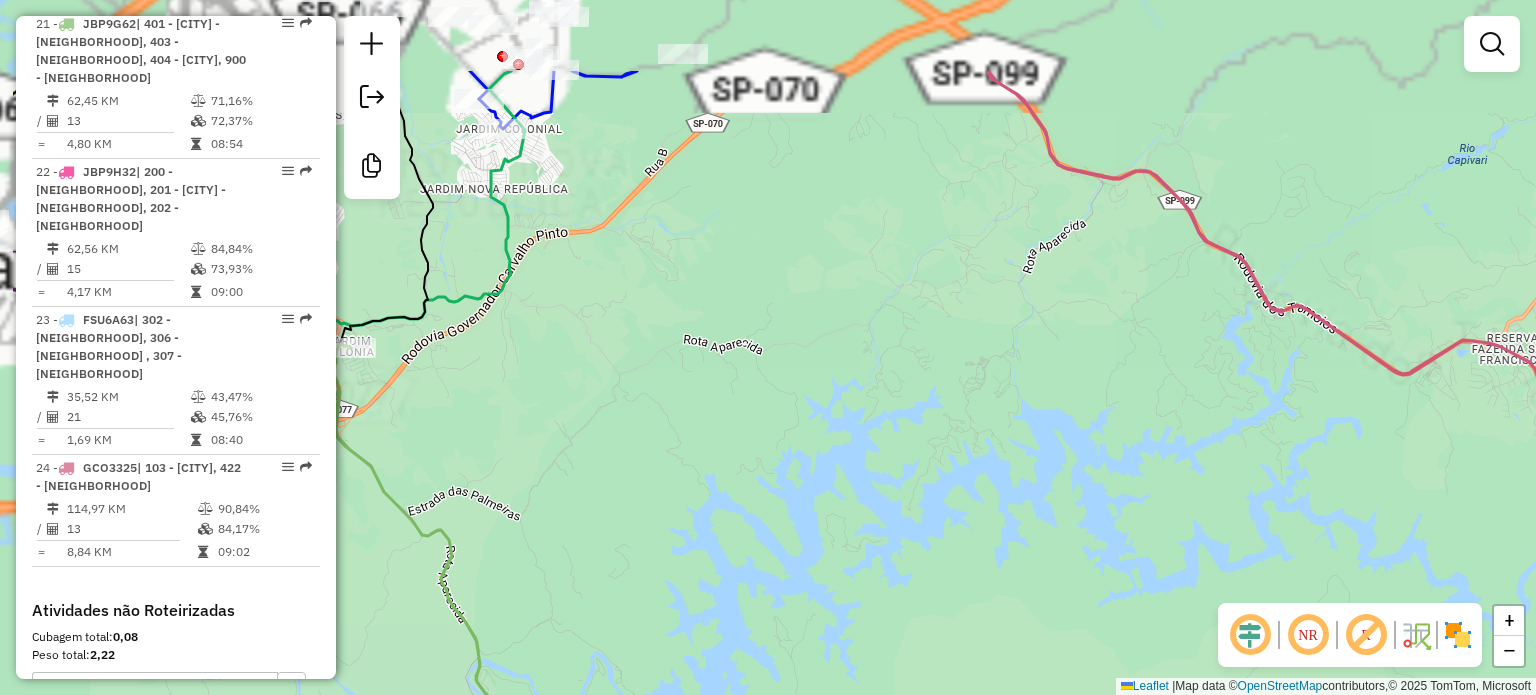 drag, startPoint x: 848, startPoint y: 359, endPoint x: 1075, endPoint y: 524, distance: 280.63144 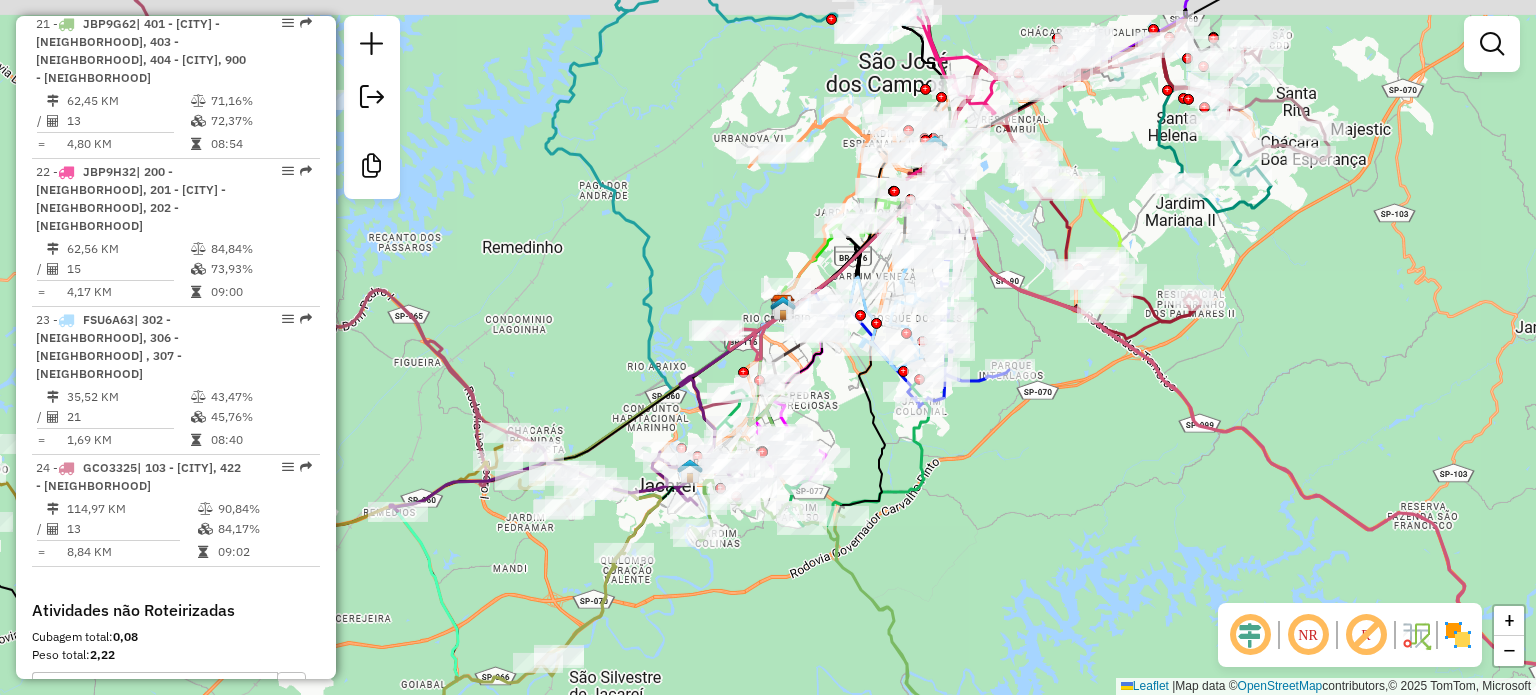drag, startPoint x: 992, startPoint y: 485, endPoint x: 1063, endPoint y: 540, distance: 89.81091 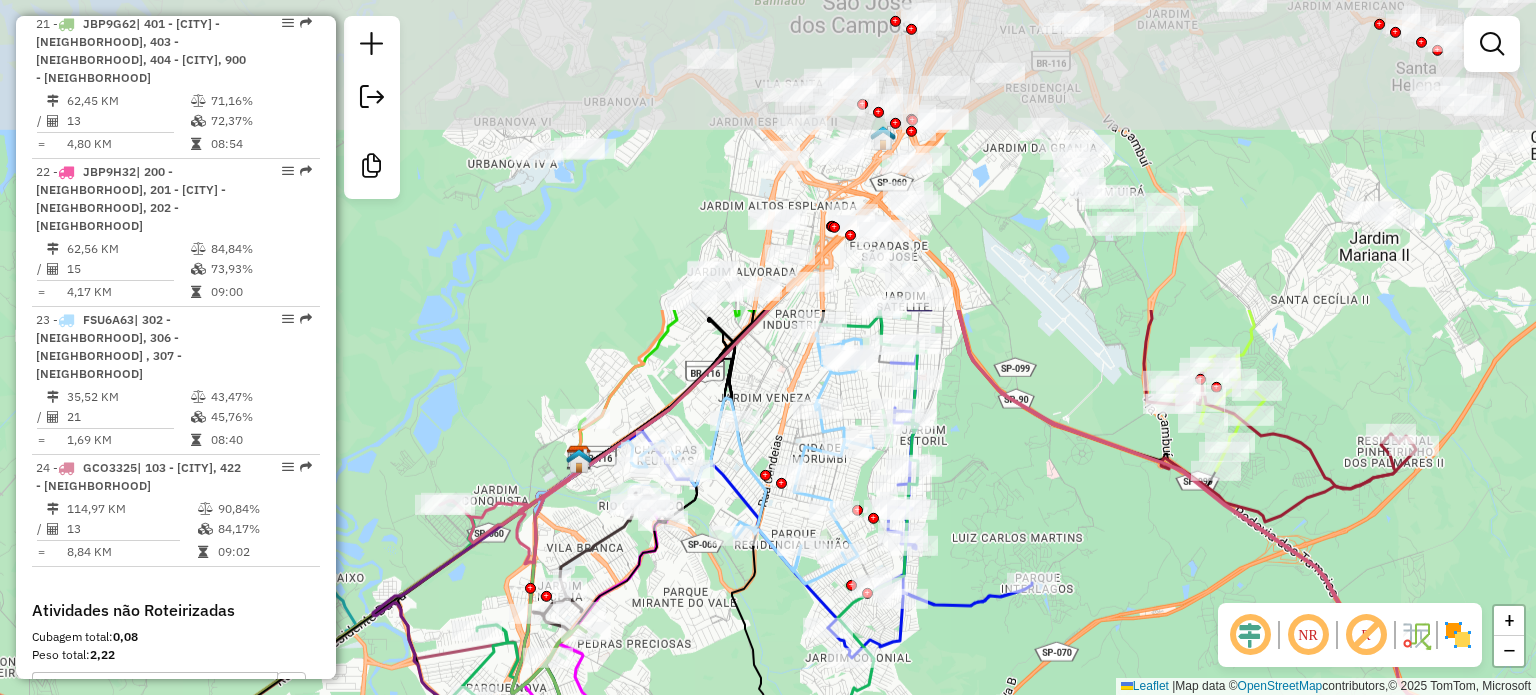 drag, startPoint x: 1075, startPoint y: 177, endPoint x: 1088, endPoint y: 579, distance: 402.21014 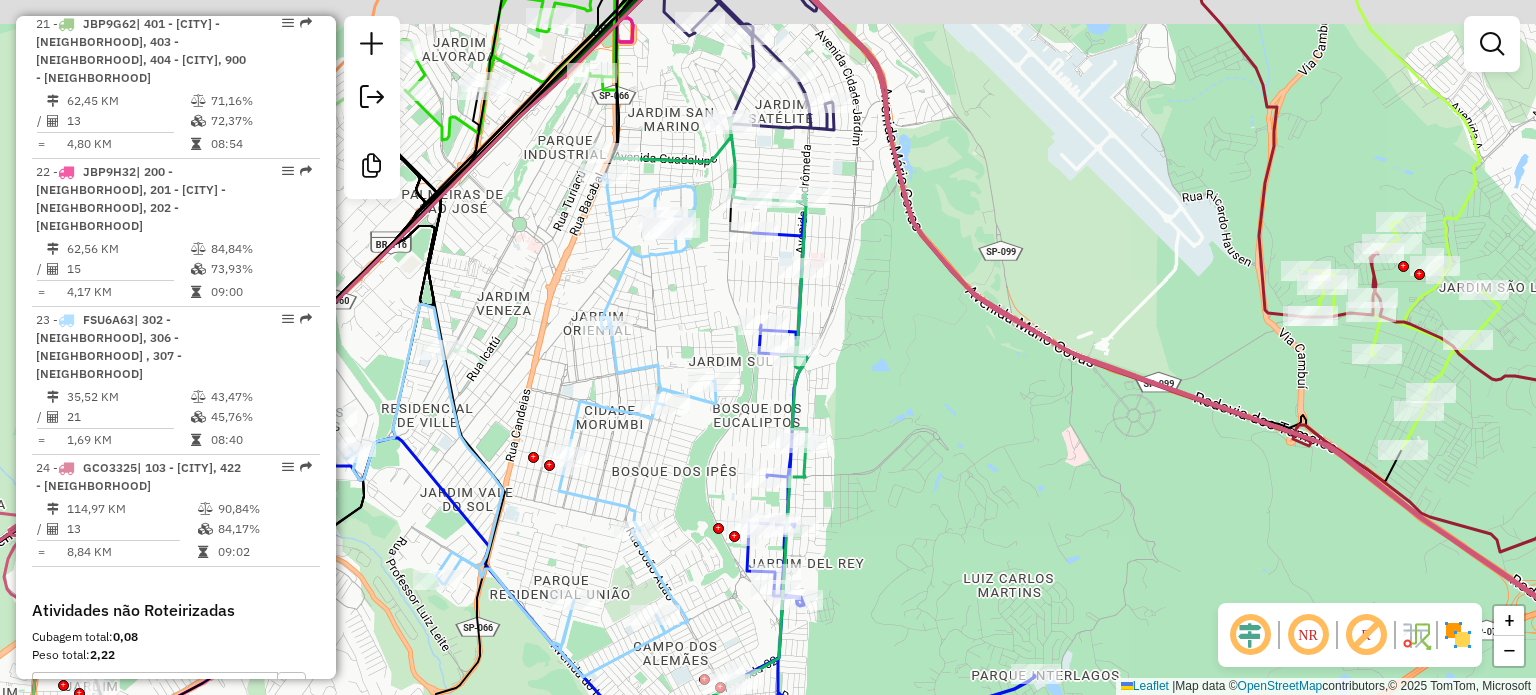 drag, startPoint x: 922, startPoint y: 342, endPoint x: 1105, endPoint y: 669, distance: 374.7239 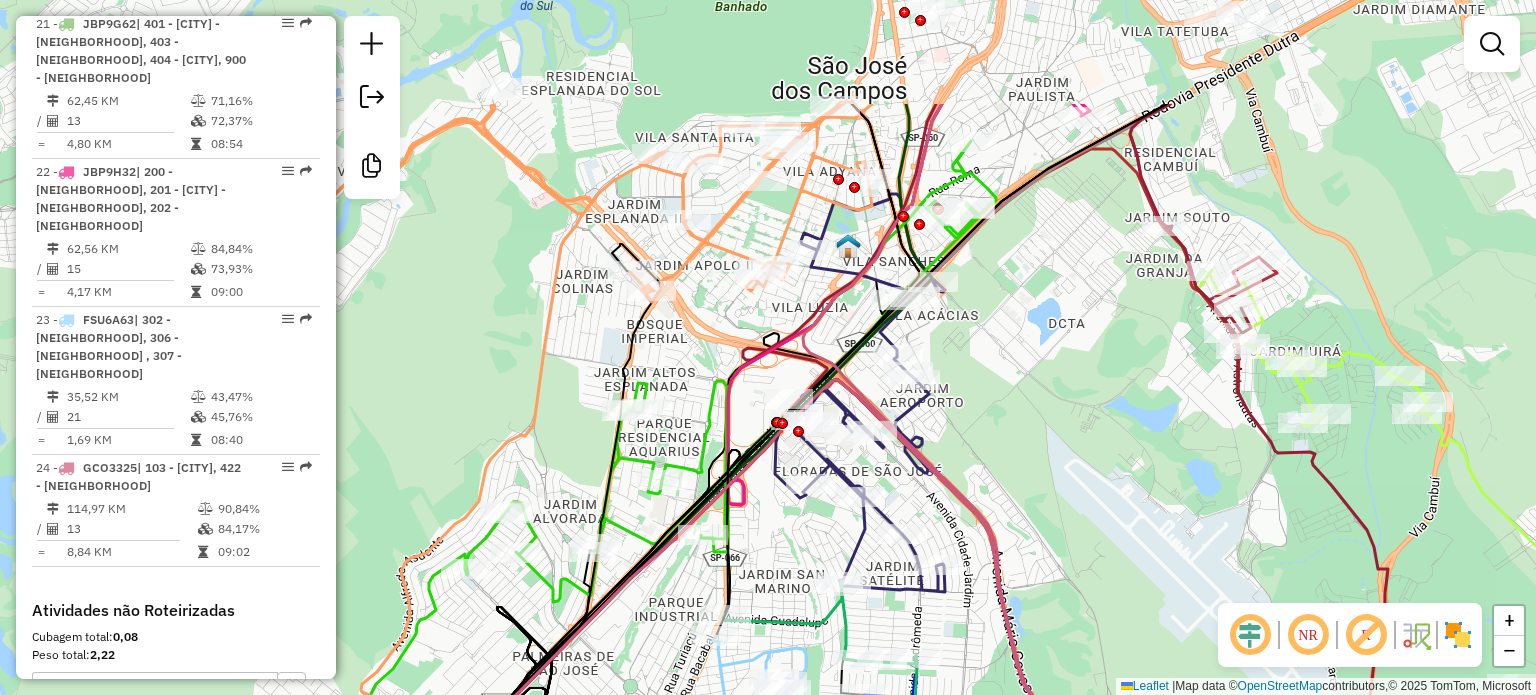 drag, startPoint x: 1179, startPoint y: 390, endPoint x: 1126, endPoint y: 563, distance: 180.93645 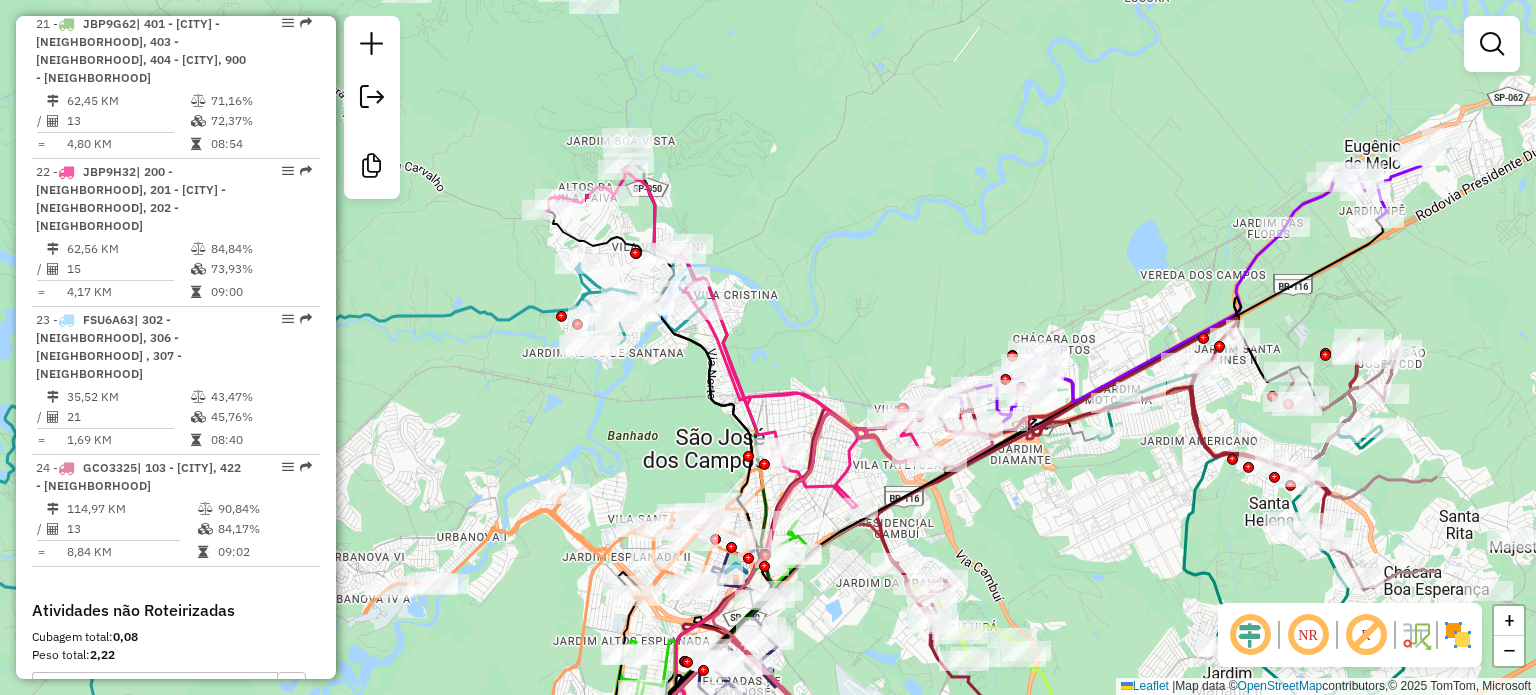 drag, startPoint x: 1328, startPoint y: 309, endPoint x: 1076, endPoint y: 543, distance: 343.88953 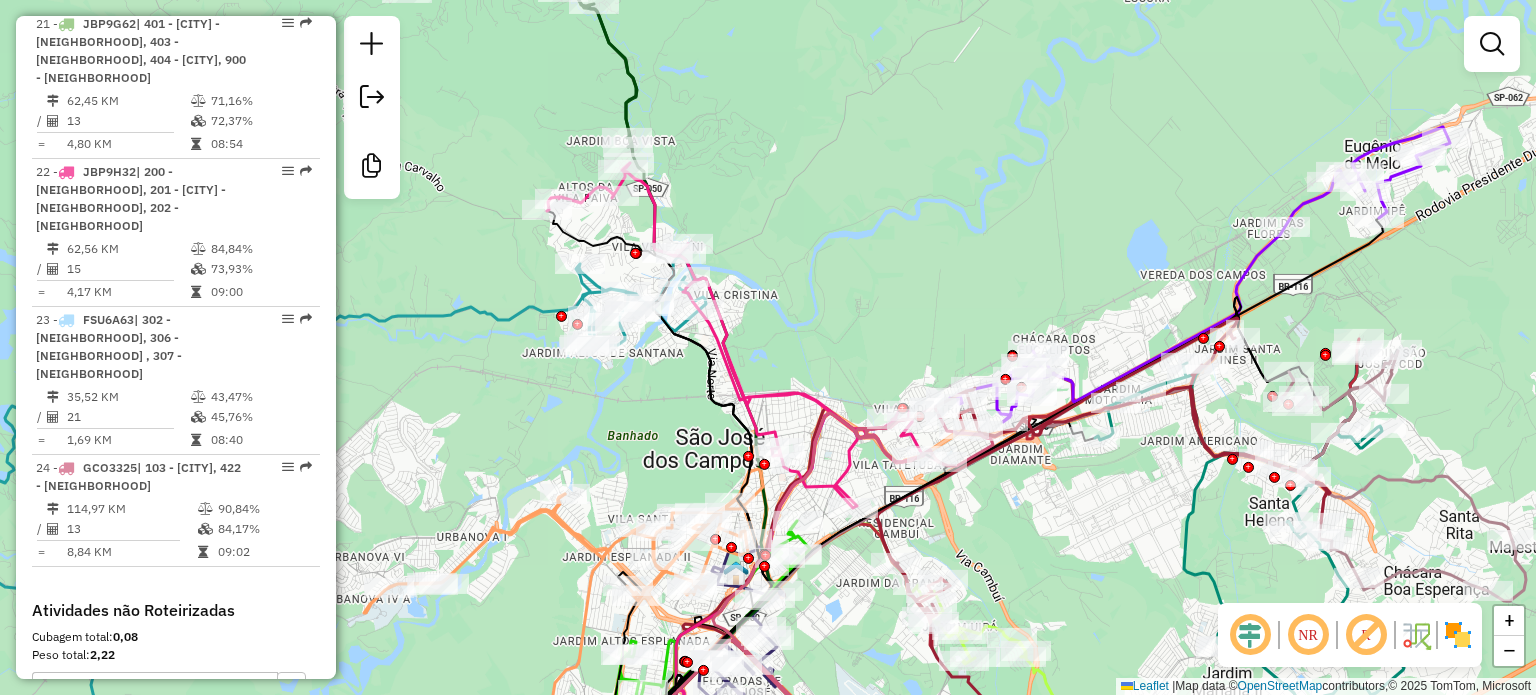 click 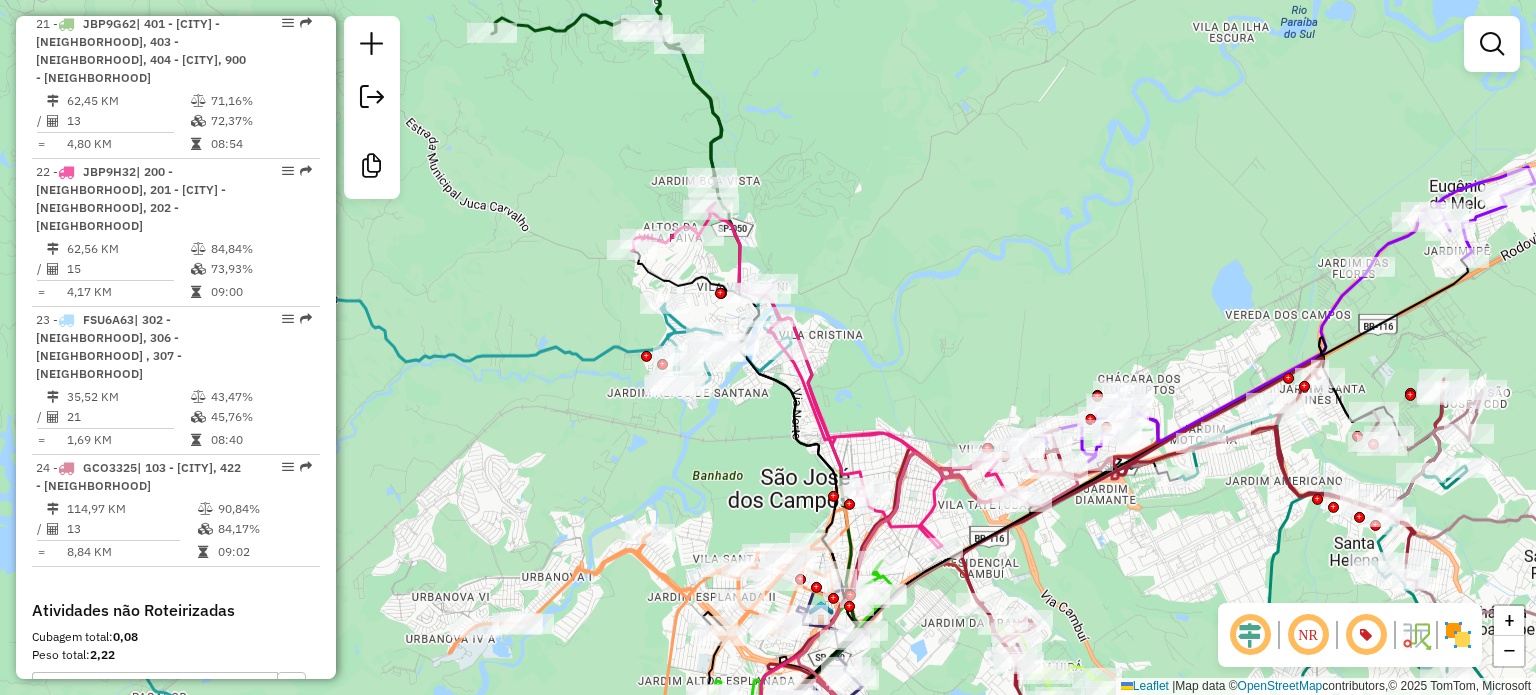 drag, startPoint x: 883, startPoint y: 159, endPoint x: 960, endPoint y: 180, distance: 79.81228 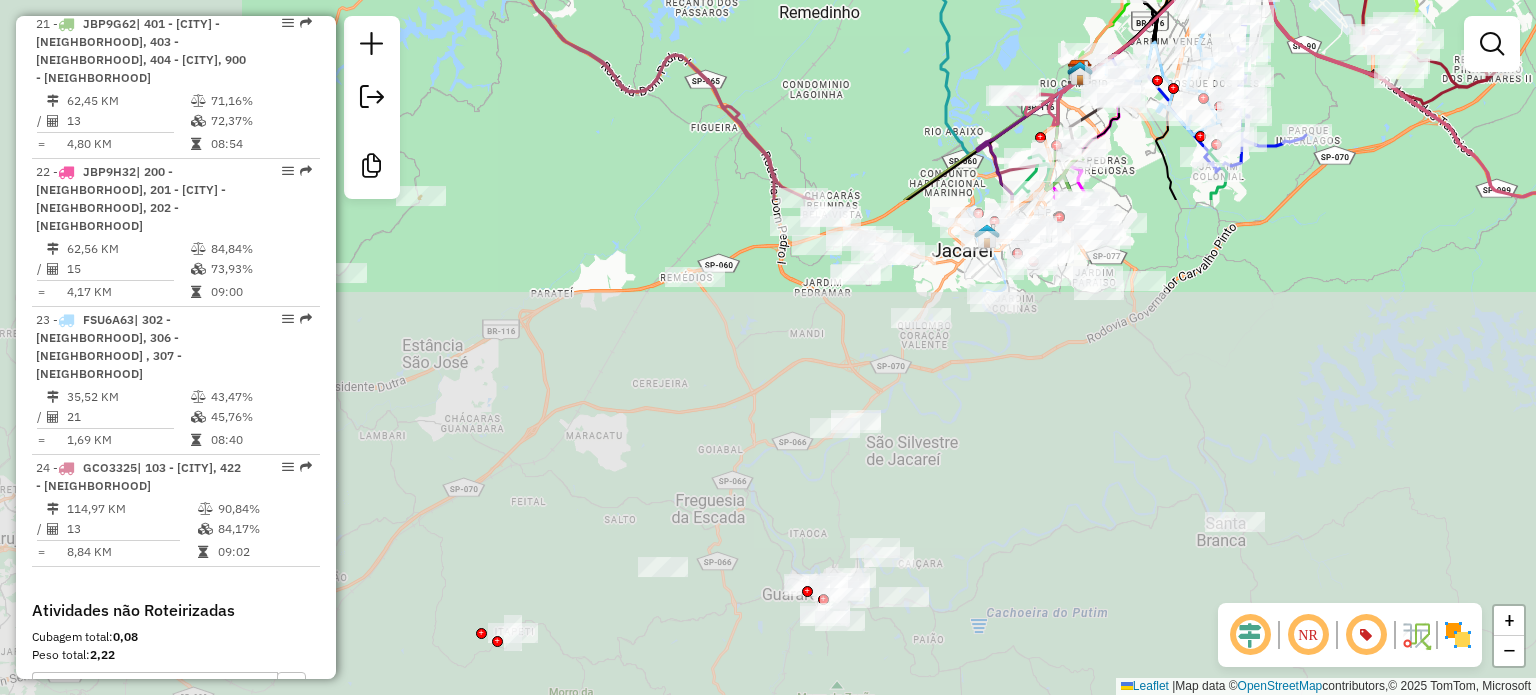 drag, startPoint x: 632, startPoint y: 395, endPoint x: 978, endPoint y: -49, distance: 562.89606 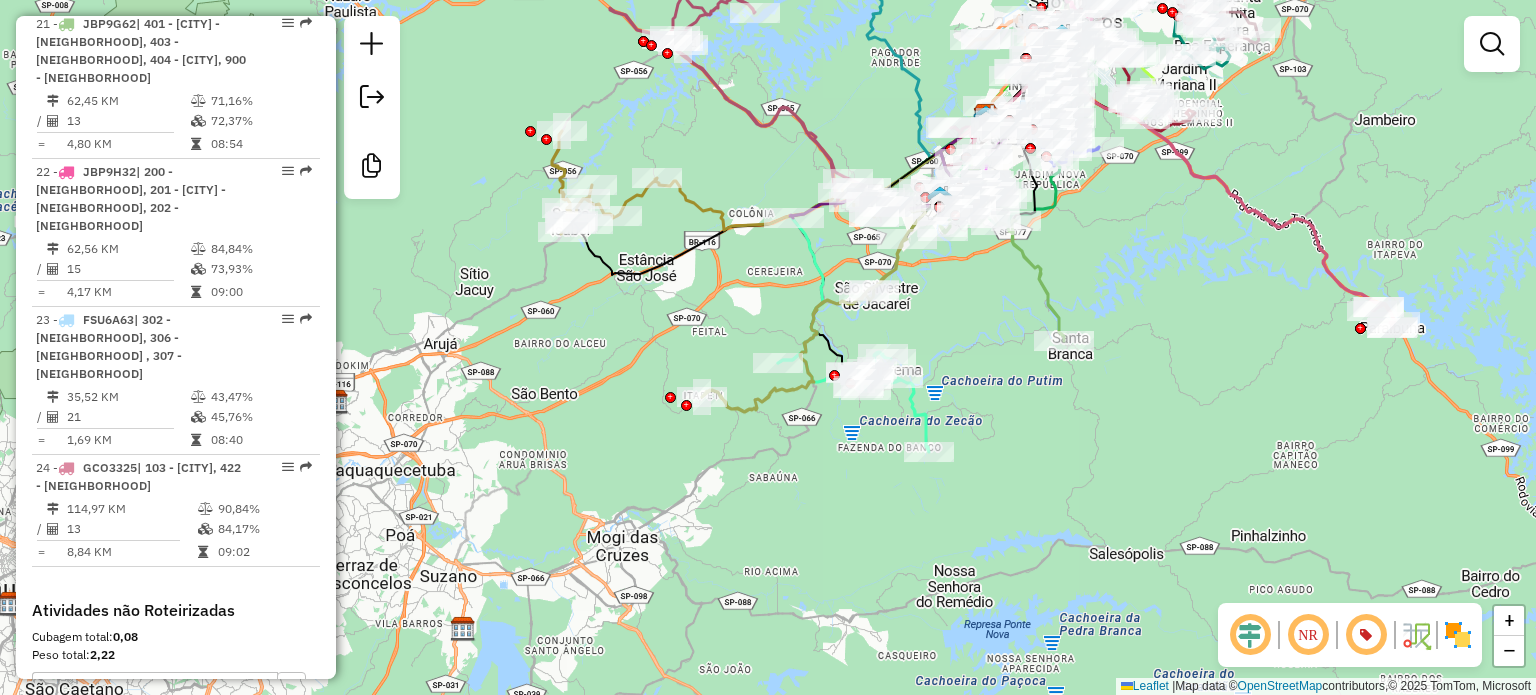 drag, startPoint x: 1015, startPoint y: 249, endPoint x: 1018, endPoint y: 295, distance: 46.09772 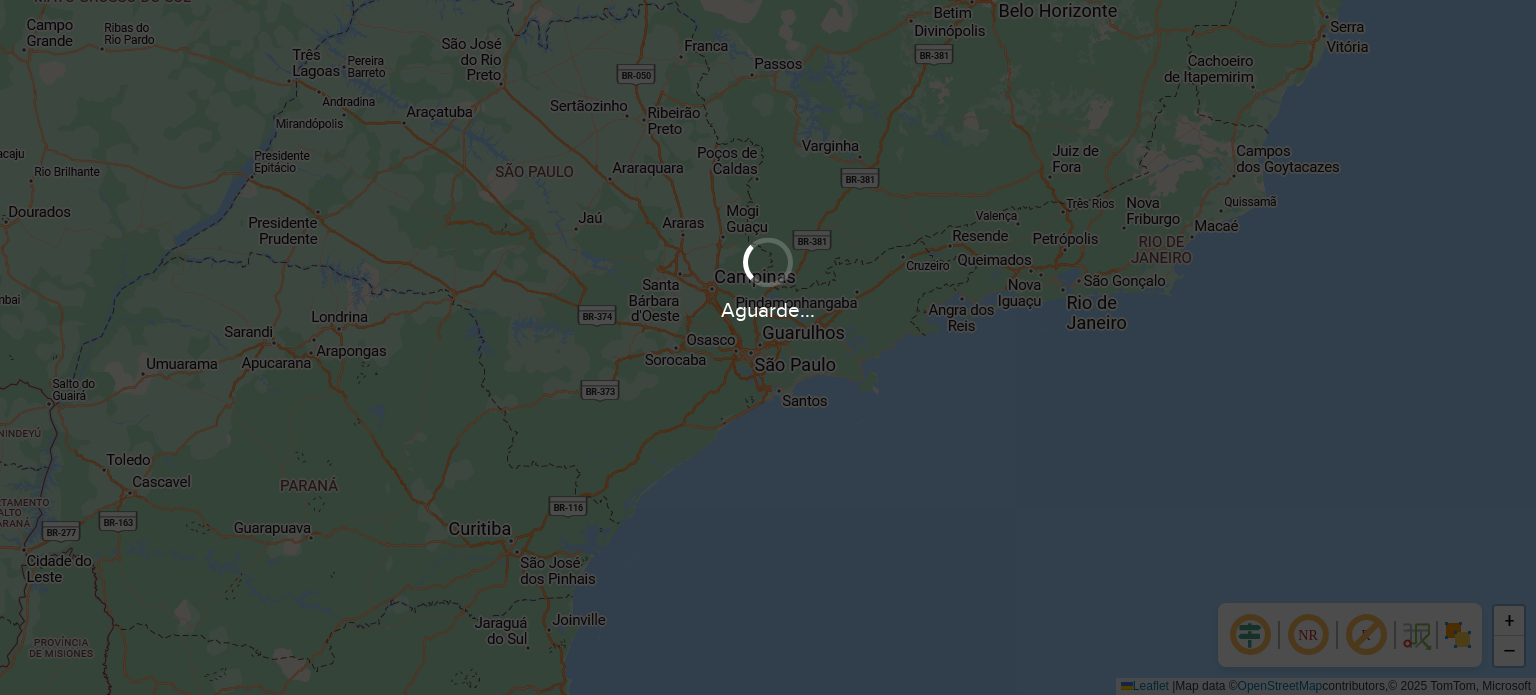 scroll, scrollTop: 0, scrollLeft: 0, axis: both 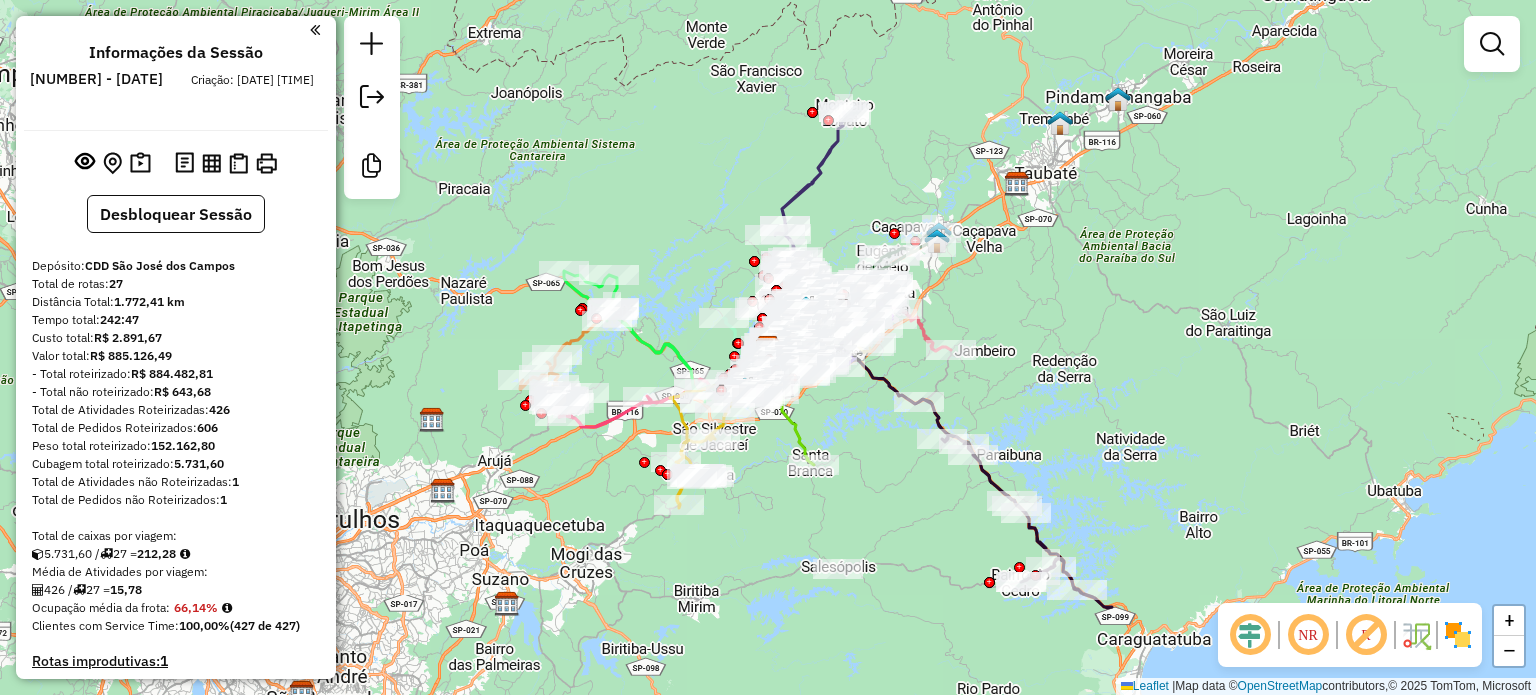 click 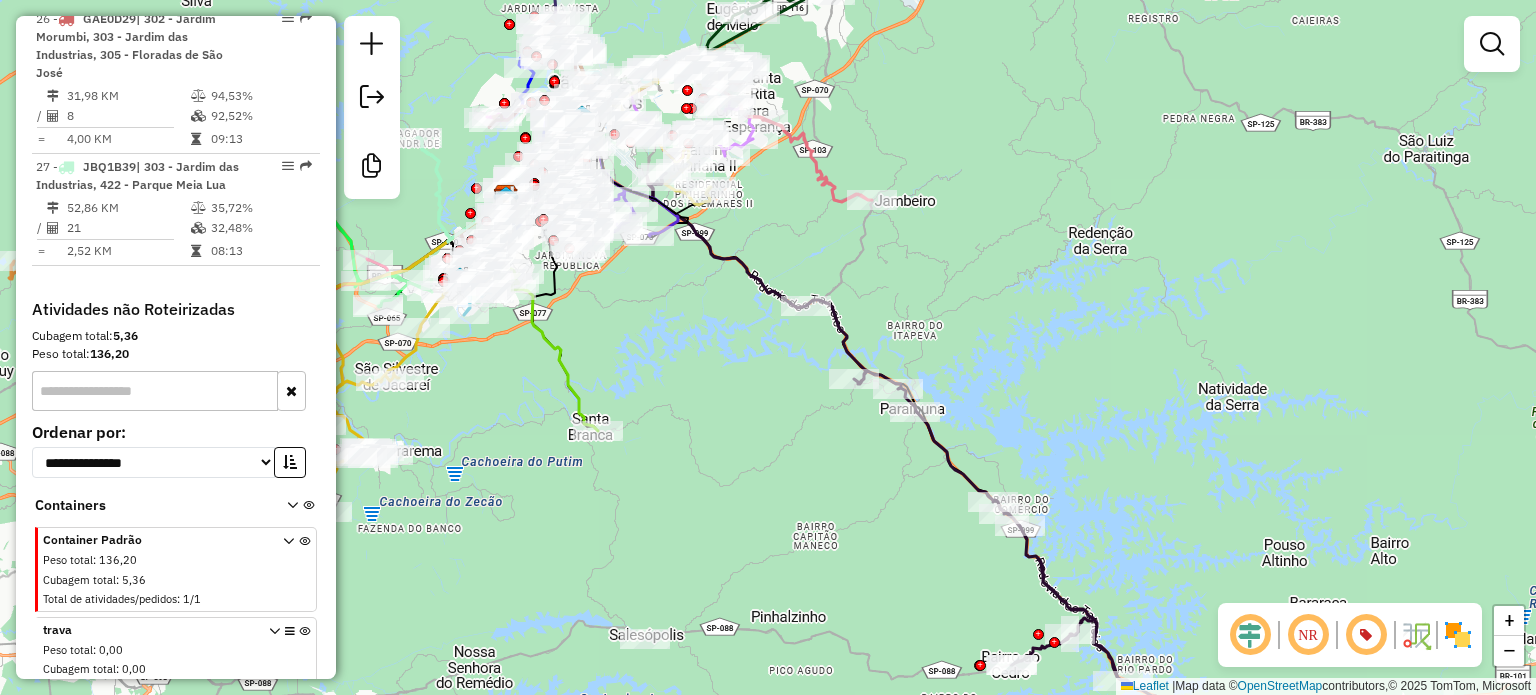 scroll, scrollTop: 3900, scrollLeft: 0, axis: vertical 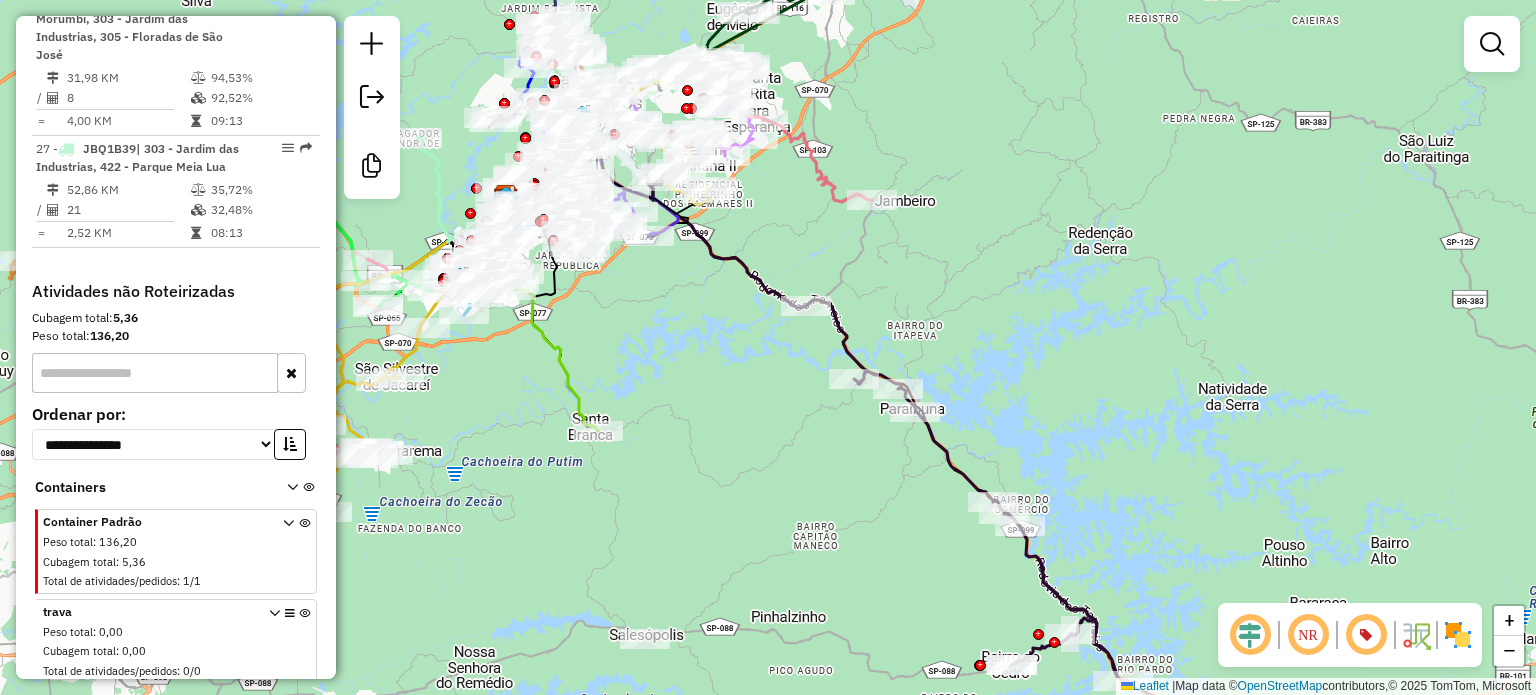 drag, startPoint x: 1072, startPoint y: 355, endPoint x: 1134, endPoint y: 391, distance: 71.693794 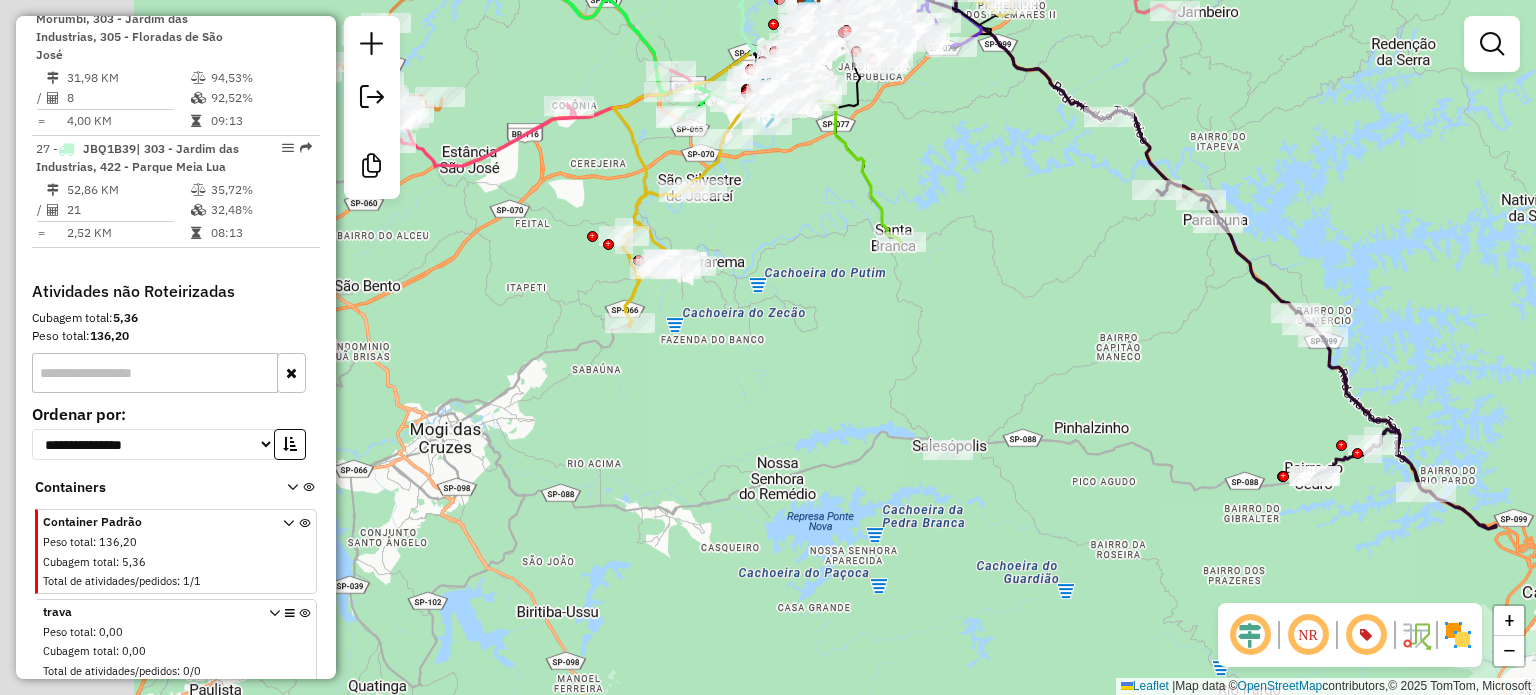 click on "Janela de atendimento Grade de atendimento Capacidade Transportadoras Veículos Cliente Pedidos  Rotas Selecione os dias de semana para filtrar as janelas de atendimento  Seg   Ter   Qua   Qui   Sex   Sáb   Dom  Informe o período da janela de atendimento: De: Até:  Filtrar exatamente a janela do cliente  Considerar janela de atendimento padrão  Selecione os dias de semana para filtrar as grades de atendimento  Seg   Ter   Qua   Qui   Sex   Sáb   Dom   Considerar clientes sem dia de atendimento cadastrado  Clientes fora do dia de atendimento selecionado Filtrar as atividades entre os valores definidos abaixo:  Peso mínimo:   Peso máximo:   Cubagem mínima:   Cubagem máxima:   De:   Até:  Filtrar as atividades entre o tempo de atendimento definido abaixo:  De:   Até:   Considerar capacidade total dos clientes não roteirizados Transportadora: Selecione um ou mais itens Tipo de veículo: Selecione um ou mais itens Veículo: Selecione um ou mais itens Motorista: Selecione um ou mais itens Nome: Rótulo:" 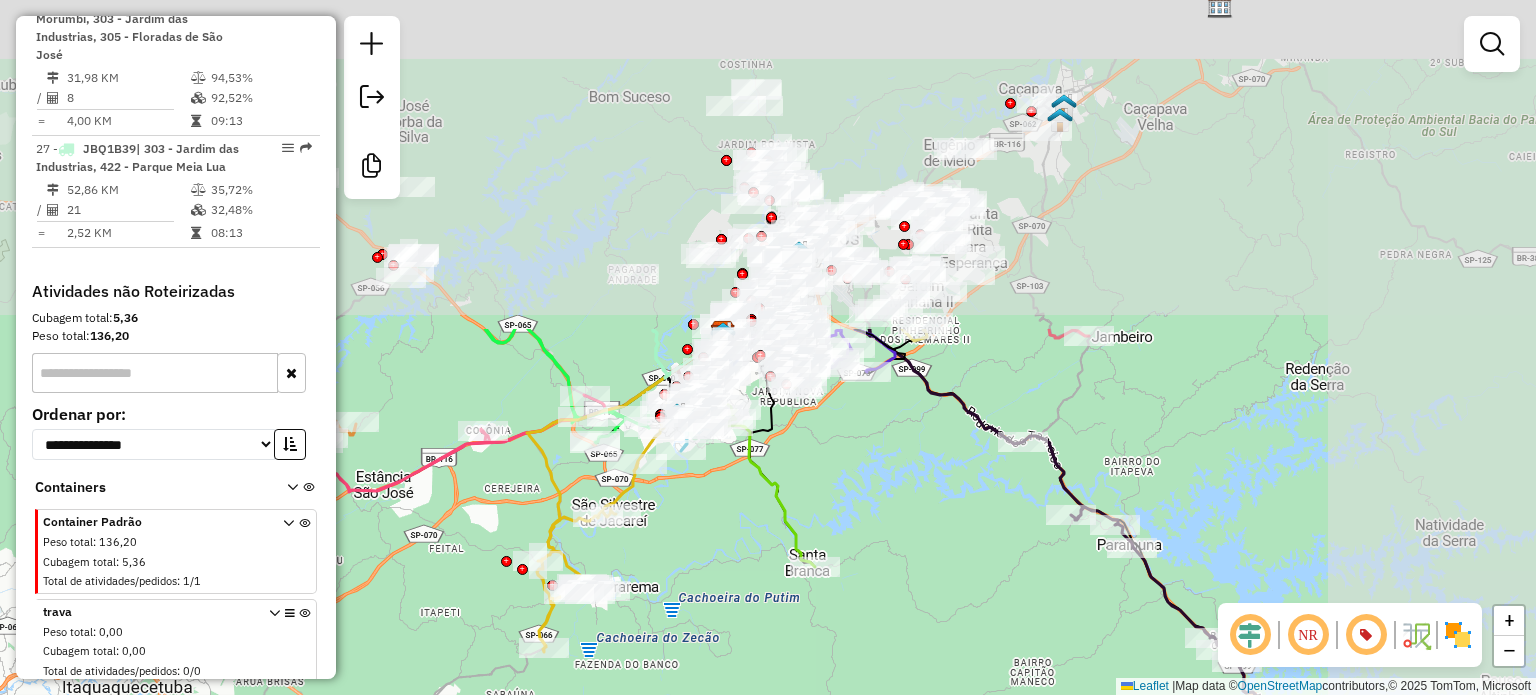 drag, startPoint x: 960, startPoint y: 304, endPoint x: 769, endPoint y: 646, distance: 391.72055 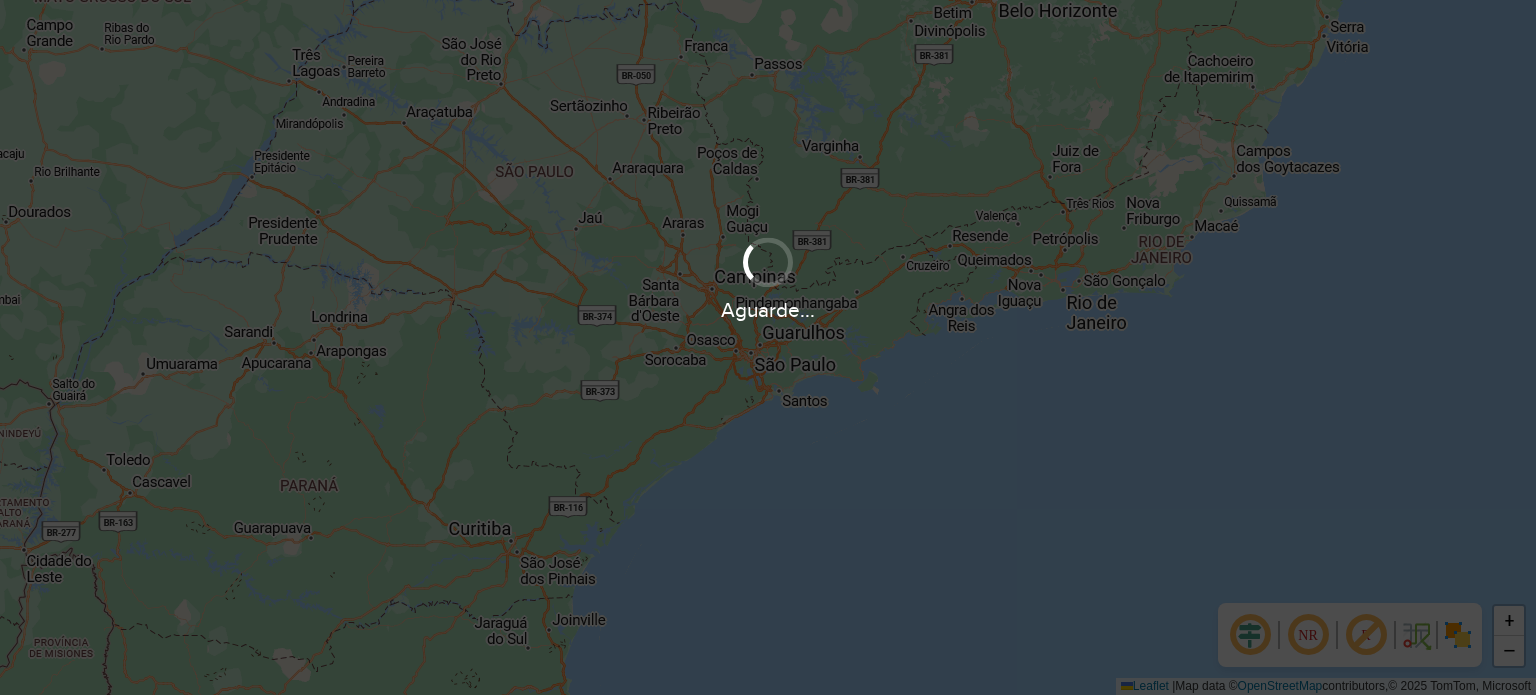 scroll, scrollTop: 0, scrollLeft: 0, axis: both 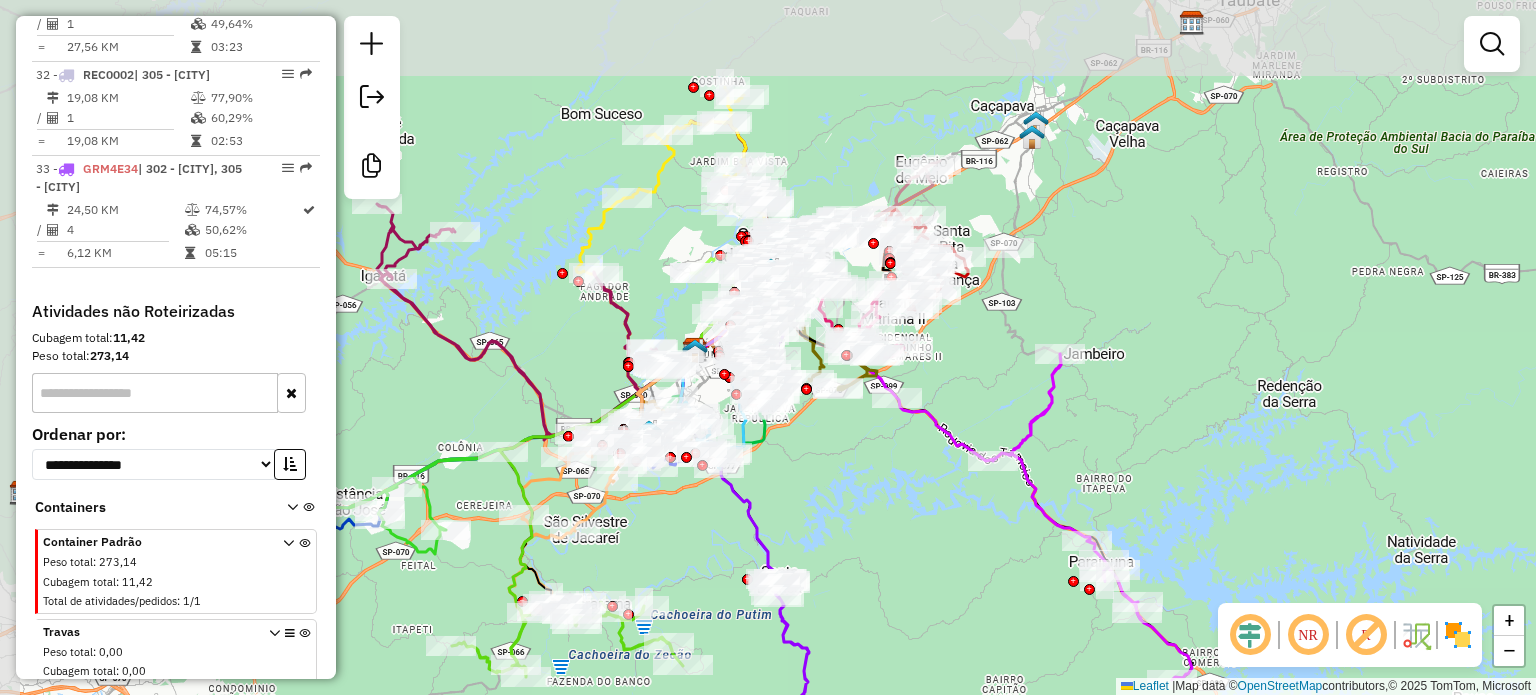drag, startPoint x: 911, startPoint y: 385, endPoint x: 942, endPoint y: 515, distance: 133.64505 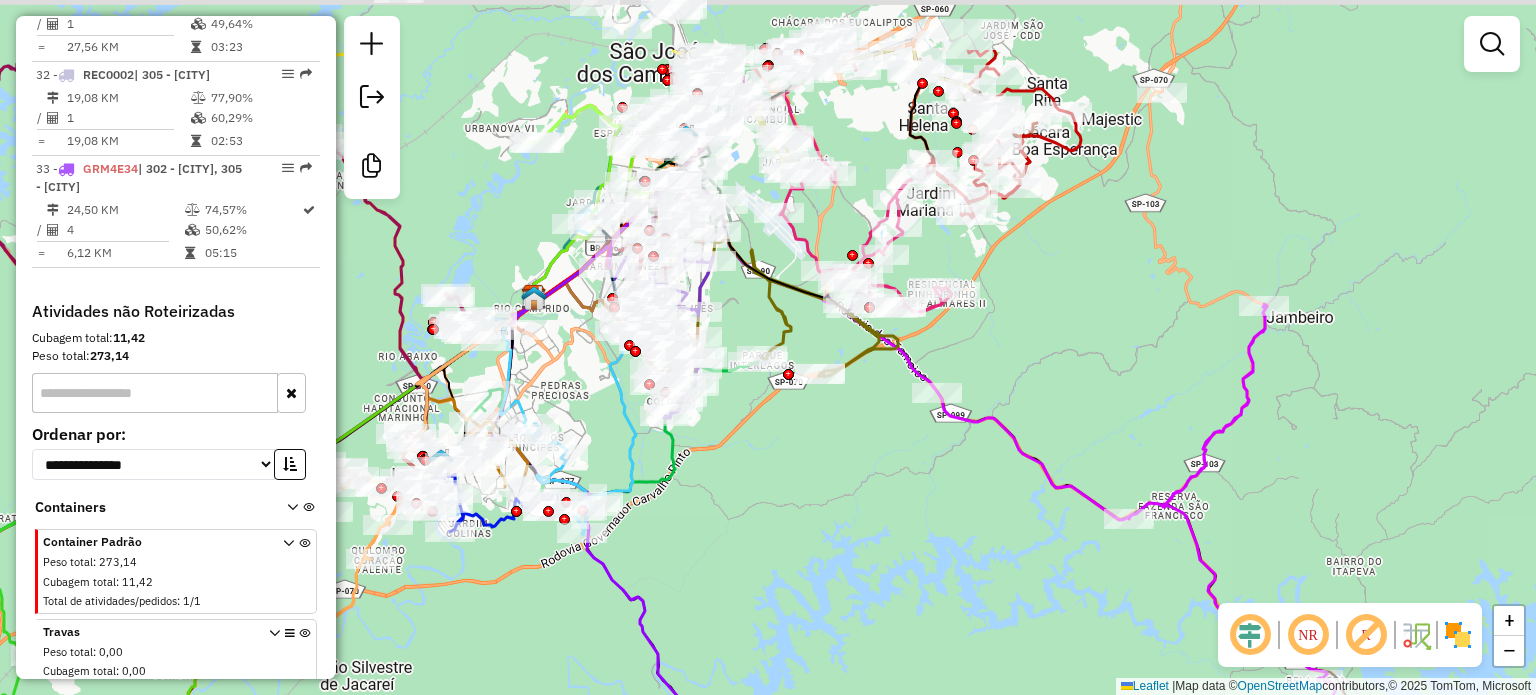 drag, startPoint x: 840, startPoint y: 416, endPoint x: 937, endPoint y: 616, distance: 222.28136 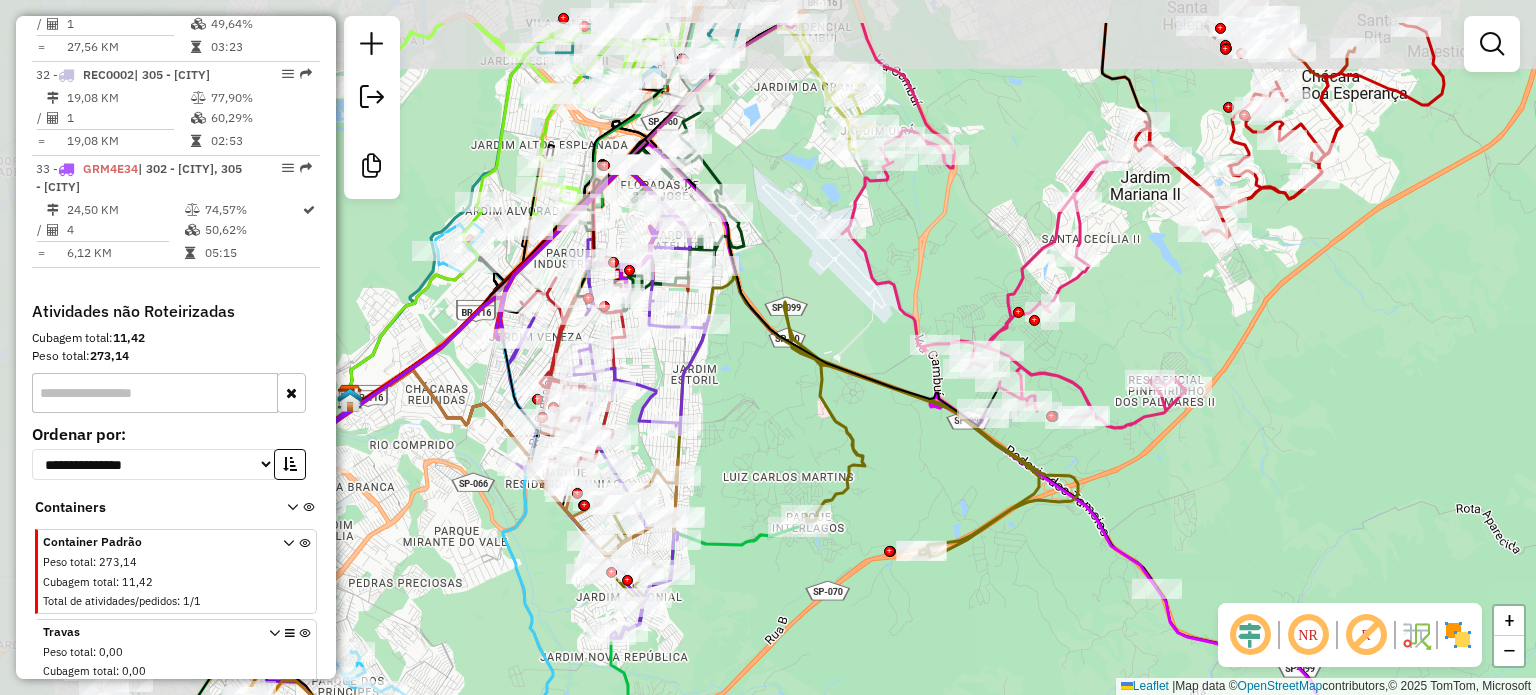 drag, startPoint x: 1026, startPoint y: 363, endPoint x: 1312, endPoint y: 455, distance: 300.433 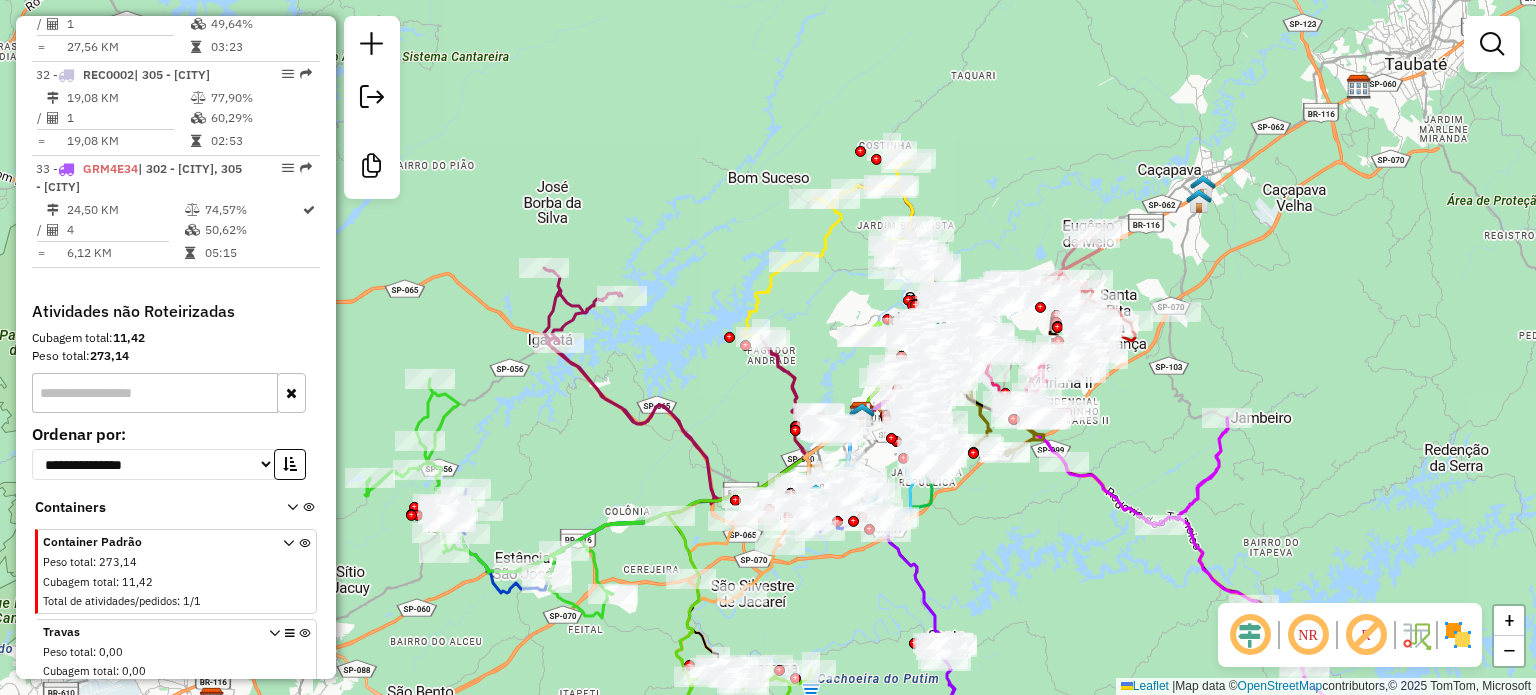 click 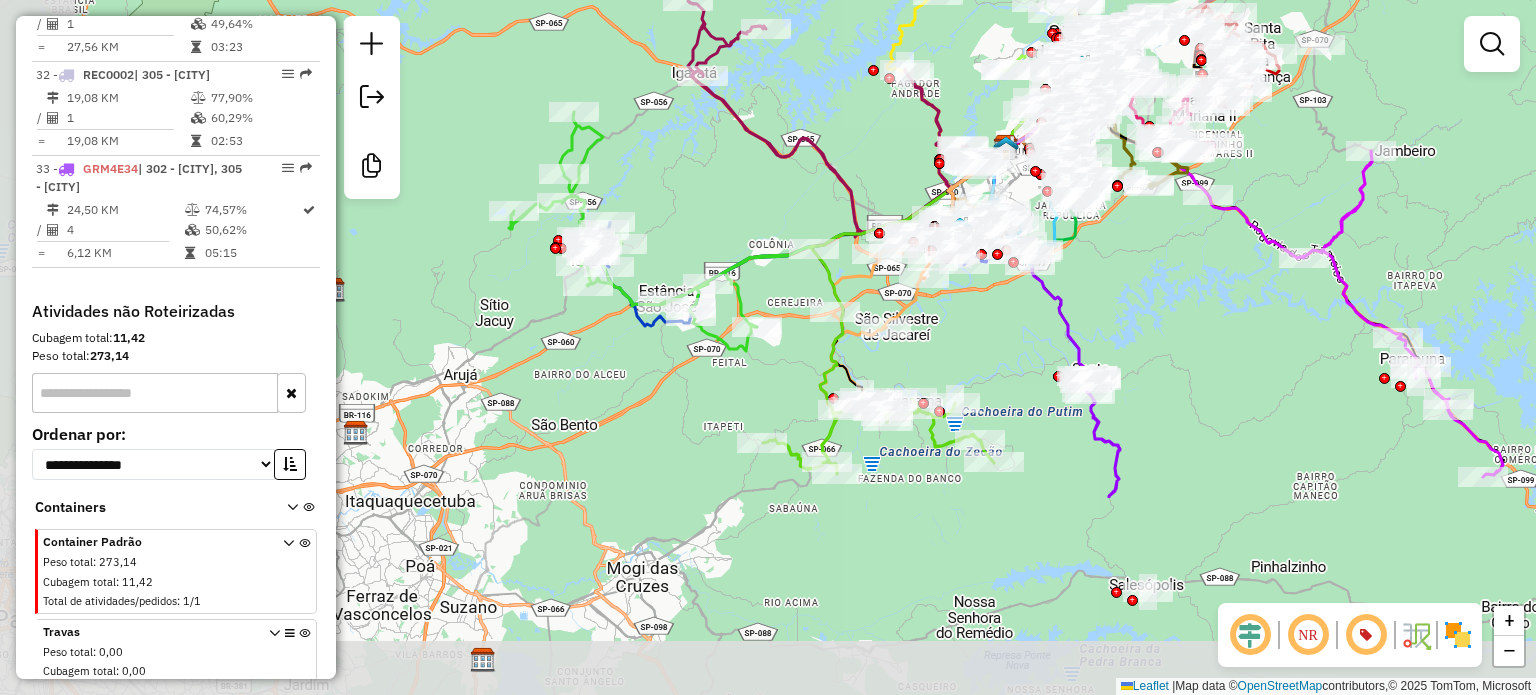 drag, startPoint x: 1008, startPoint y: 584, endPoint x: 1176, endPoint y: 257, distance: 367.63162 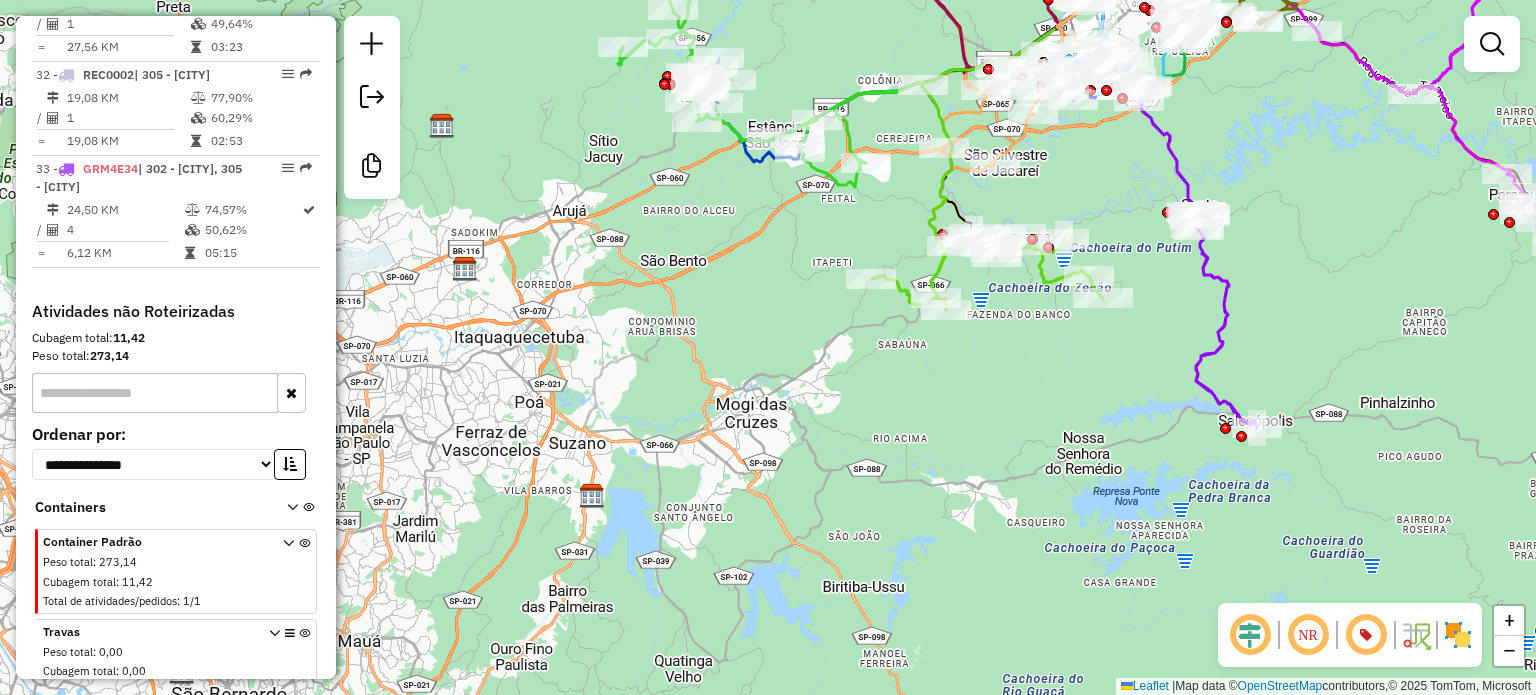 drag, startPoint x: 800, startPoint y: 579, endPoint x: 886, endPoint y: 483, distance: 128.88754 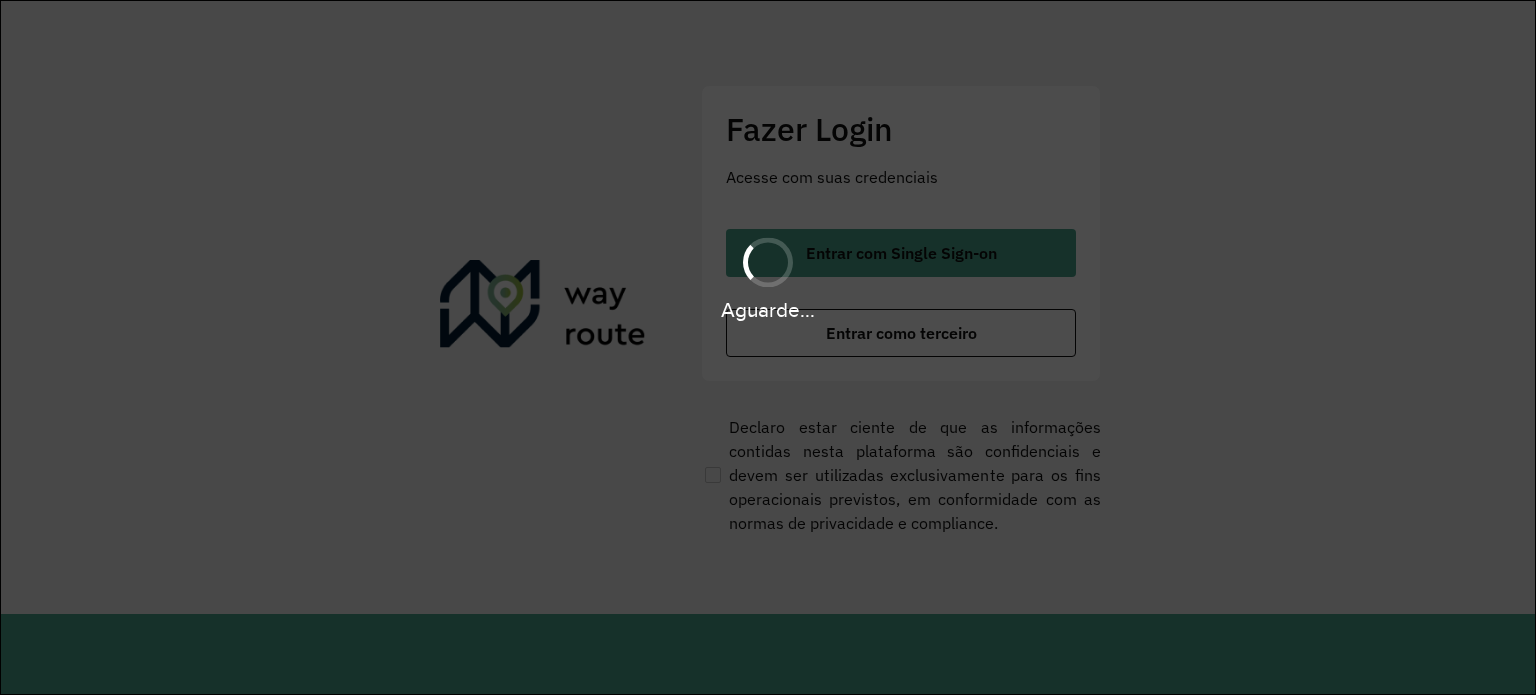 scroll, scrollTop: 0, scrollLeft: 0, axis: both 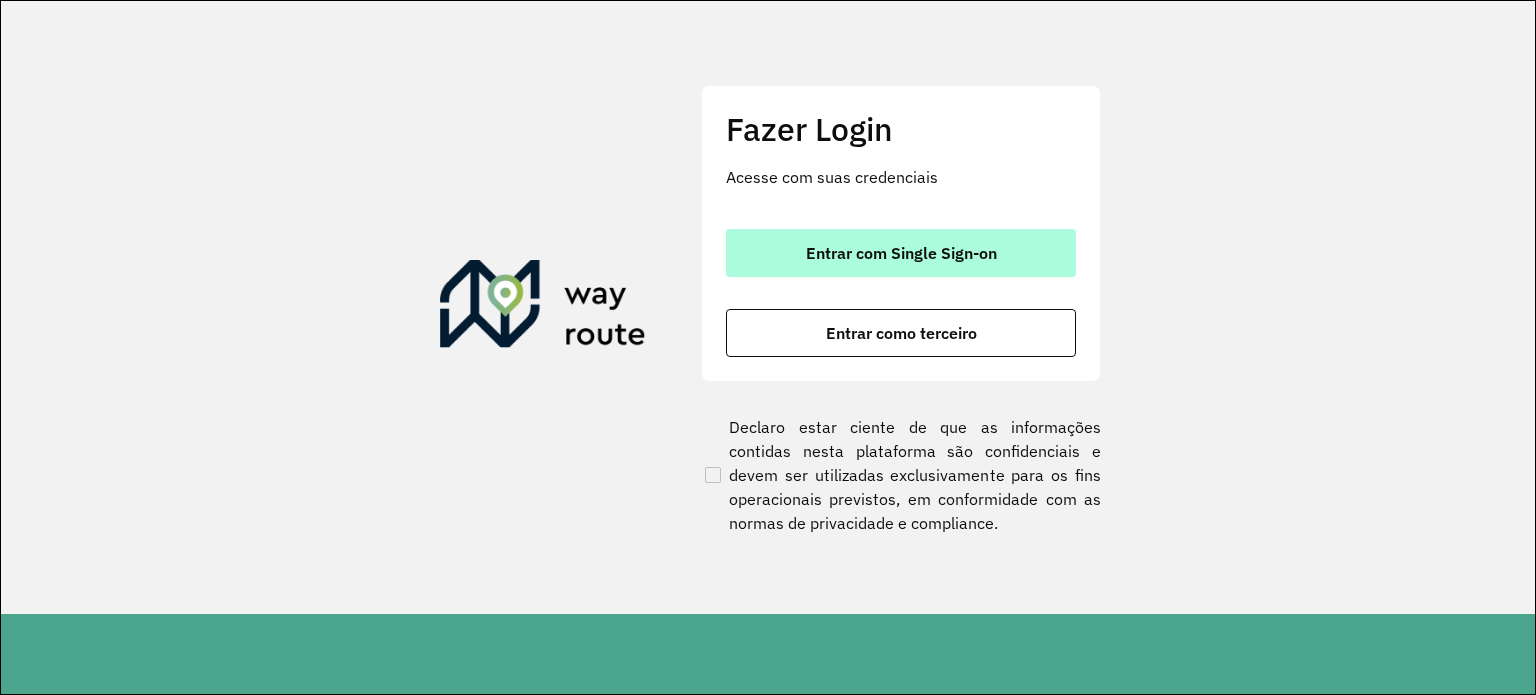 click on "Entrar com Single Sign-on" at bounding box center (901, 253) 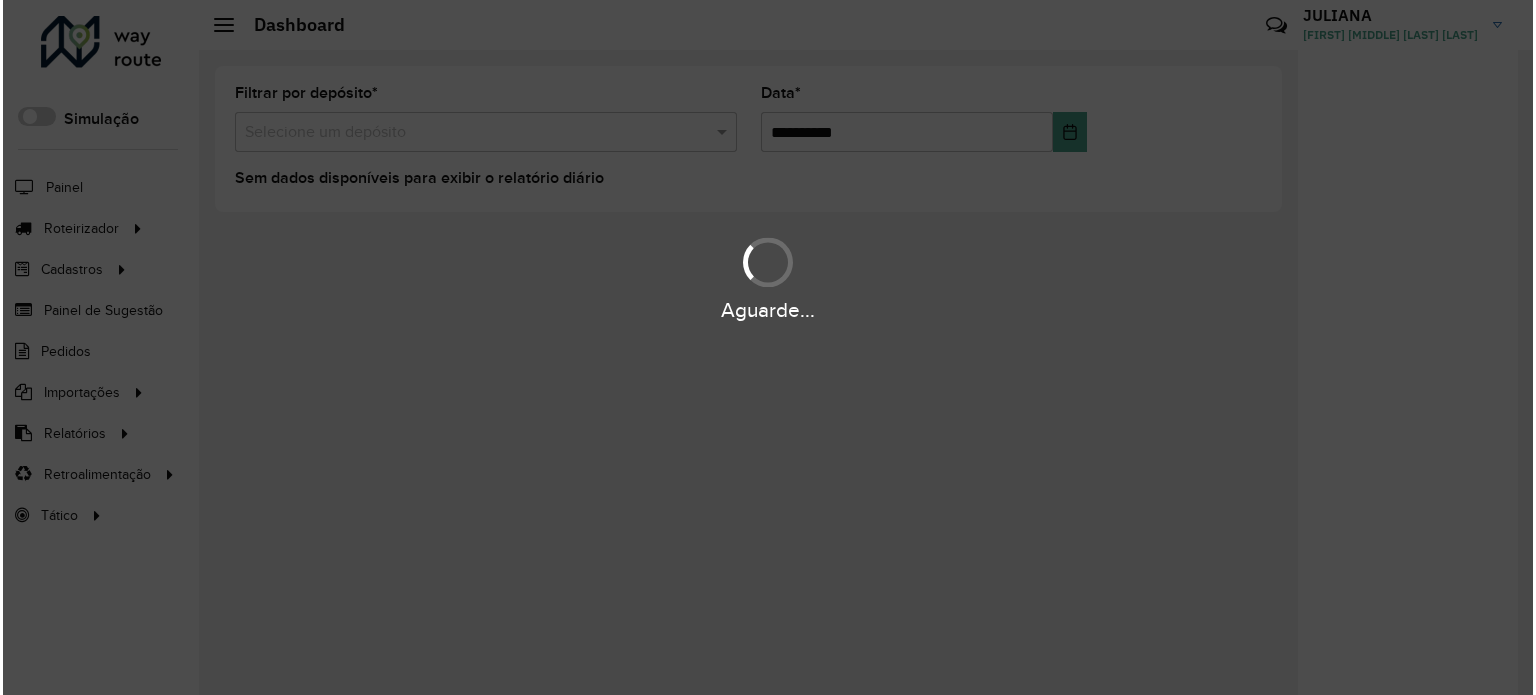 scroll, scrollTop: 0, scrollLeft: 0, axis: both 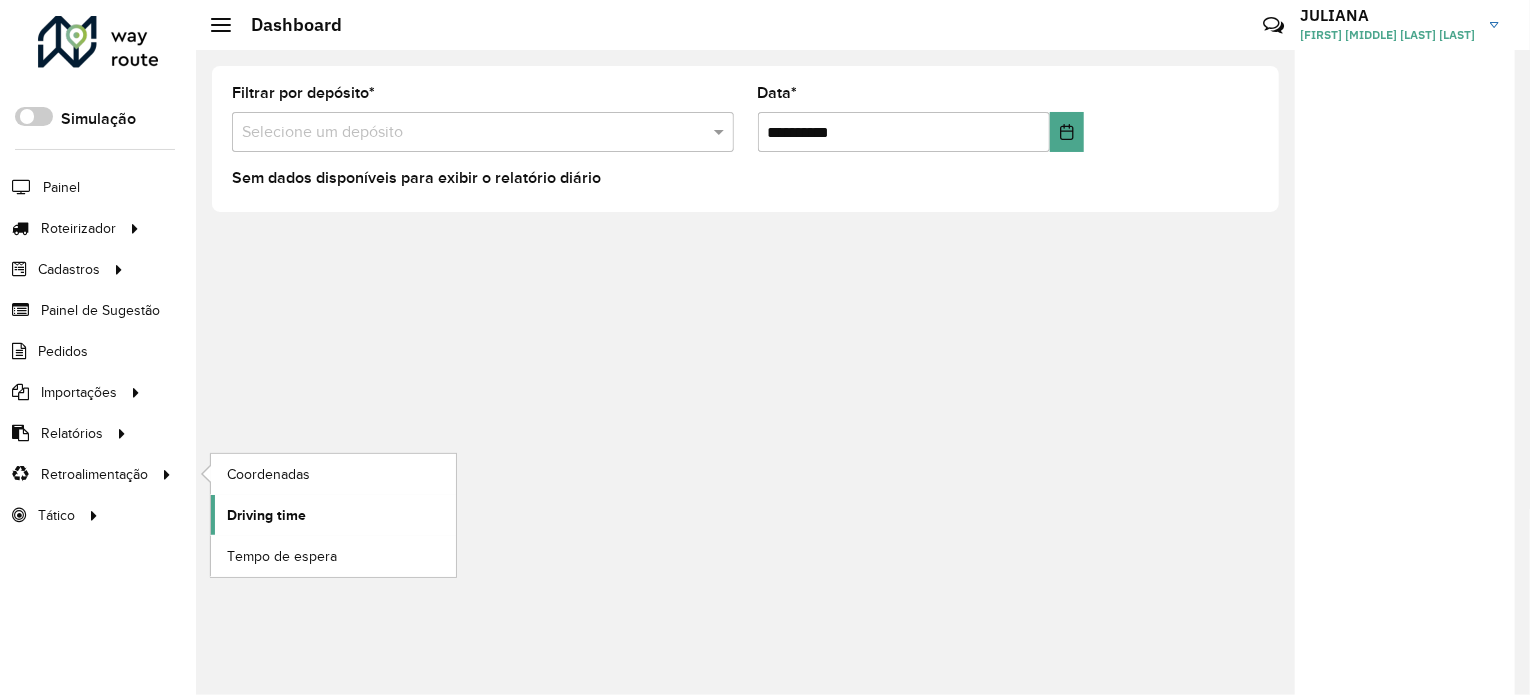 click on "Driving time" 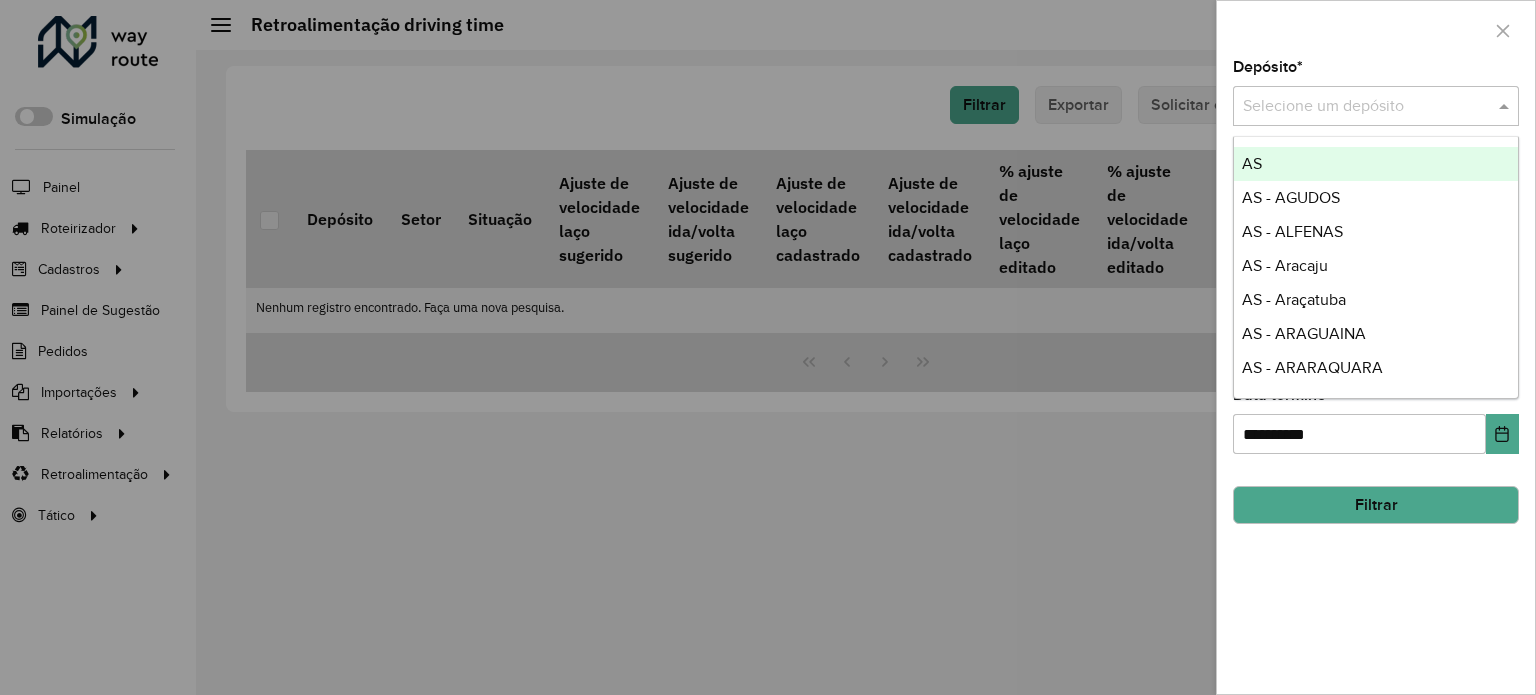 click at bounding box center (1356, 107) 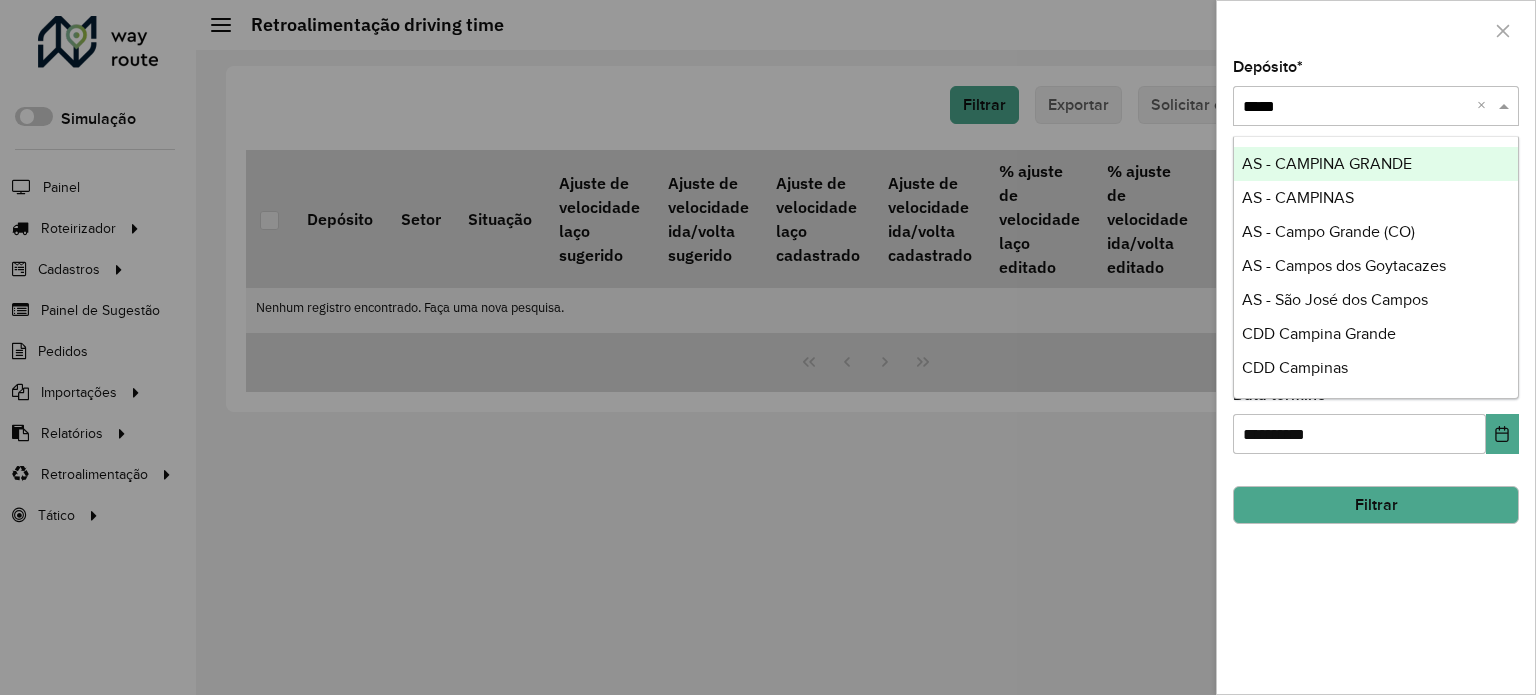 type on "******" 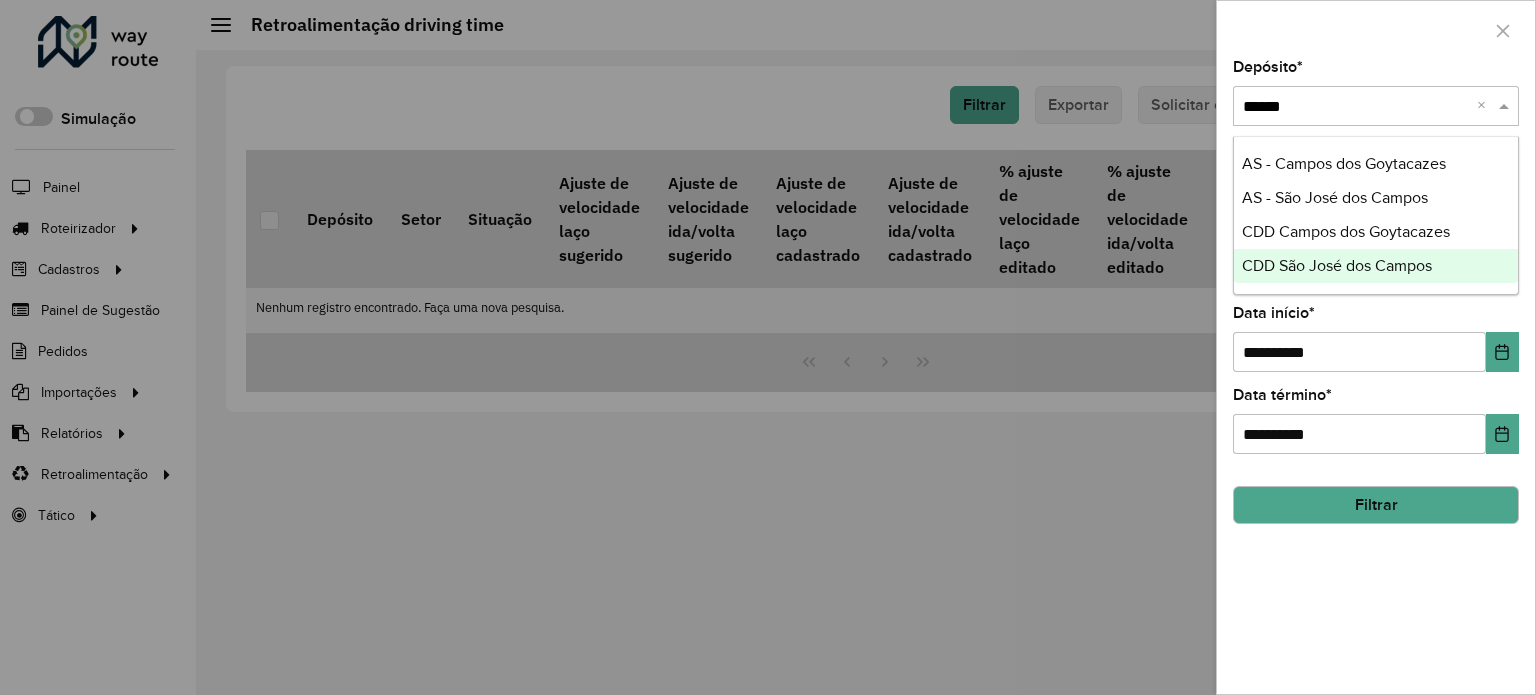 click on "CDD São José dos Campos" at bounding box center [1337, 265] 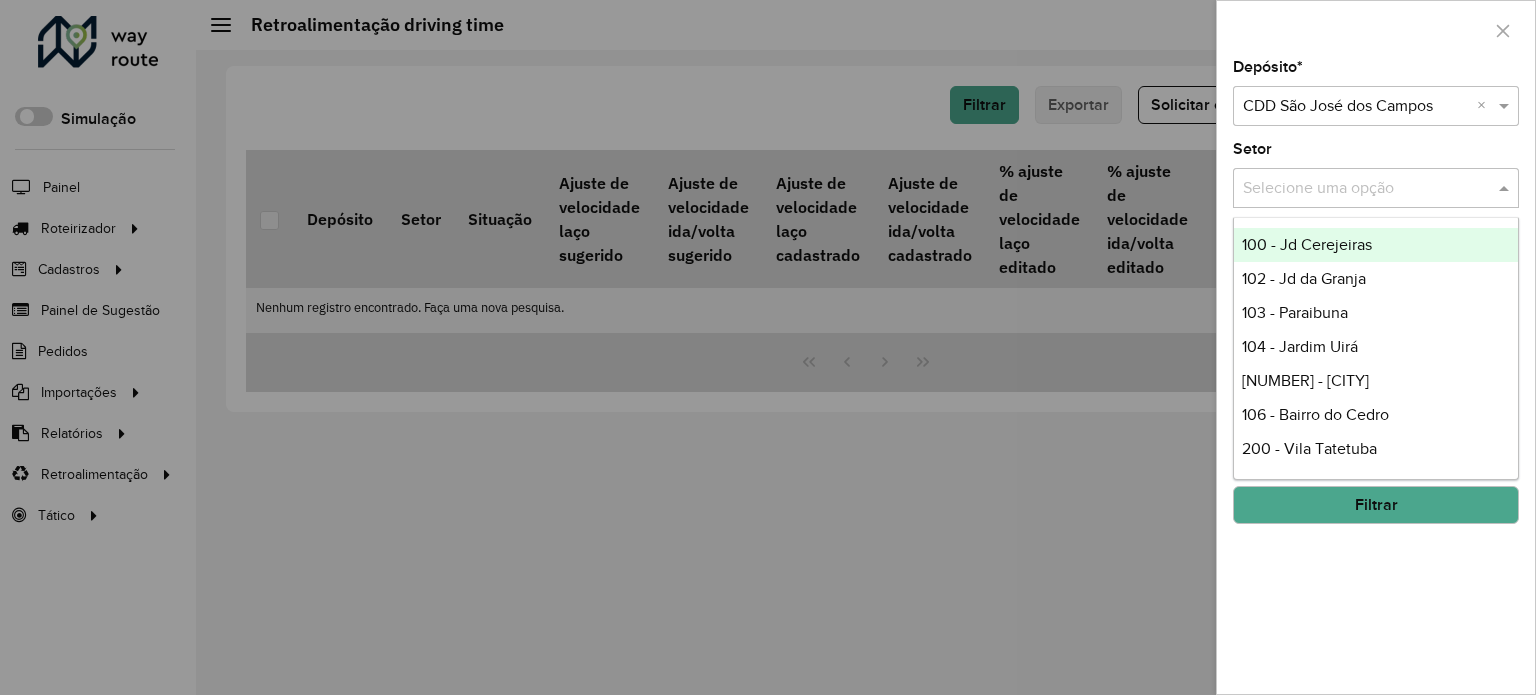 click at bounding box center [1356, 189] 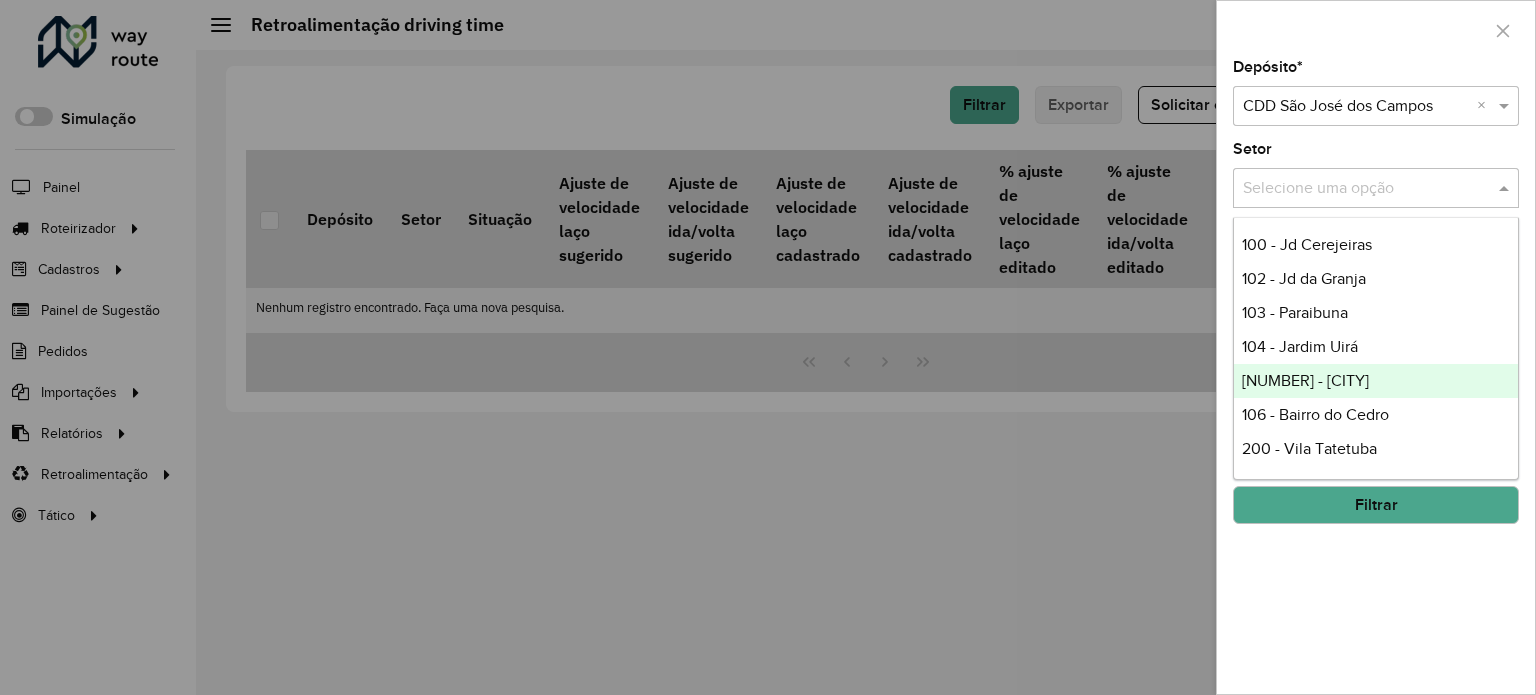 click on "**********" 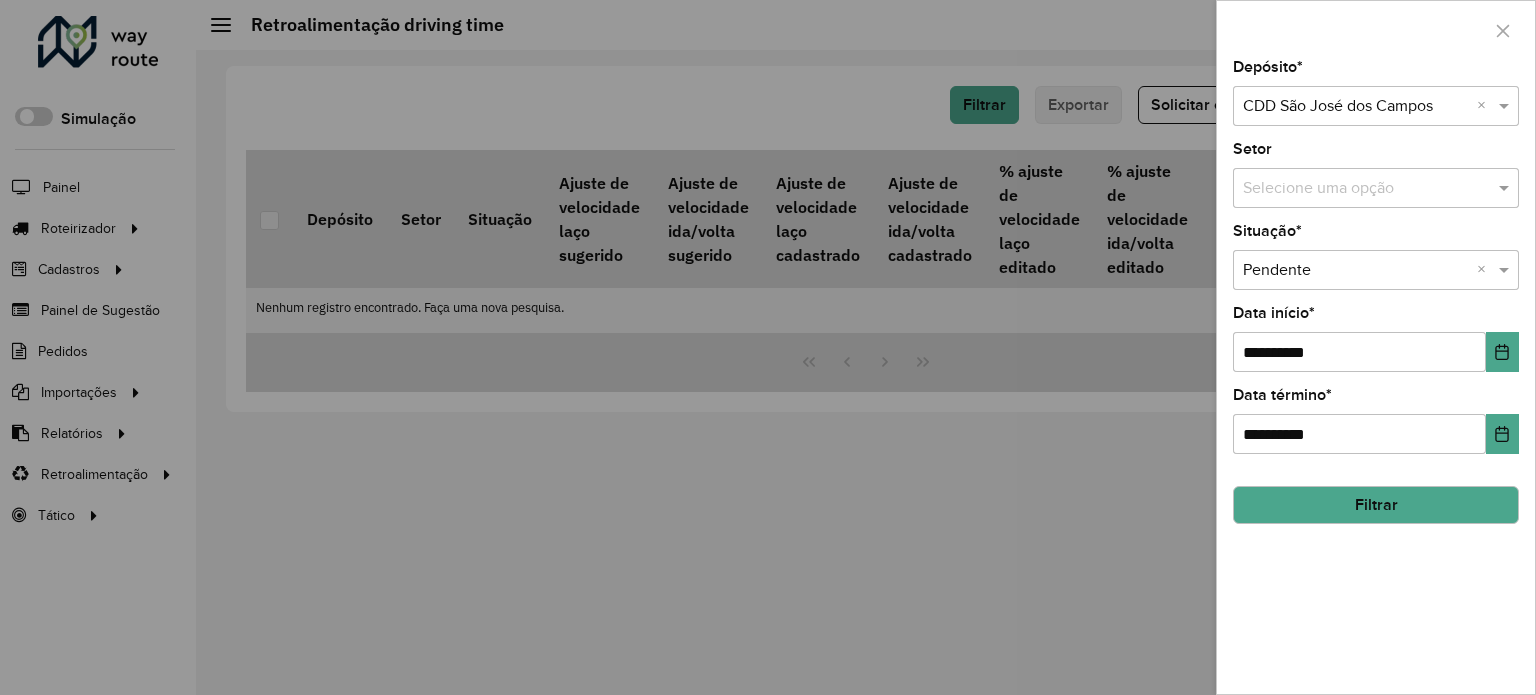 click at bounding box center (1356, 271) 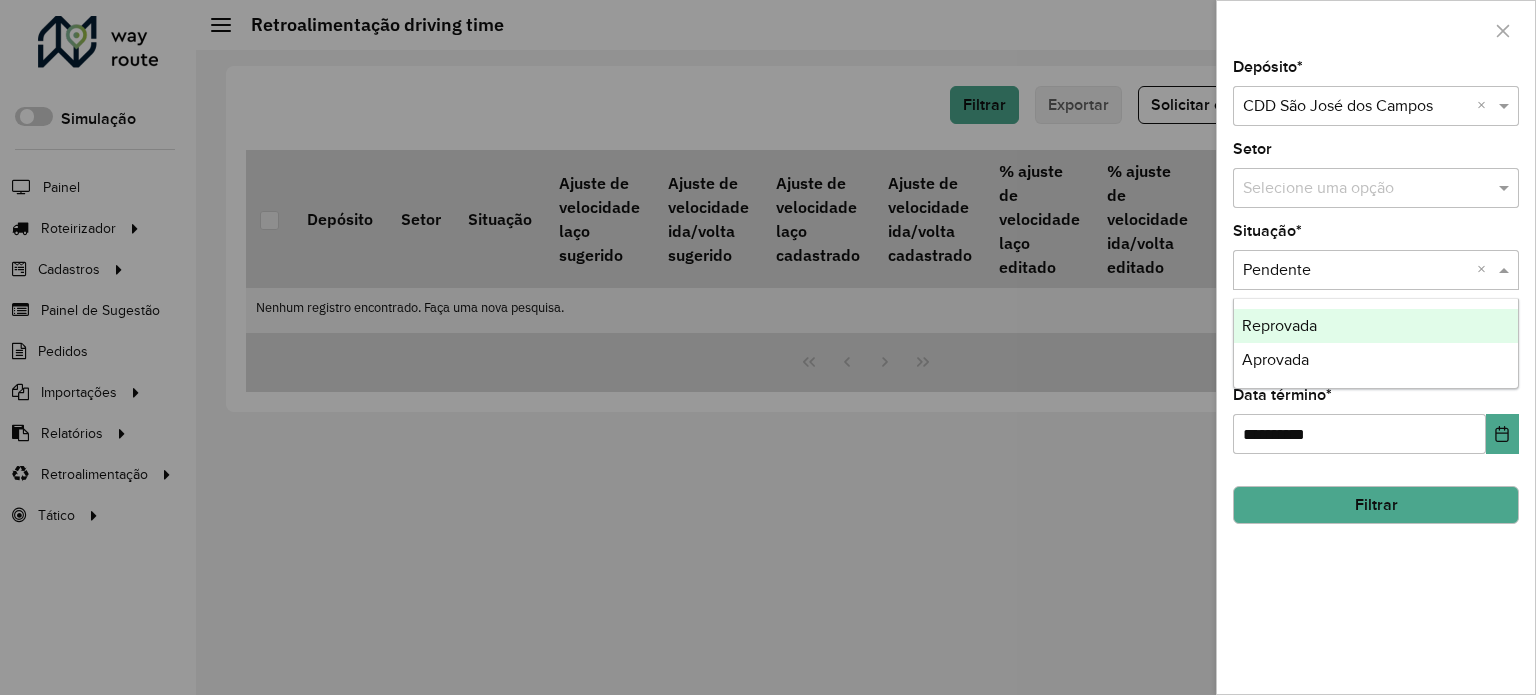 click at bounding box center [1356, 271] 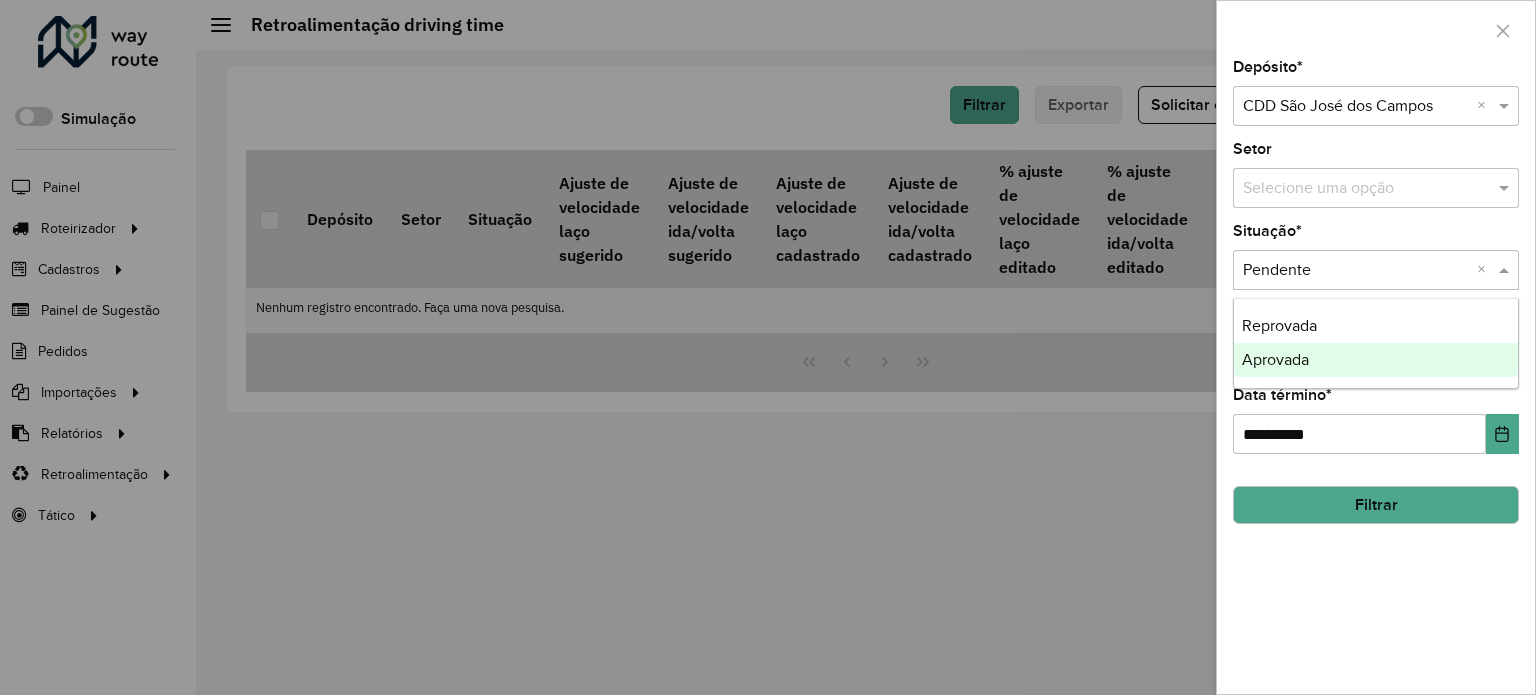 drag, startPoint x: 1531, startPoint y: 611, endPoint x: 1516, endPoint y: 597, distance: 20.518284 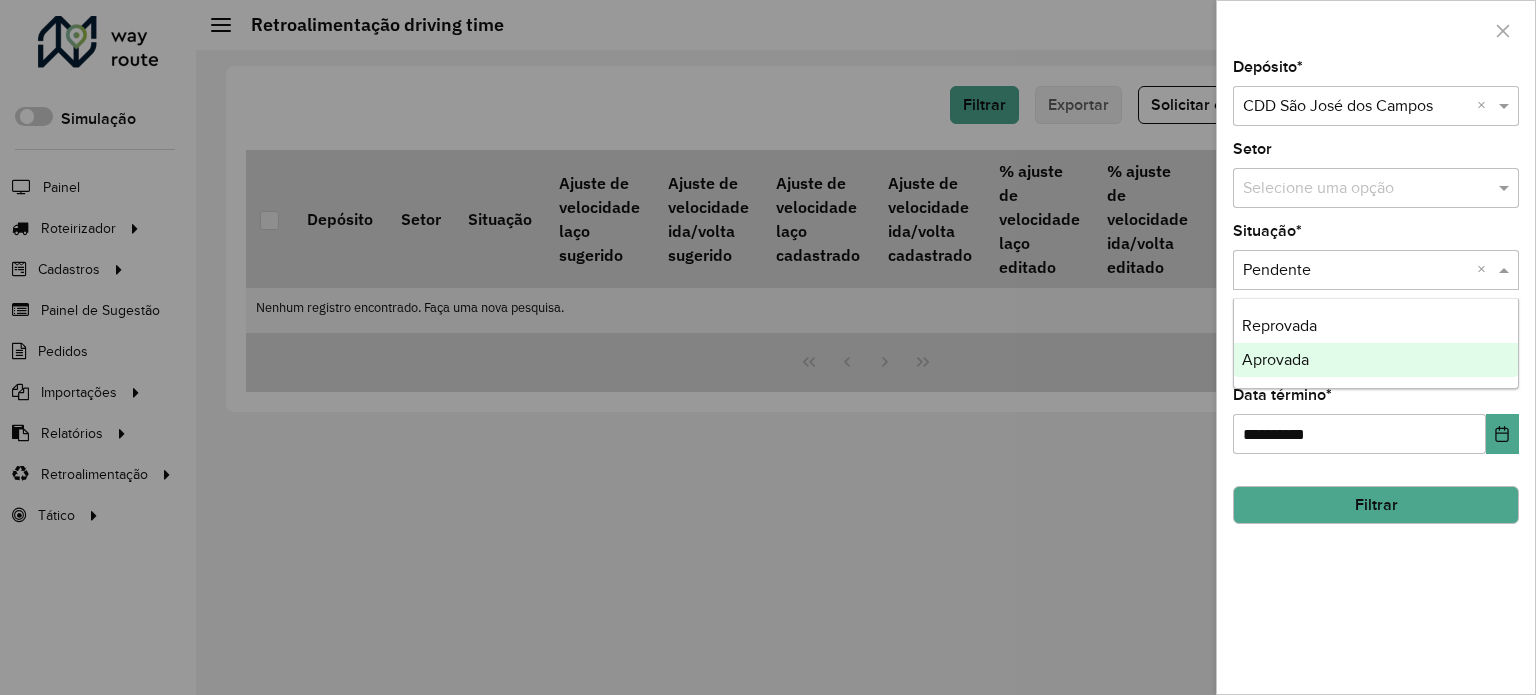click on "**********" 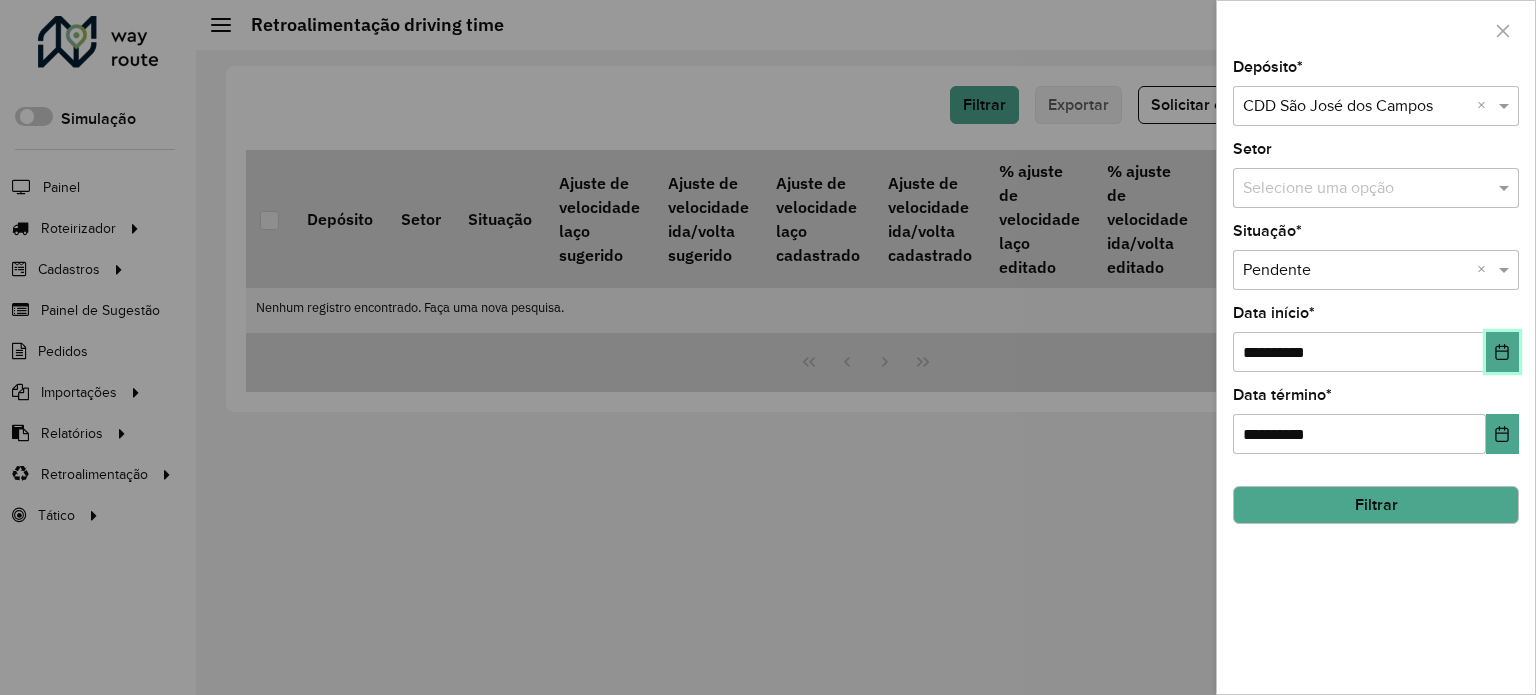 click 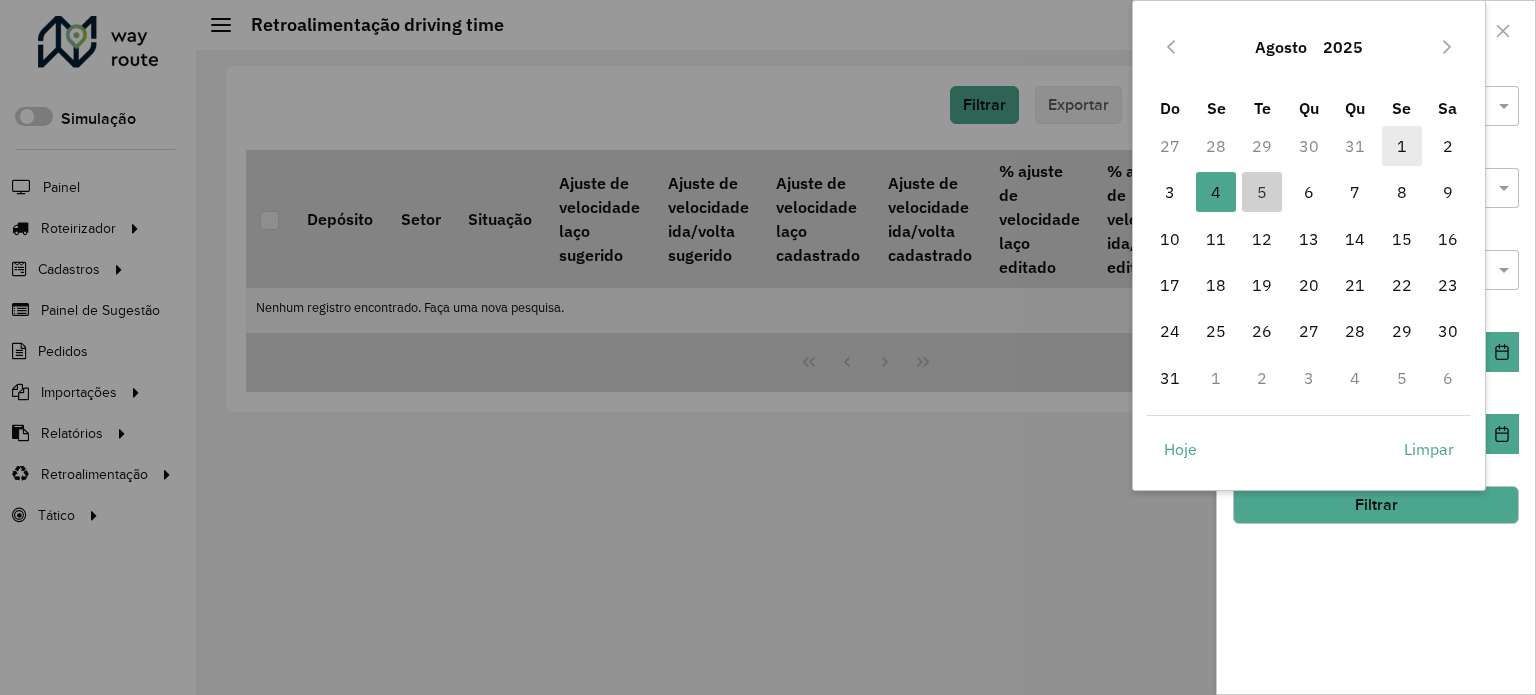 click on "1" at bounding box center (1402, 146) 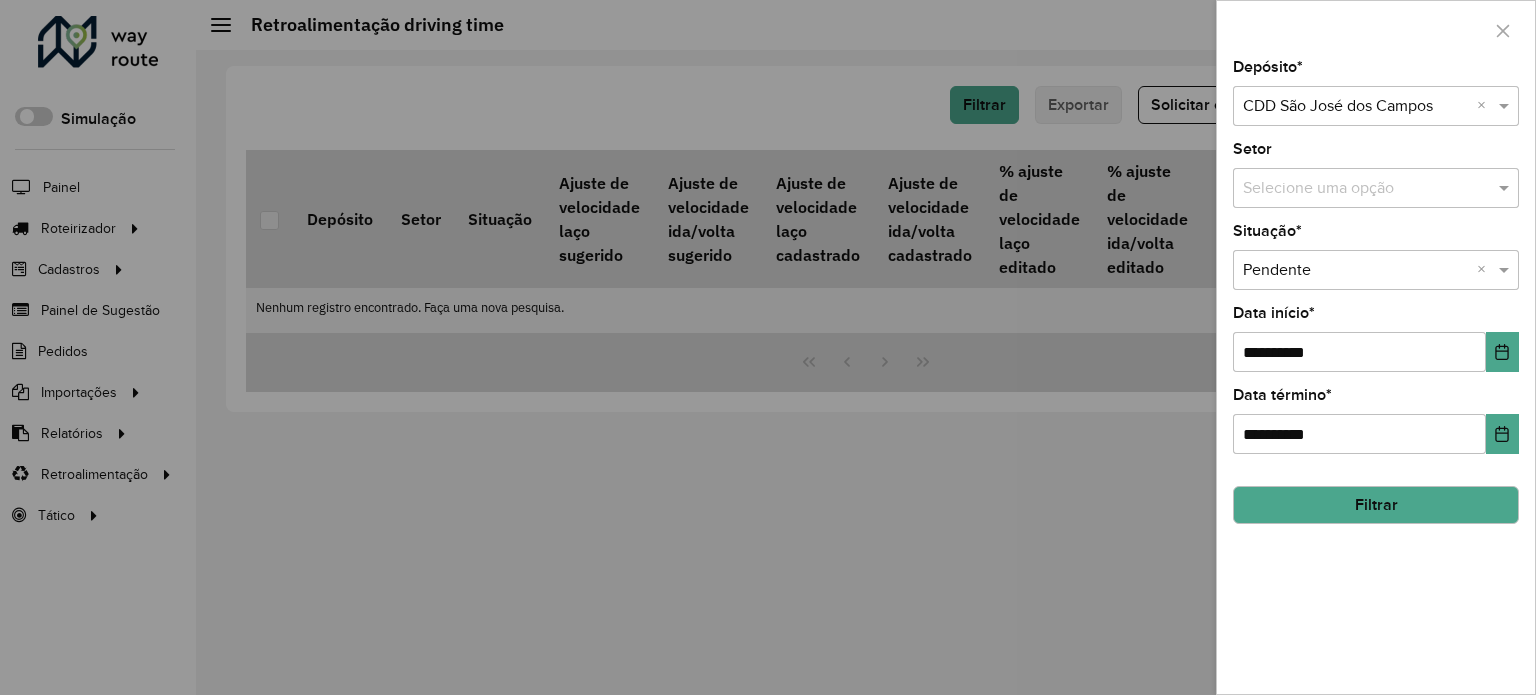 click on "Filtrar" 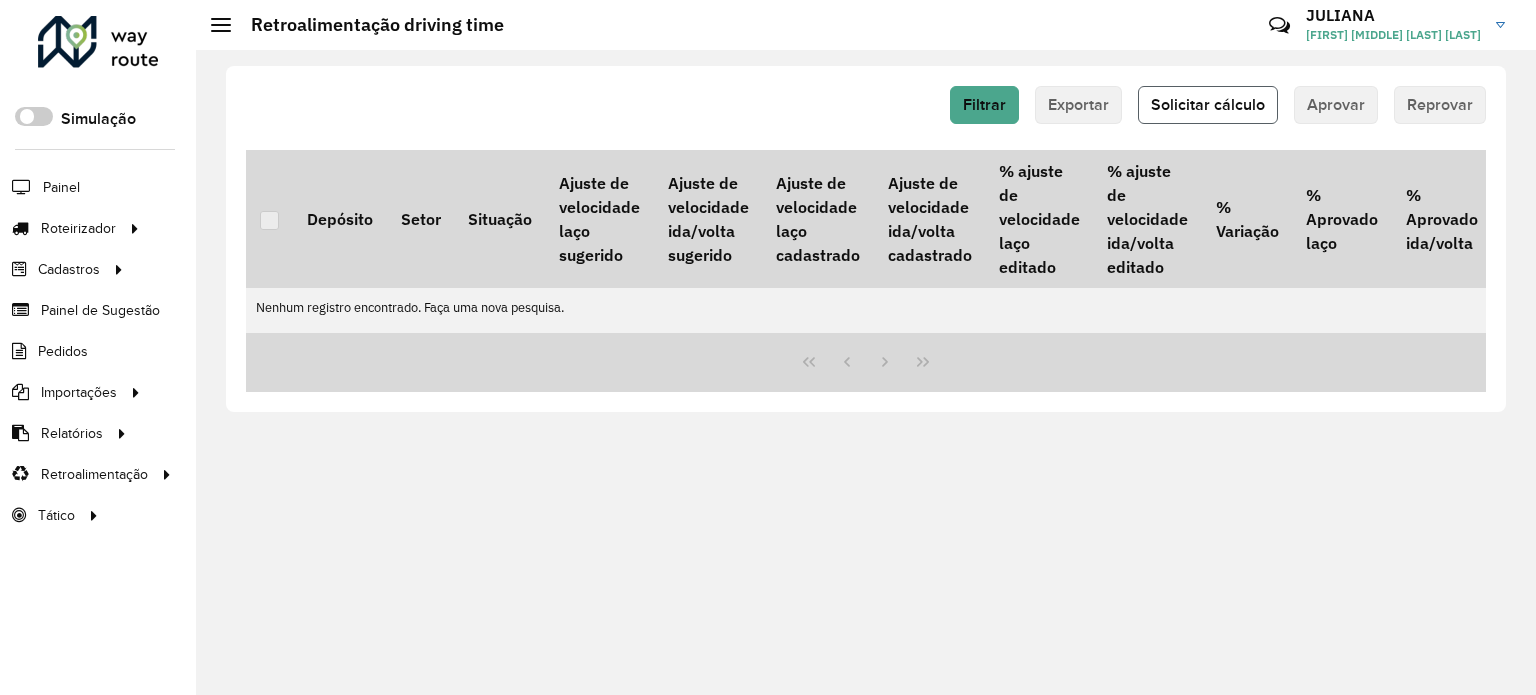 click on "Solicitar cálculo" 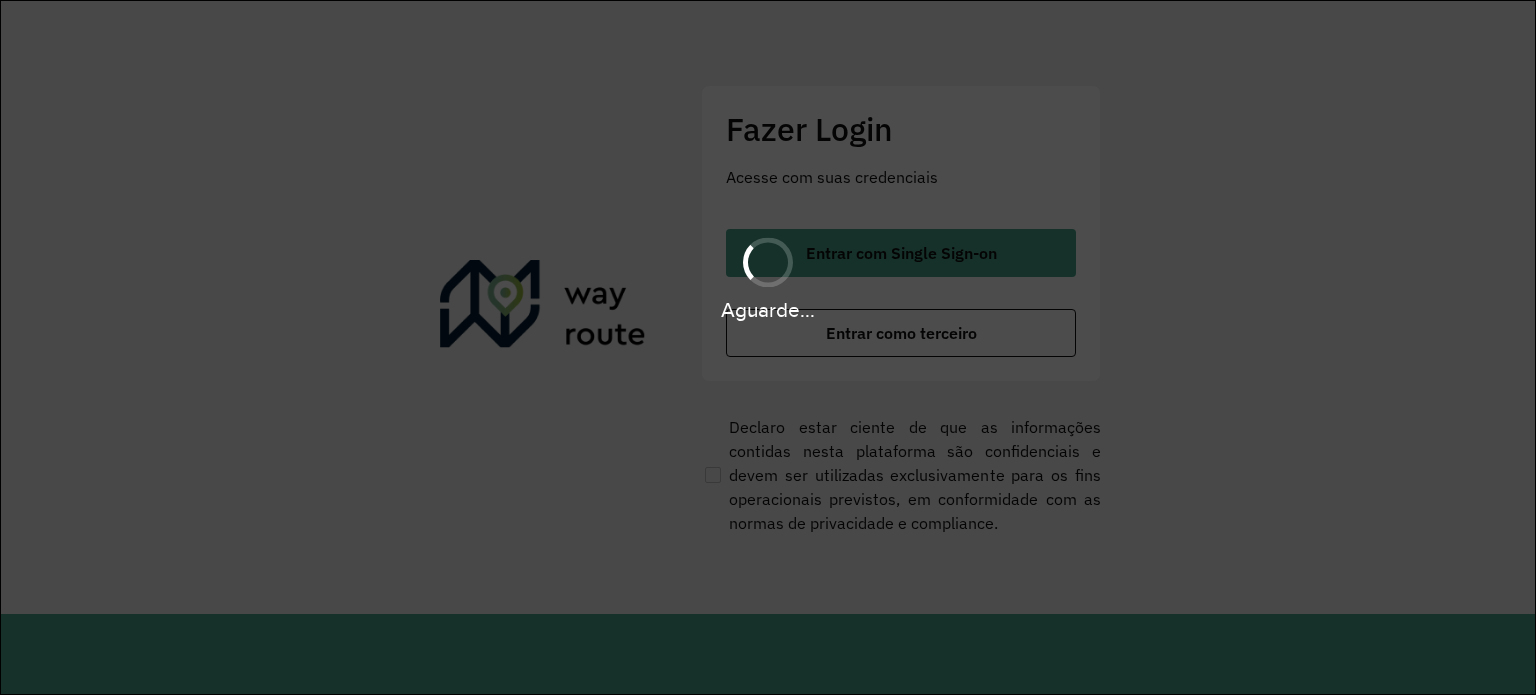 scroll, scrollTop: 0, scrollLeft: 0, axis: both 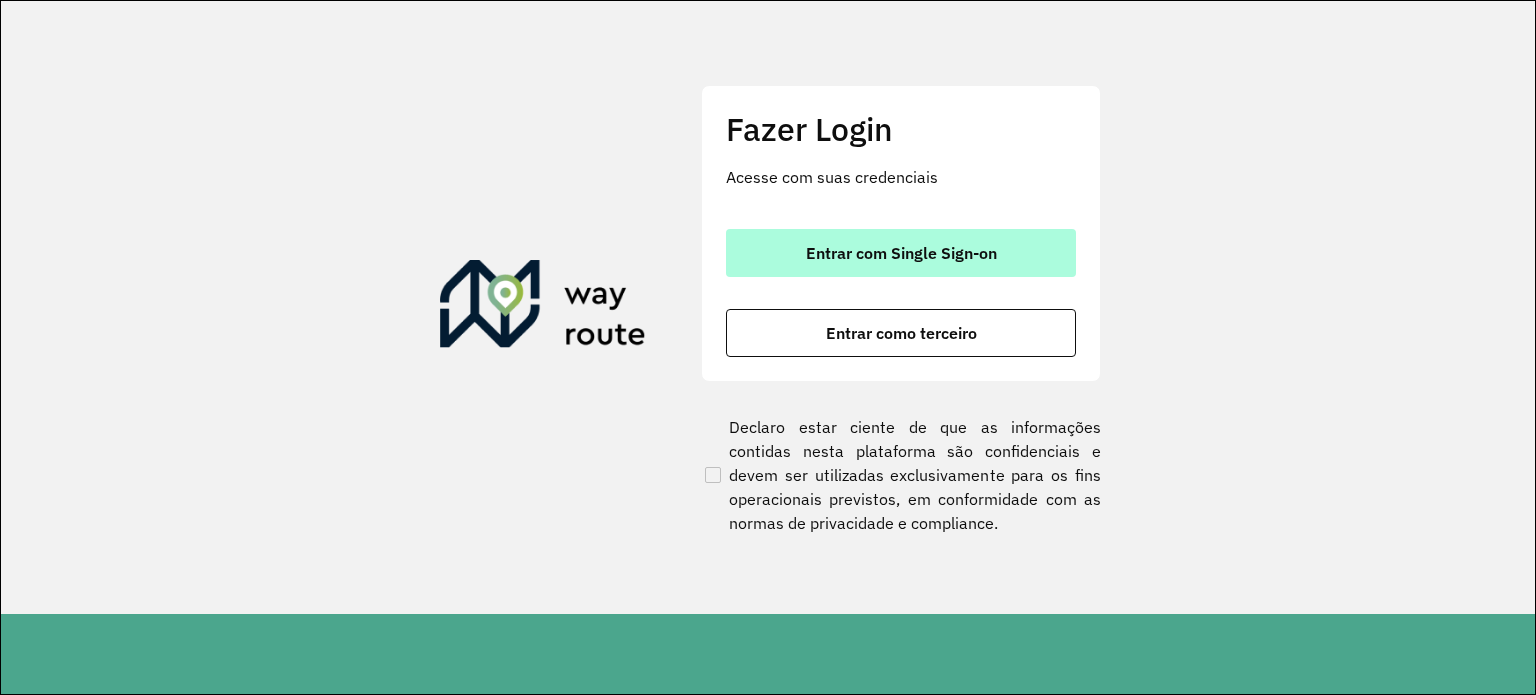 click on "Entrar com Single Sign-on" at bounding box center [901, 253] 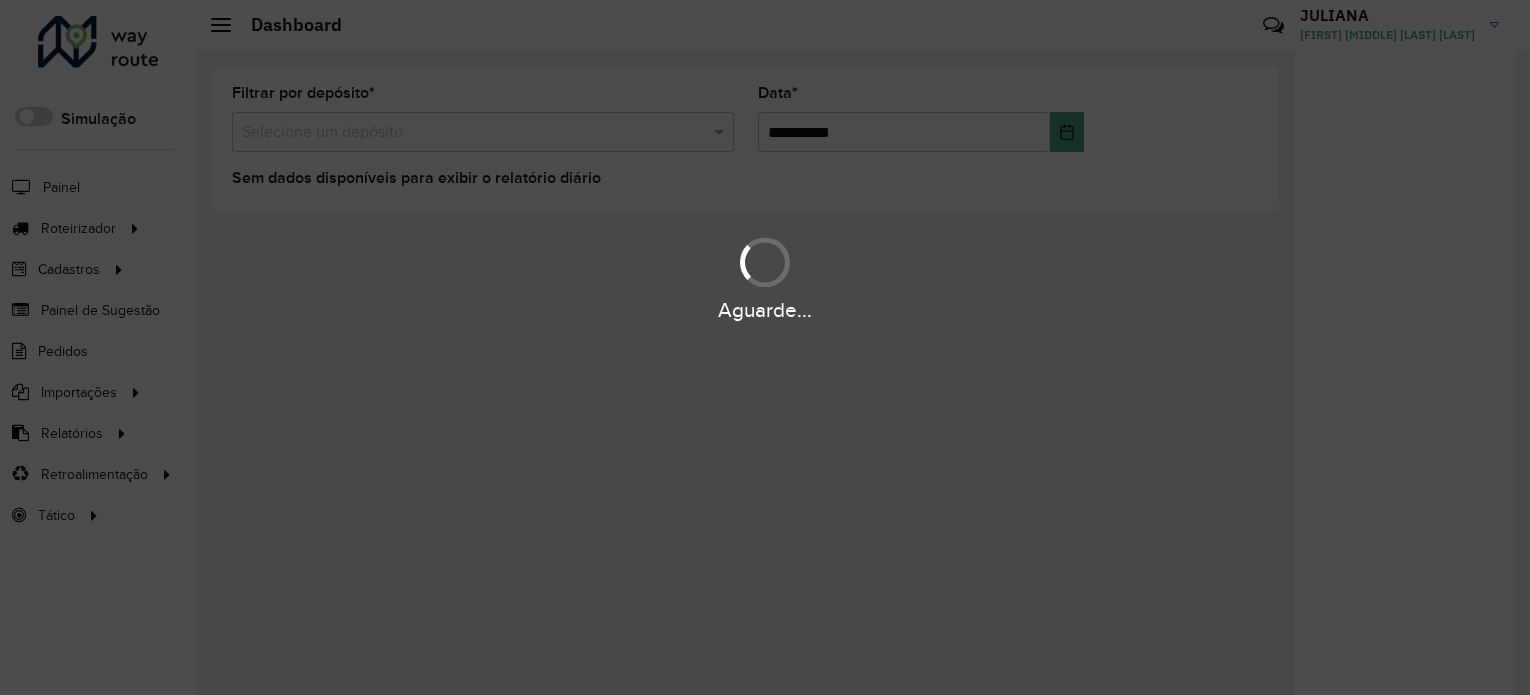 scroll, scrollTop: 0, scrollLeft: 0, axis: both 